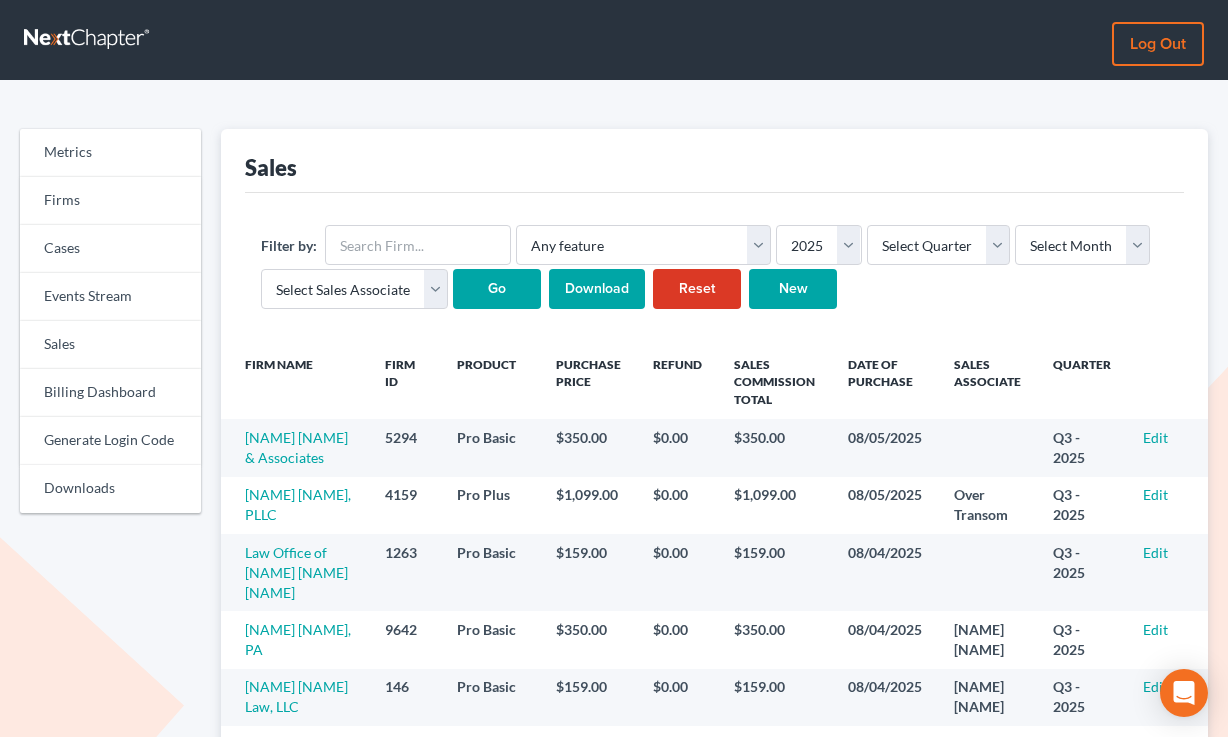 scroll, scrollTop: 0, scrollLeft: 0, axis: both 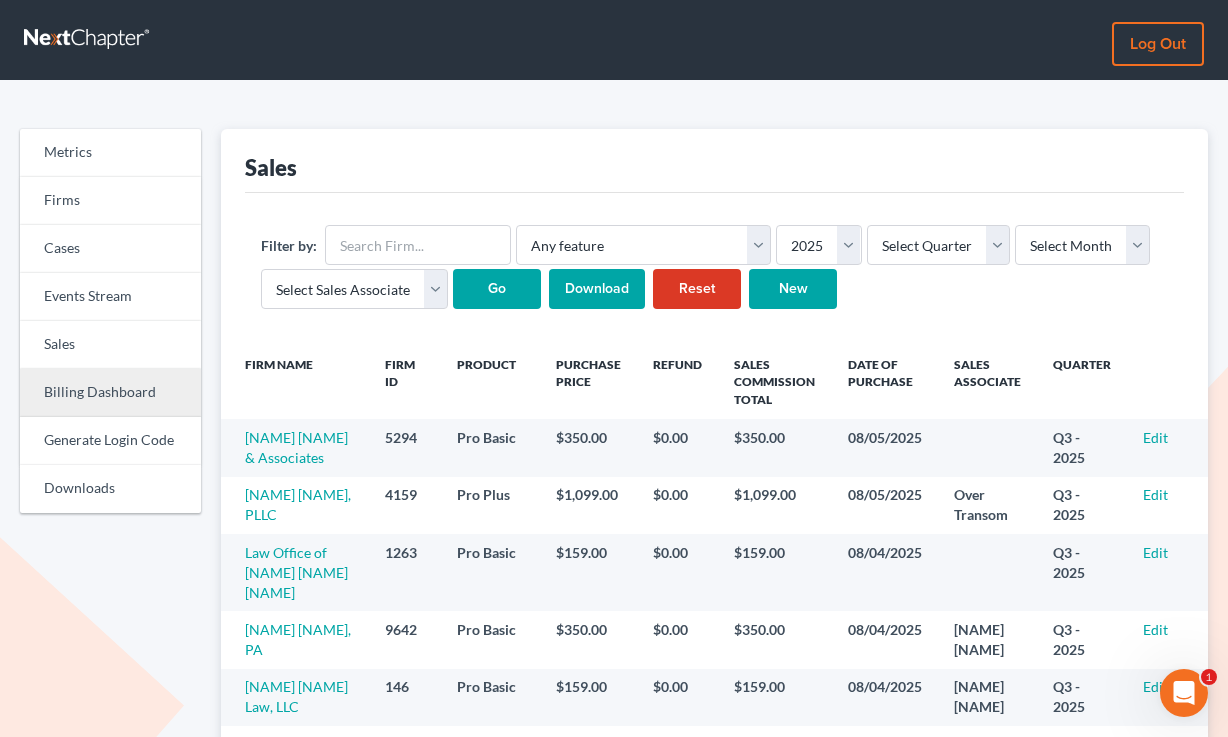 click on "Billing Dashboard" at bounding box center (110, 393) 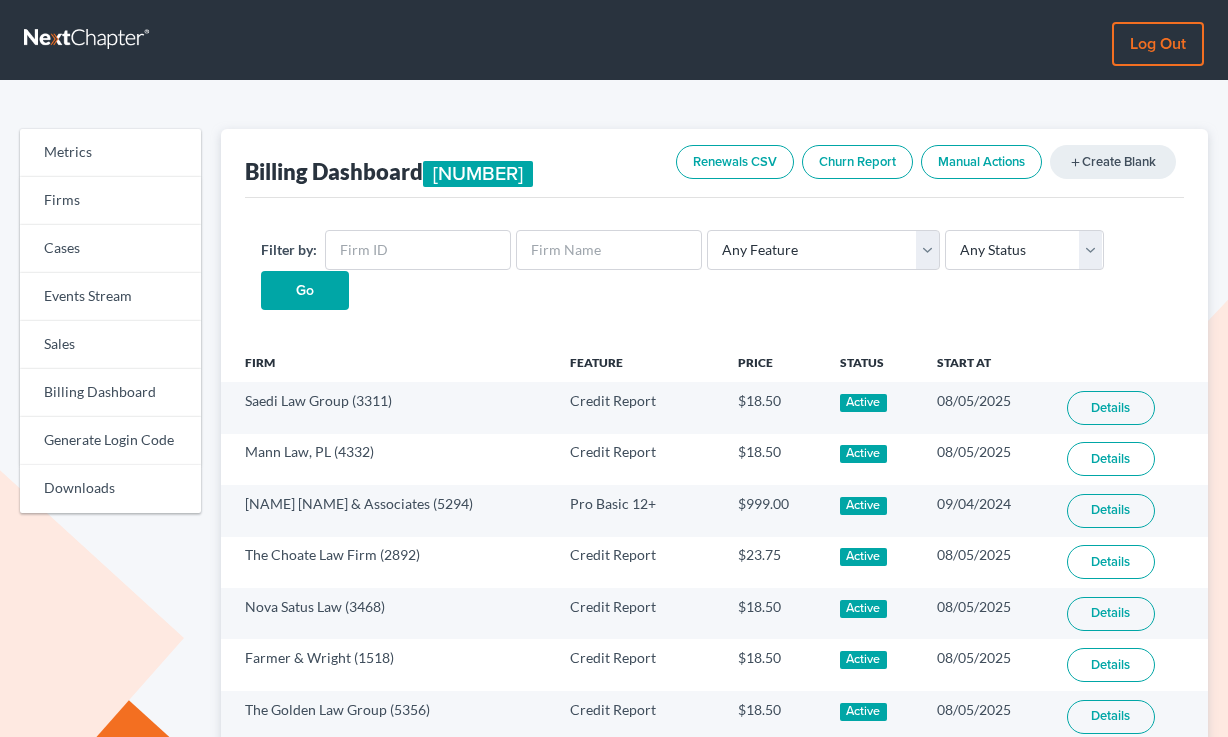 scroll, scrollTop: 0, scrollLeft: 0, axis: both 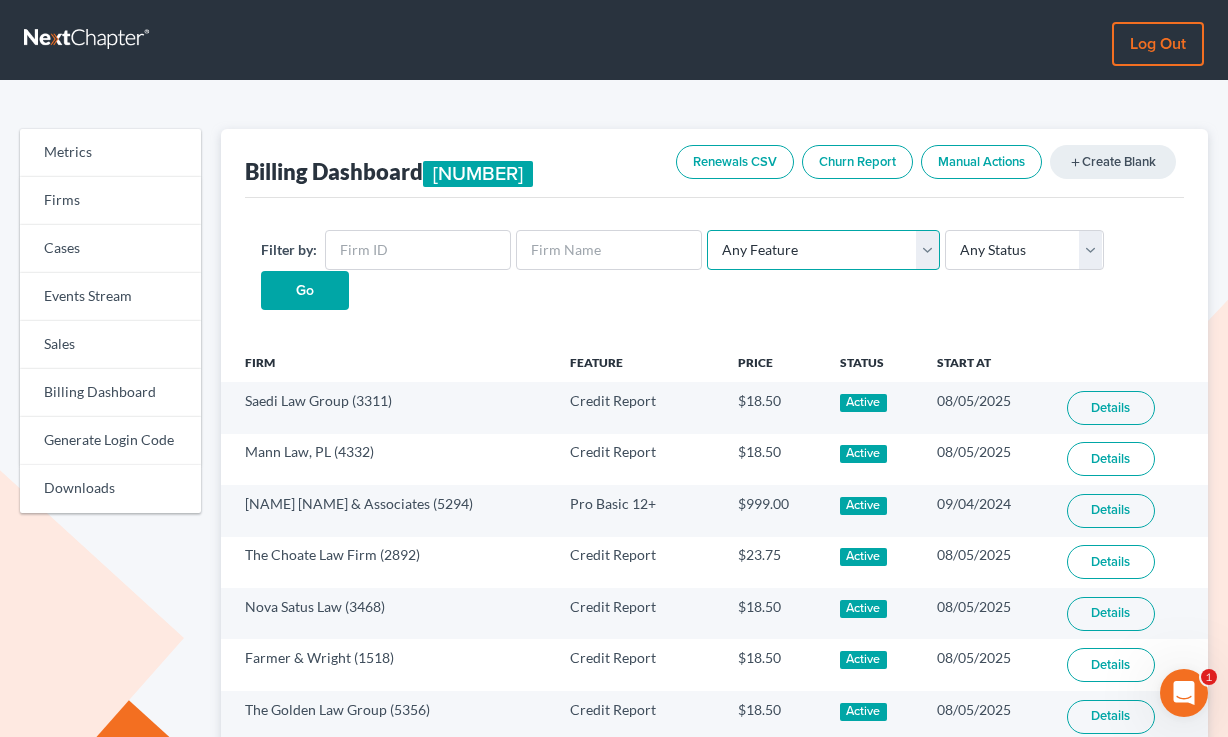 click on "Any Feature
Start Plus Plan
Pro Plus Plan
Whoa Plan
Credit Report
Credit Report Monthly
Final Packet
ECF Full
ECF Emergency
Chapter 13 Plan
MyChapter
NextMessage
NextMessage - Campaign
Pacer Notices
Doc Creator
Virtual Paralegal
Virtual Paralegal - Hourly
Virtual Paralegal Annual 5
Virtual Paralegal Annual 10
Virtual Paralegal Annual 15
Virtual Paralegal Annual 15+
Concierge
Case Transfer
Additional User
Additional User Loyalty
Start Plan (Loyalty)
Grow Plan (Loyalty)
Pro Plan (Loyalty)
Start Plan
Grow Plan
Pro Plan
Whoa Plan (Loyalty)
Doc Pro Monthly
Doc Whoa Monthly
Doc Pro
Doc Whoa
Form Suite
Pro Basic 1 - 4
Pro Basic 5 - 11
Pro Basic 12+
Pro Plus 1 - 11
Pro Plus 12+" at bounding box center (823, 250) 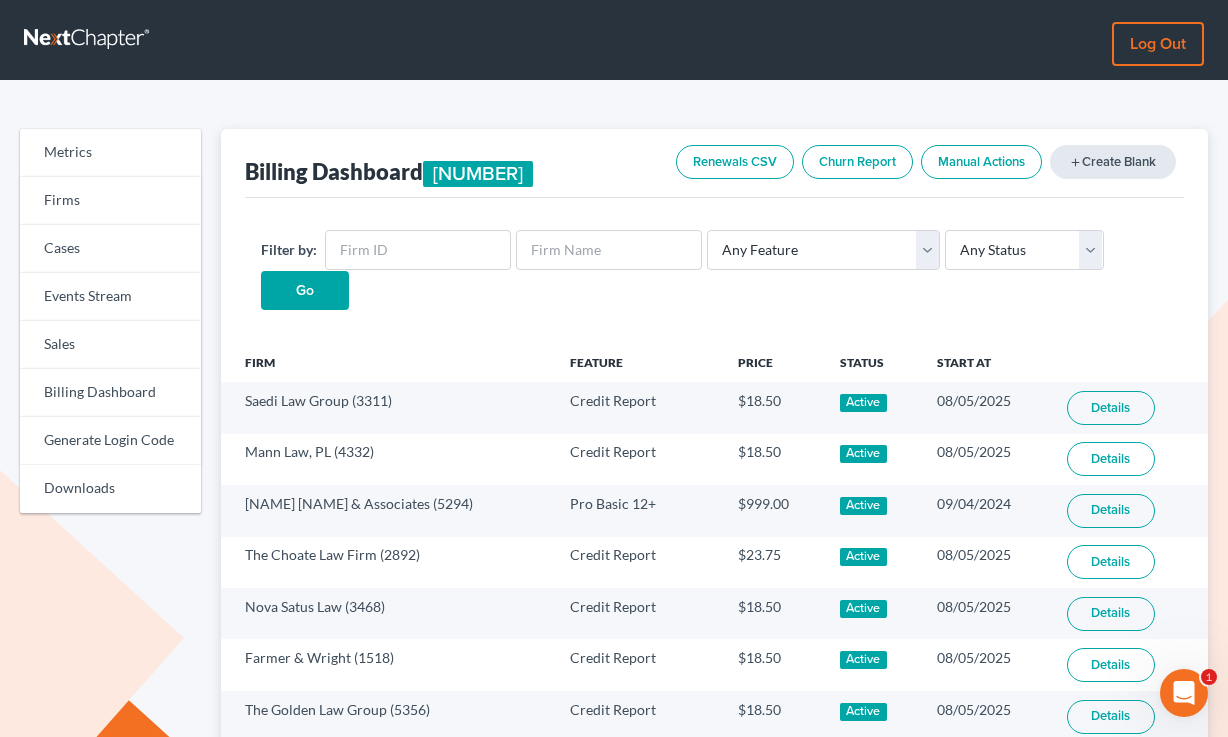 click on "add  Create Blank" at bounding box center [1113, 162] 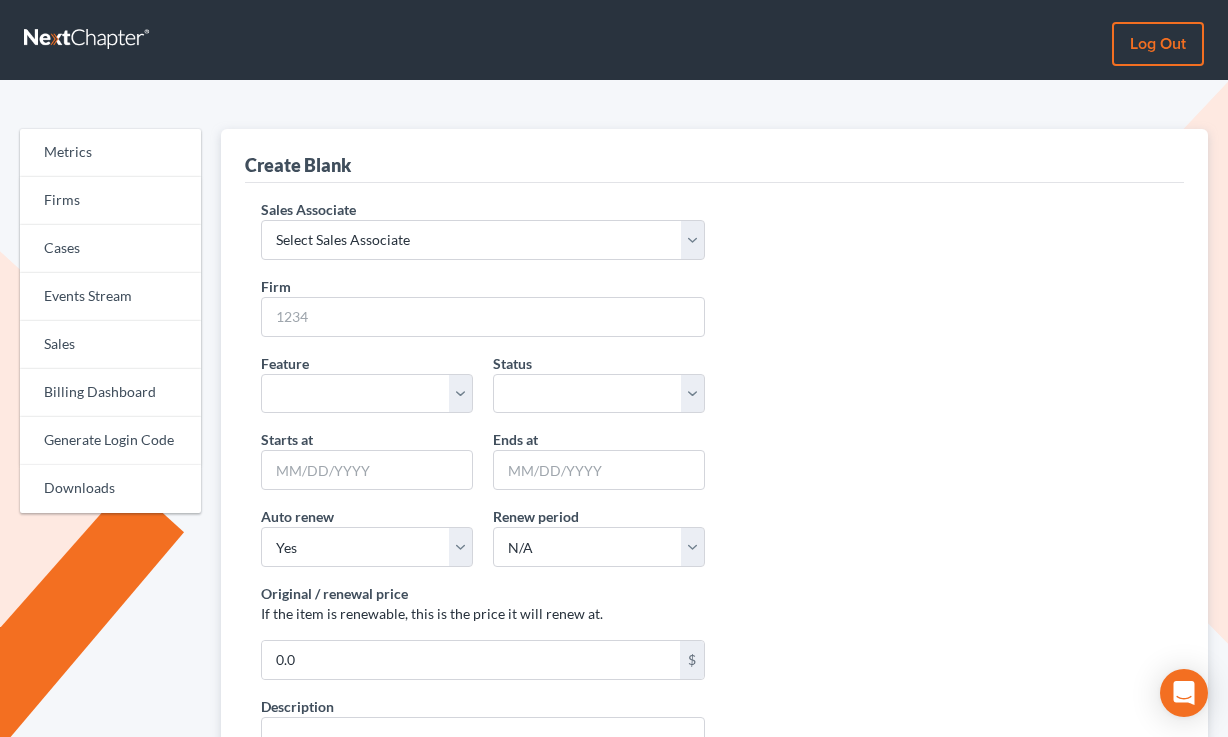 scroll, scrollTop: 0, scrollLeft: 0, axis: both 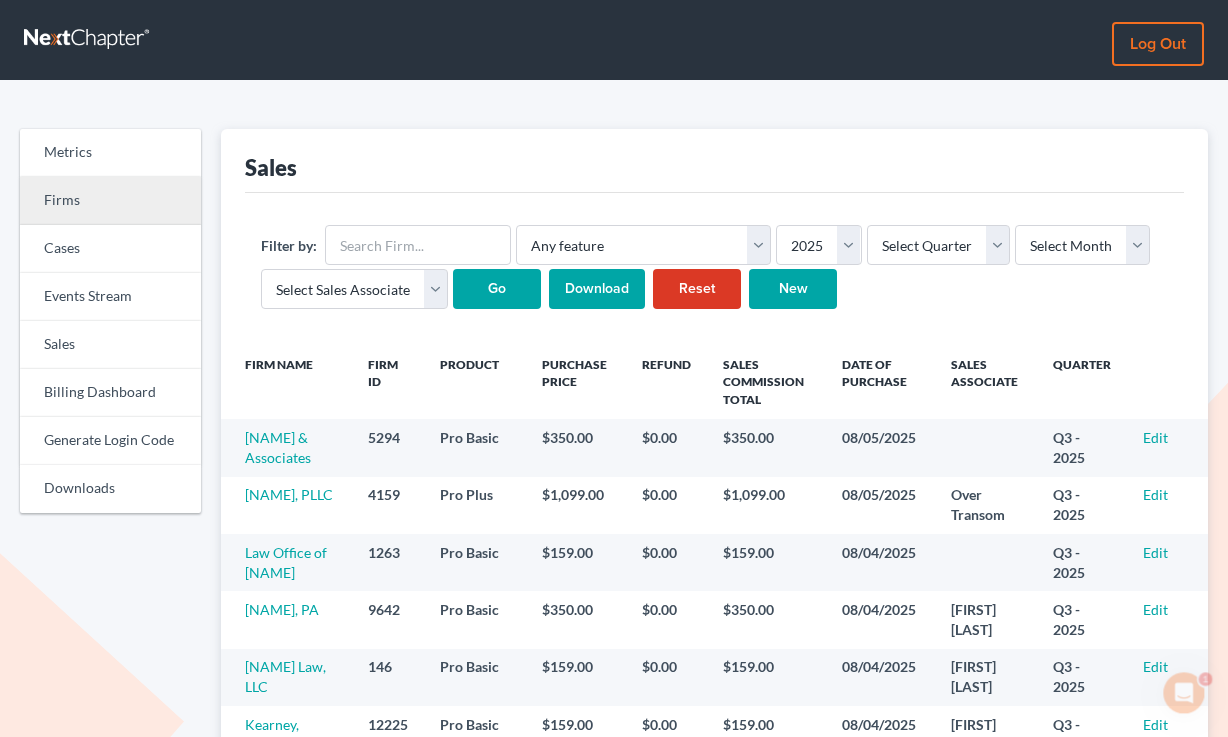 click on "Firms" at bounding box center [110, 201] 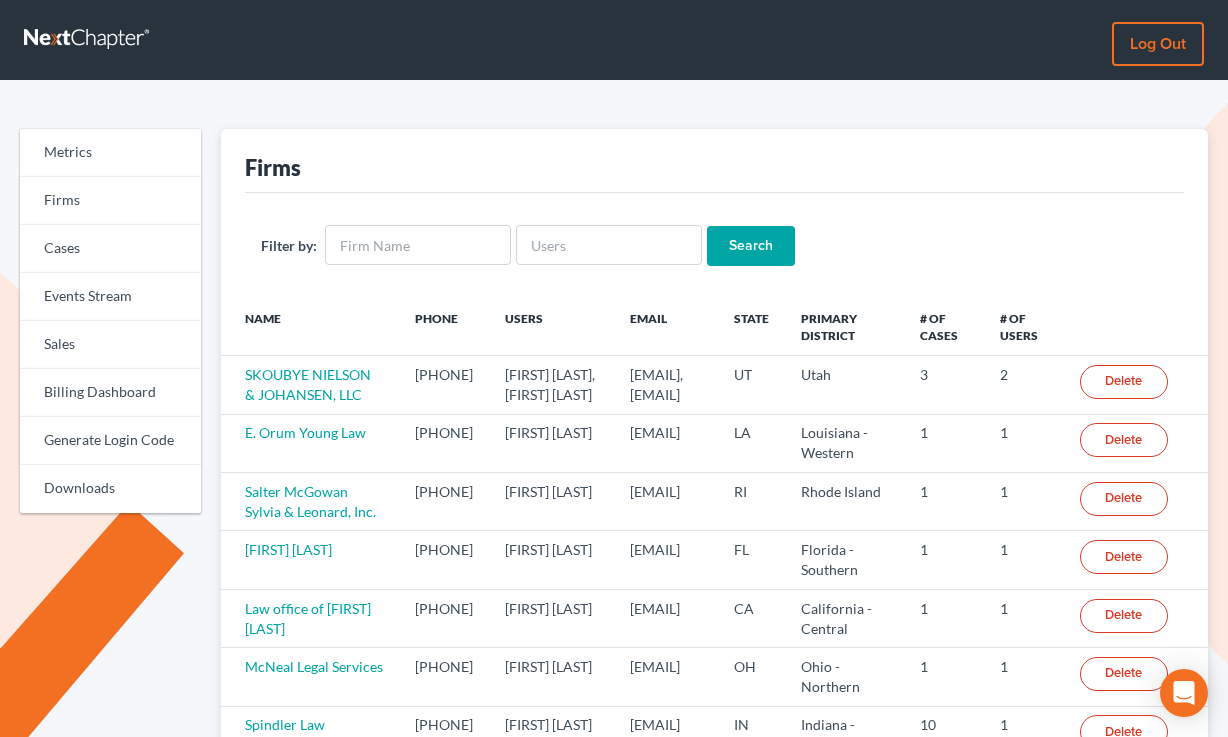 scroll, scrollTop: 0, scrollLeft: 0, axis: both 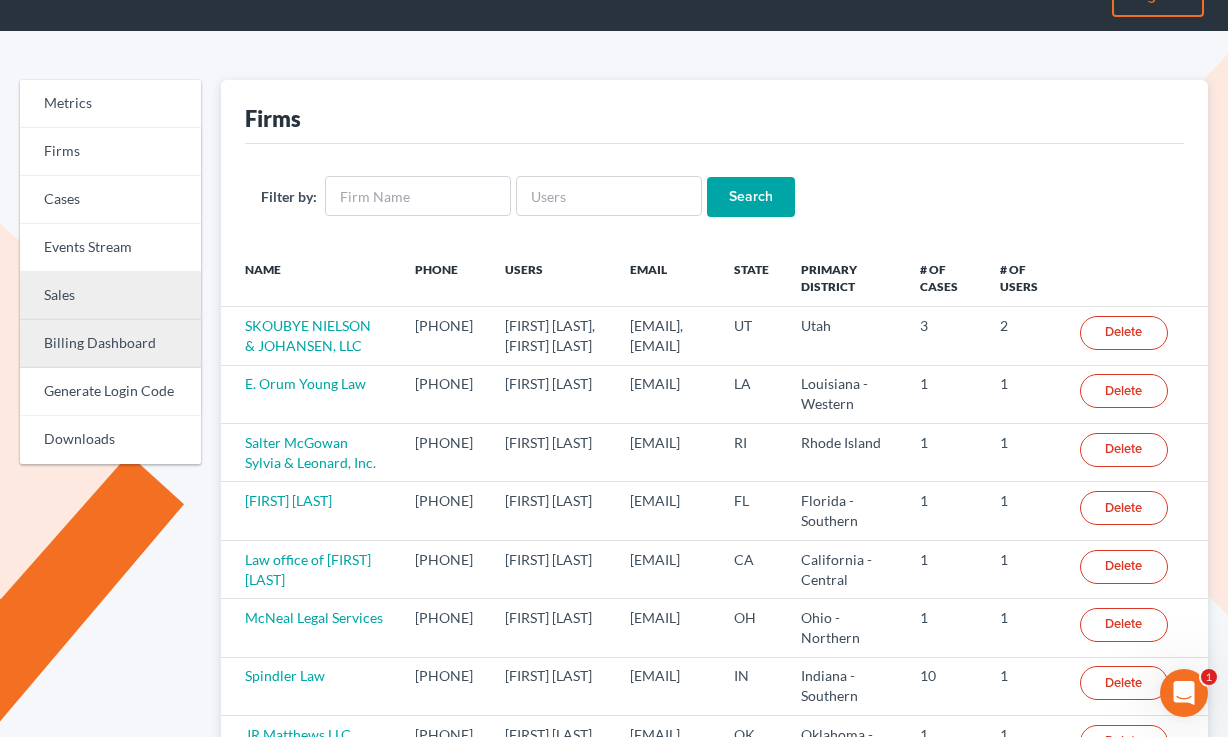 click on "Billing Dashboard" at bounding box center (110, 344) 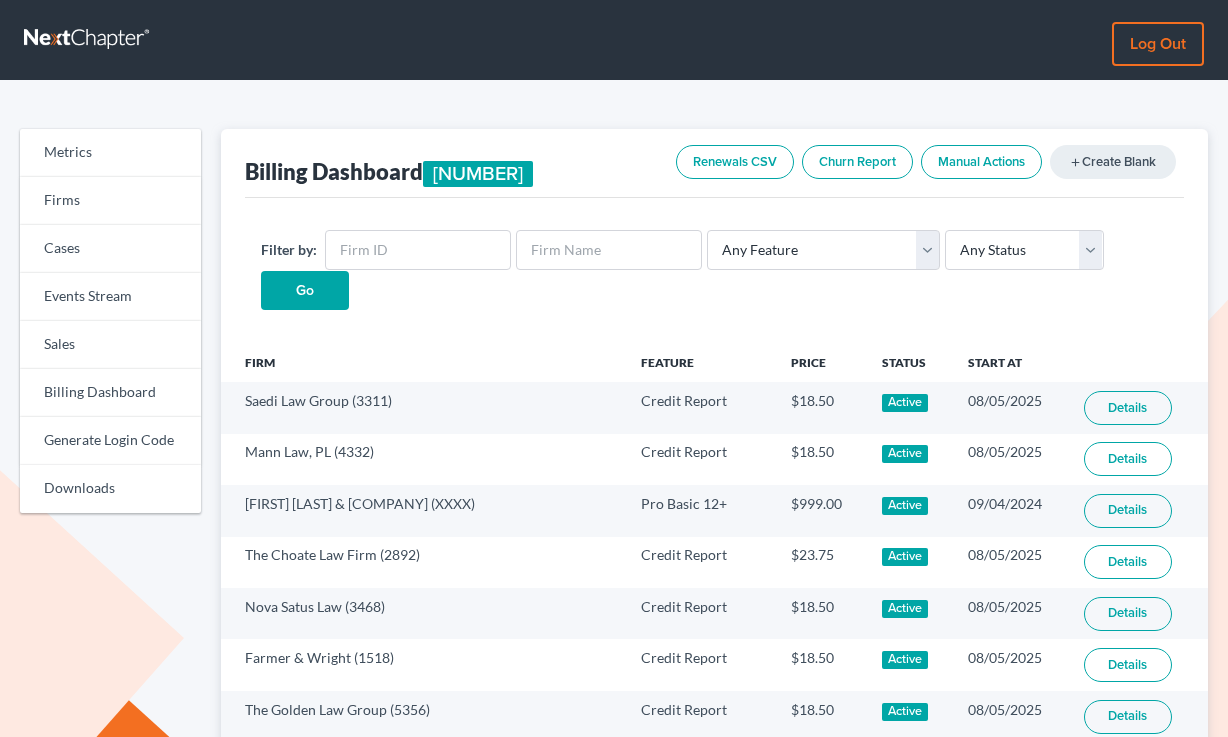 scroll, scrollTop: 0, scrollLeft: 0, axis: both 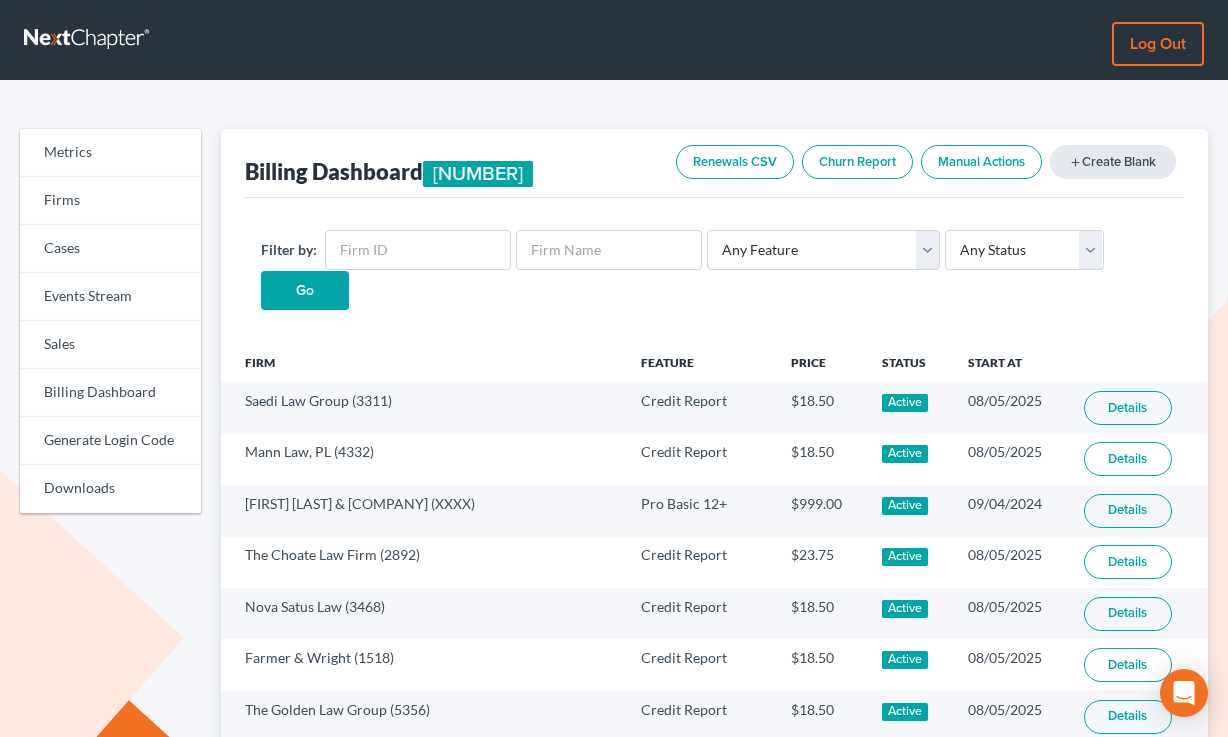 click on "add  Create Blank" at bounding box center [1113, 162] 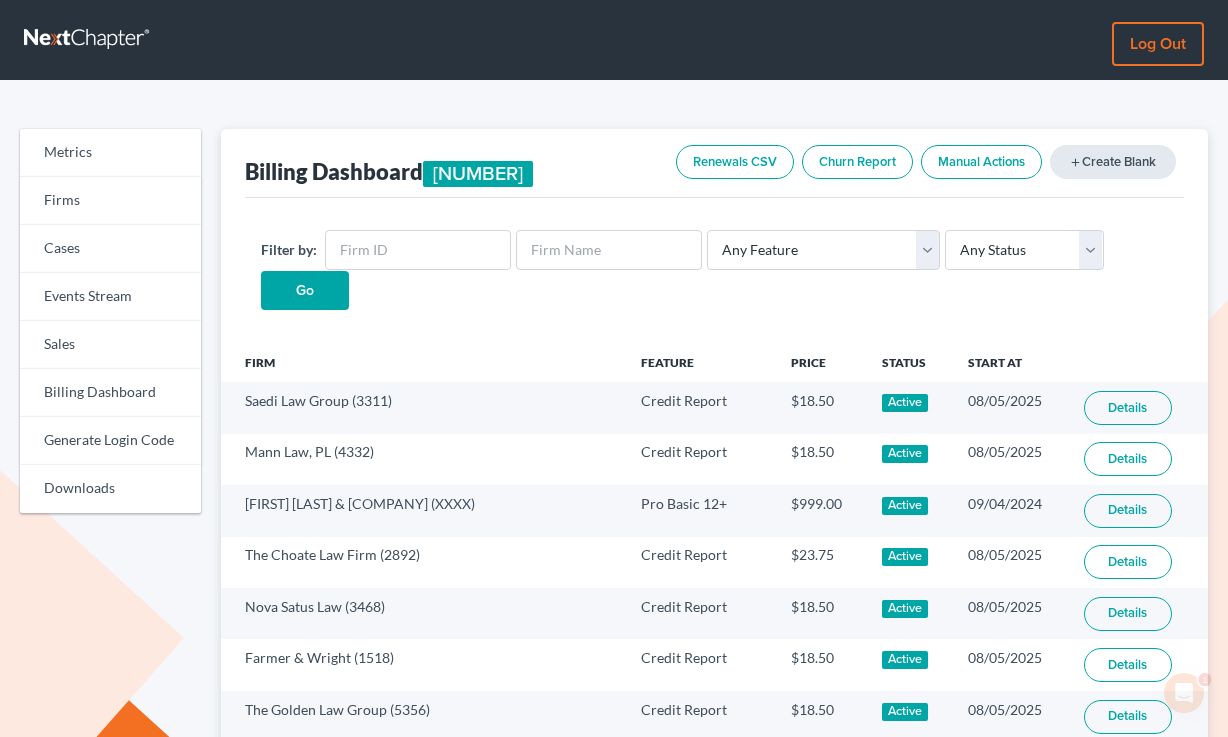 scroll, scrollTop: 0, scrollLeft: 0, axis: both 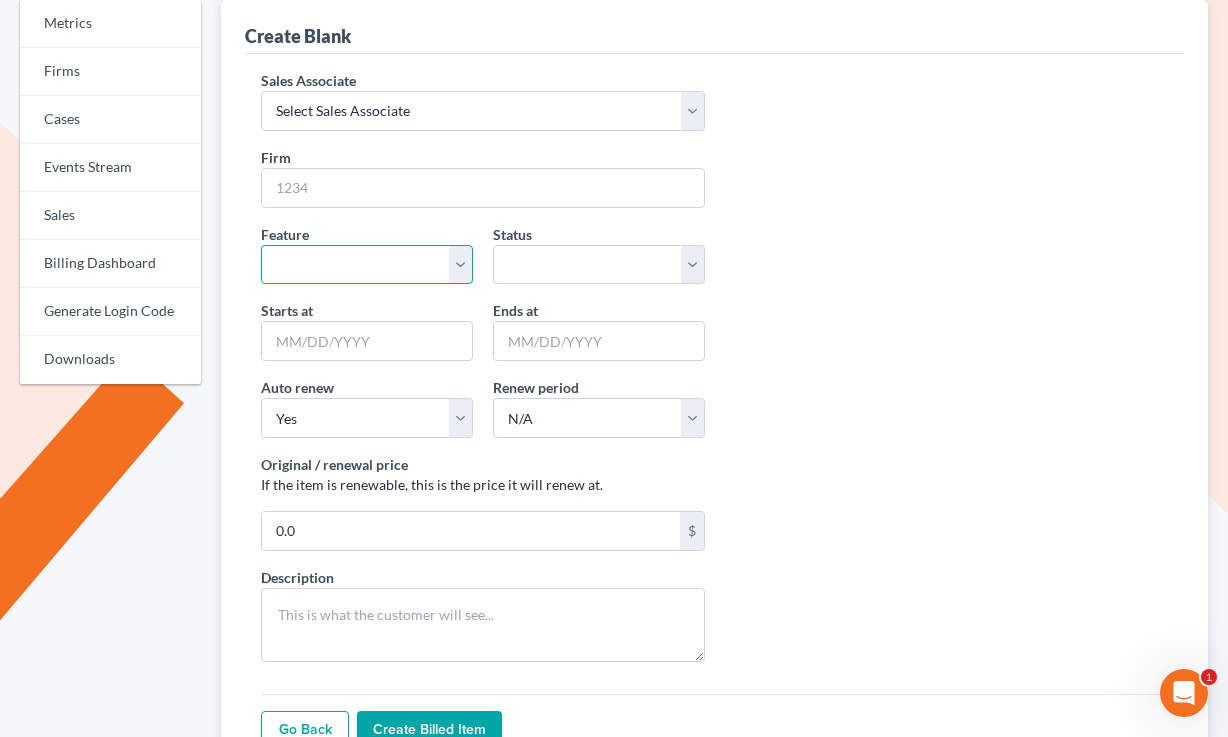click on "Start Plus Plan
Pro Plus Plan
Whoa Plan
Credit Report
Credit Report Monthly
Final Packet
ECF Full
ECF Emergency
Chapter 13 Plan
MyChapter
NextMessage
Pacer Notices
Doc Creator
Virtual Paralegal
Virtual Paralegal - Hourly
Virtual Paralegal Annual 5
Virtual Paralegal Annual 10
Virtual Paralegal Annual 15
Virtual Paralegal Annual 15+
Concierge
Case Transfer
Additional User
Additional User Loyalty
Start Plan (Loyalty)
Grow Plan (Loyalty)
Pro Plan (Loyalty)
Start Plan
Grow Plan
Pro Plan
Whoa Plan (Loyalty)
Doc Pro Monthly
Doc Whoa Monthly
Doc Pro
Doc Whoa
Form Suite
Pro Basic 1 - 4
Pro Basic 5 - 11
Pro Basic 12+
Pro Plus 1 - 11
Pro Plus 12+" at bounding box center [367, 265] 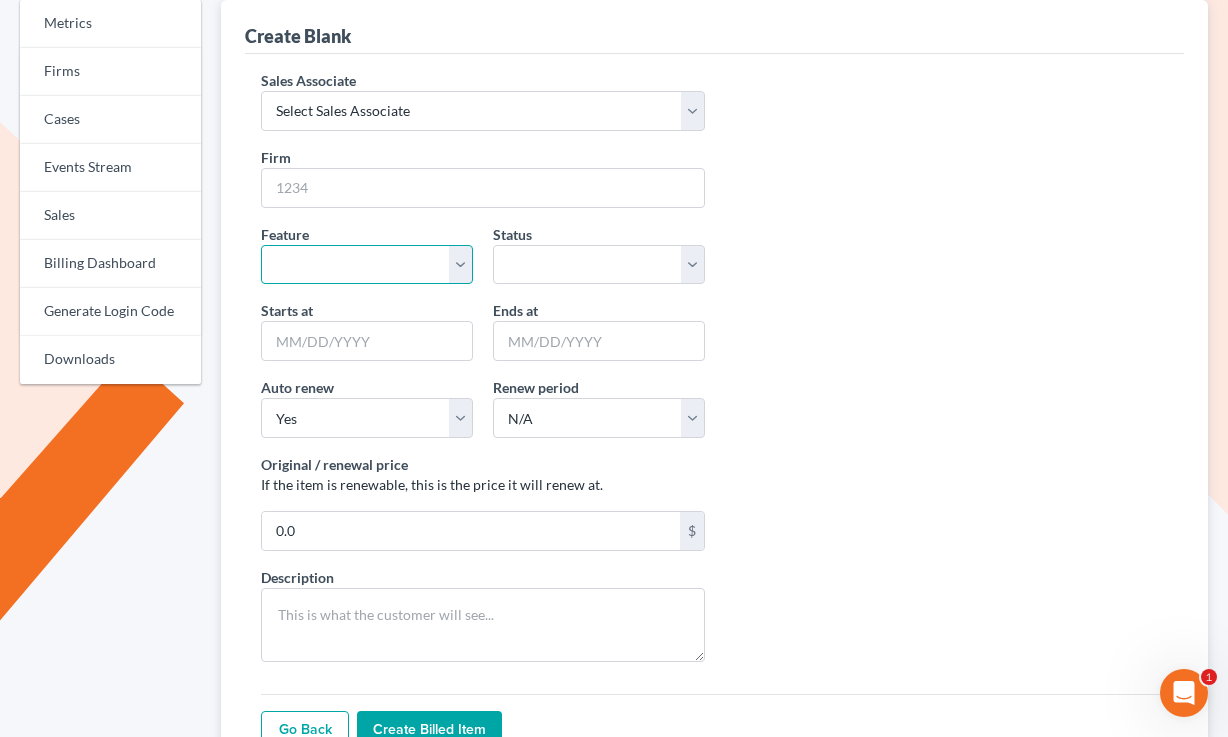 select on "client_portal" 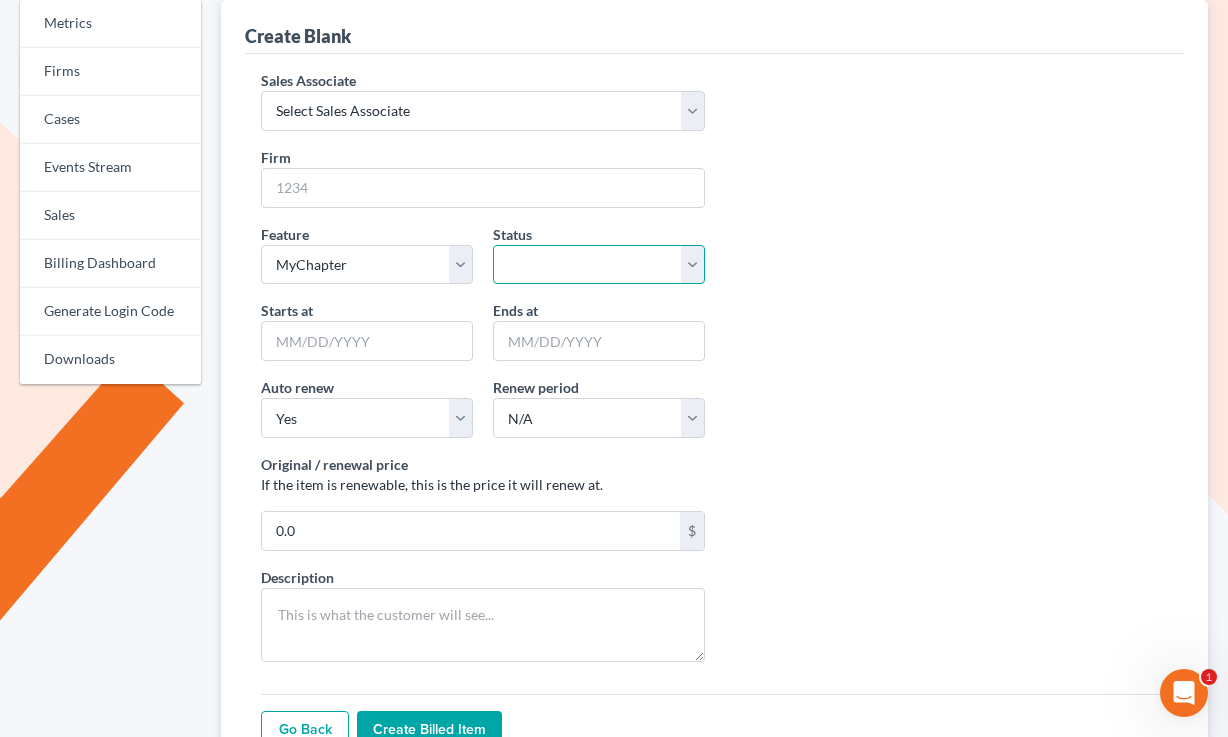 click on "active
inactive
pending
expired
error
pending_charges" at bounding box center [599, 265] 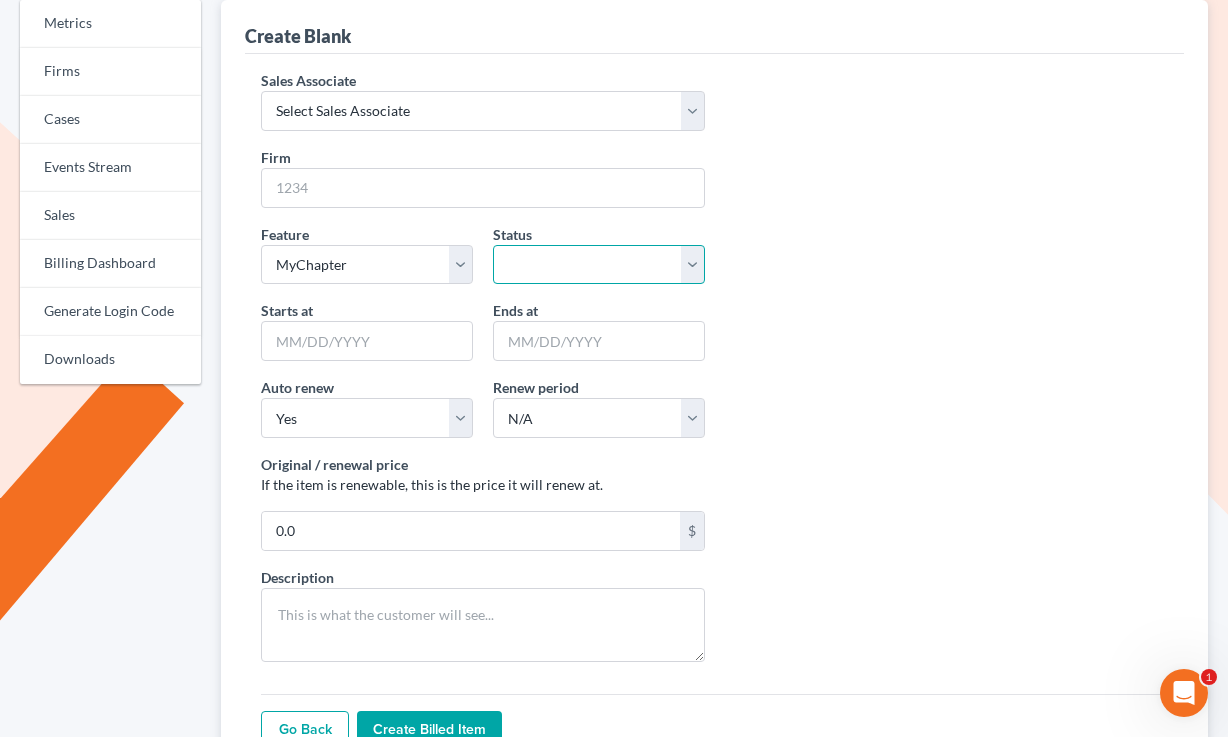 select on "active" 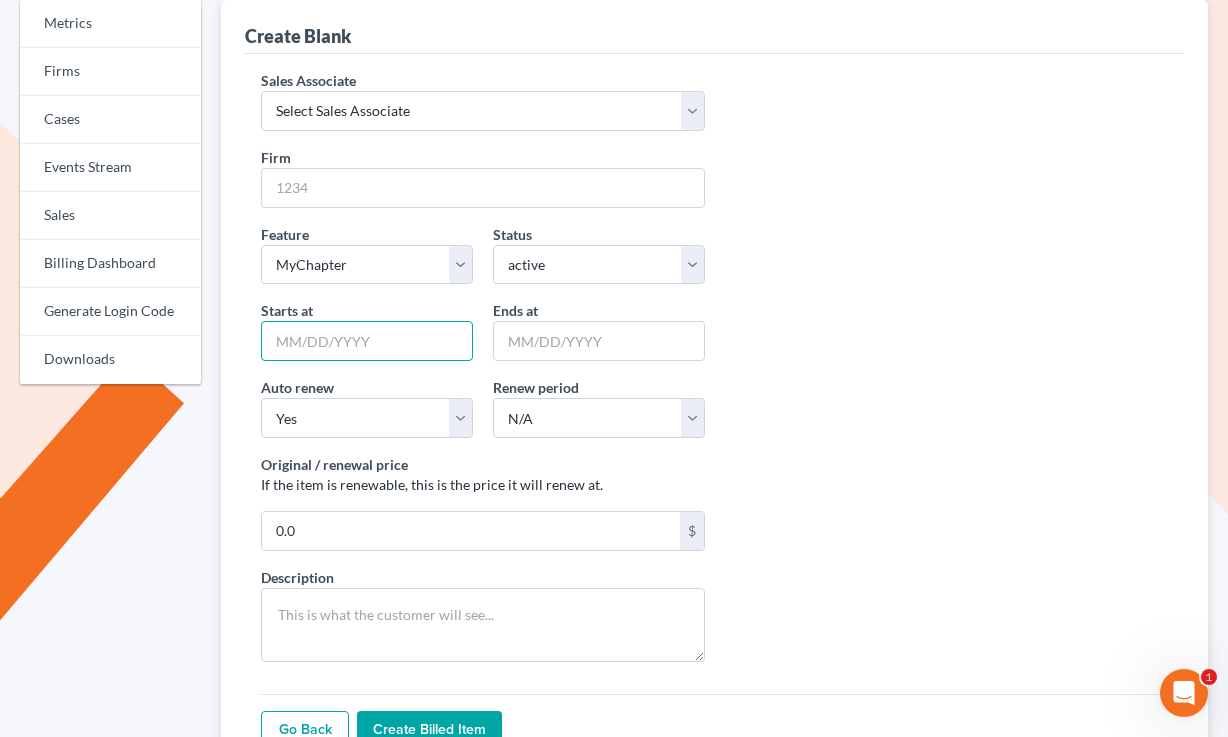 click on "Starts at" at bounding box center [367, 341] 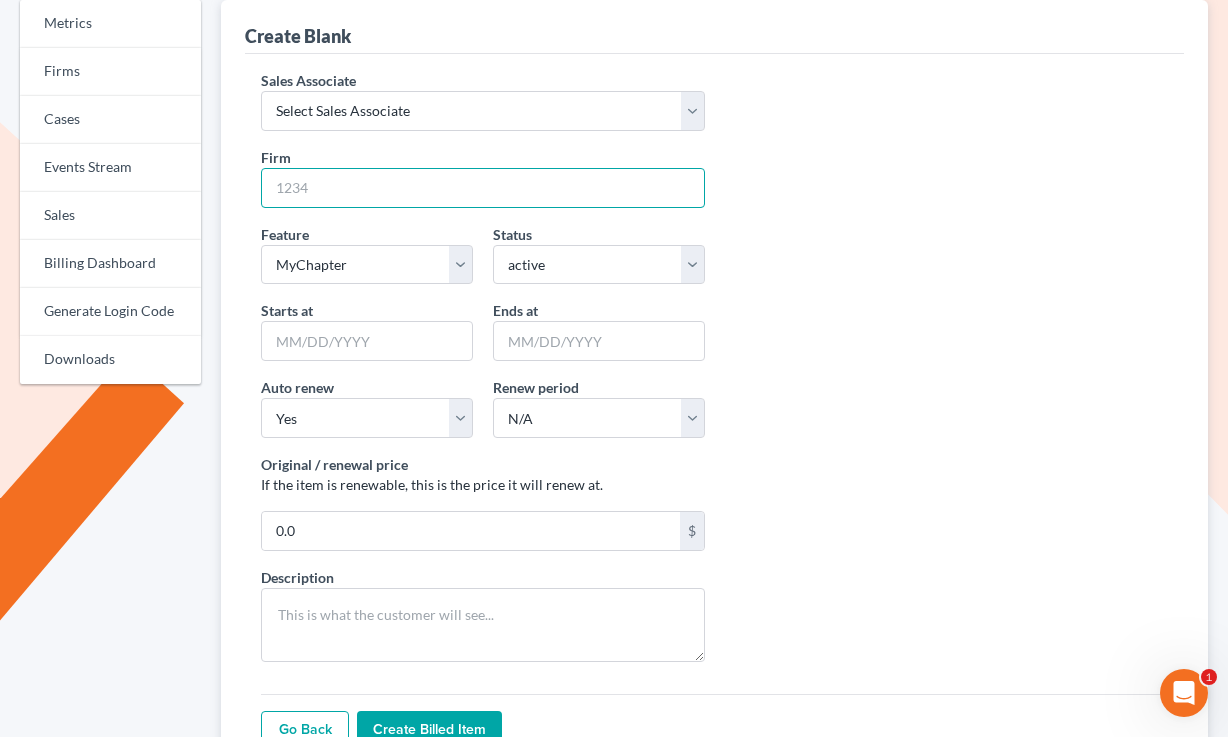 click on "Firm" at bounding box center (482, 188) 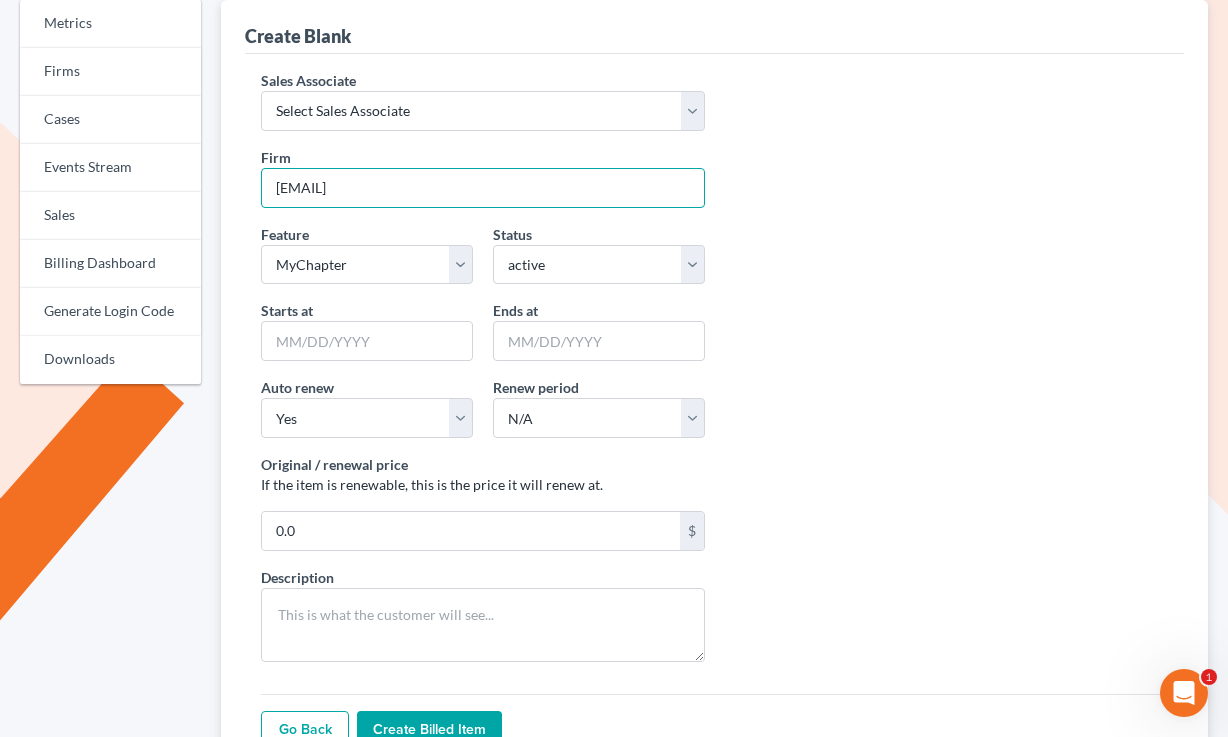 click on "jonathan@ariasesq.com" at bounding box center (482, 188) 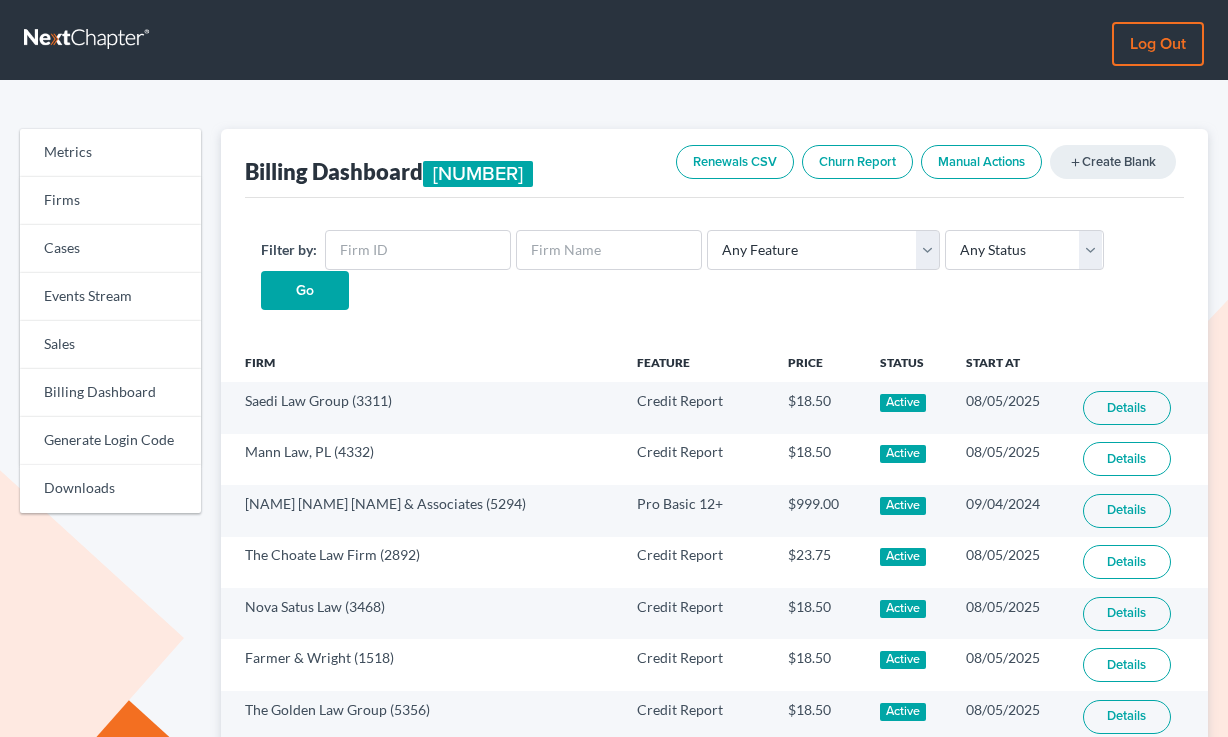 scroll, scrollTop: 0, scrollLeft: 0, axis: both 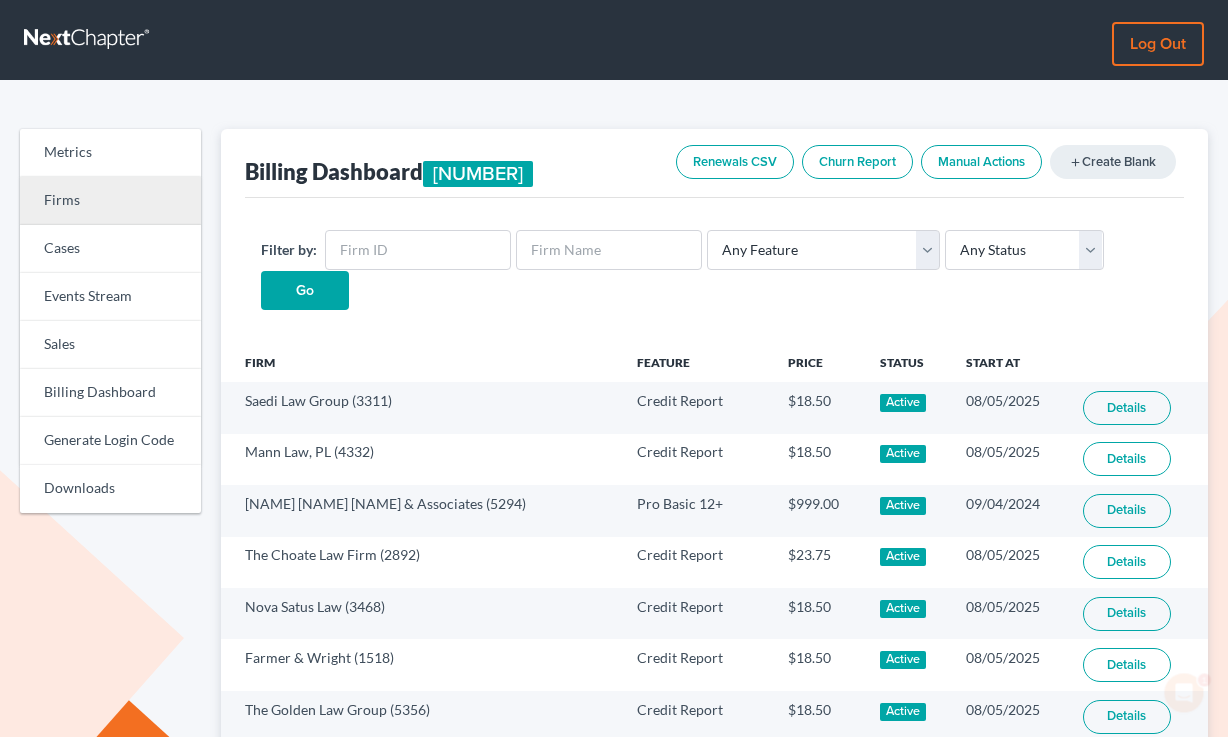 click on "Firms" at bounding box center (110, 201) 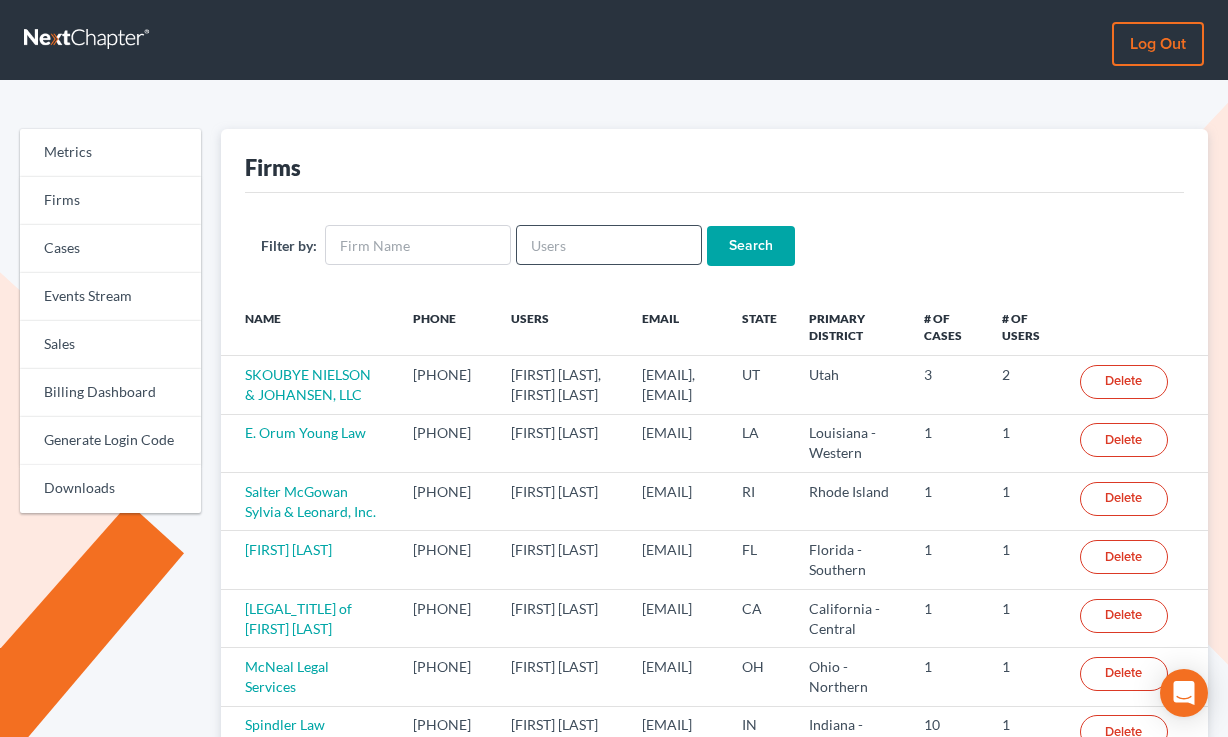 scroll, scrollTop: 0, scrollLeft: 0, axis: both 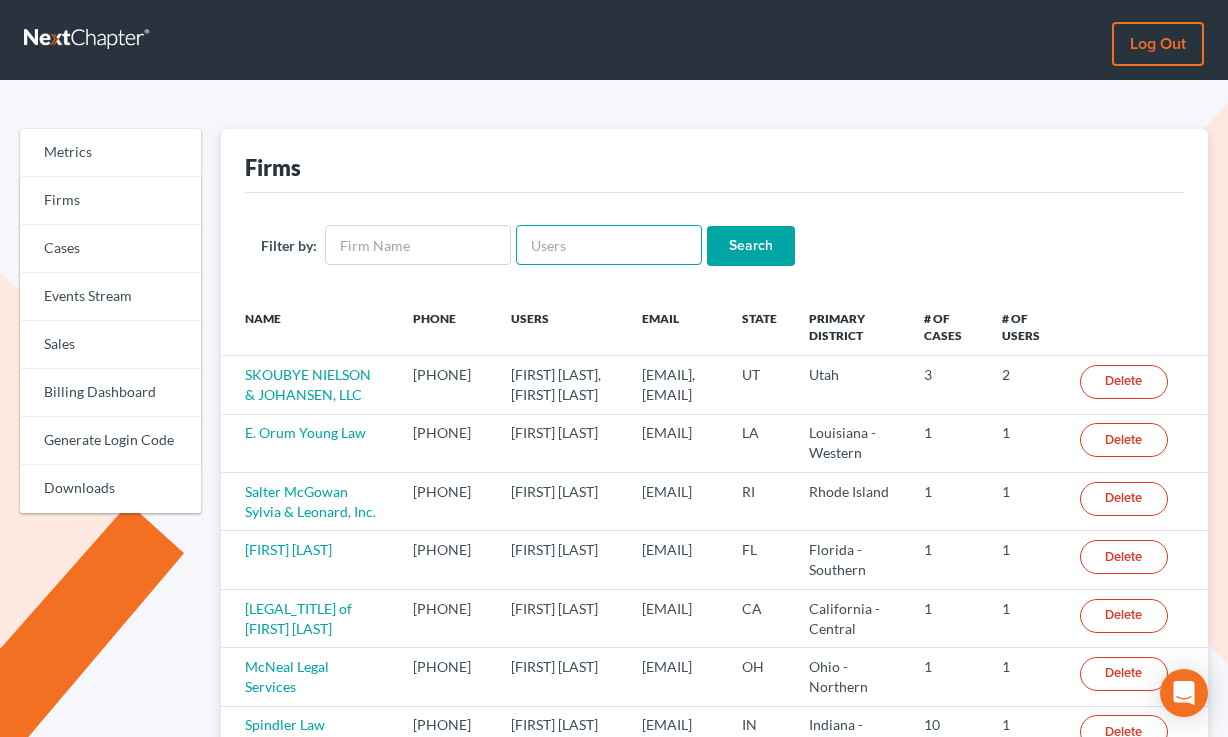 click at bounding box center [609, 245] 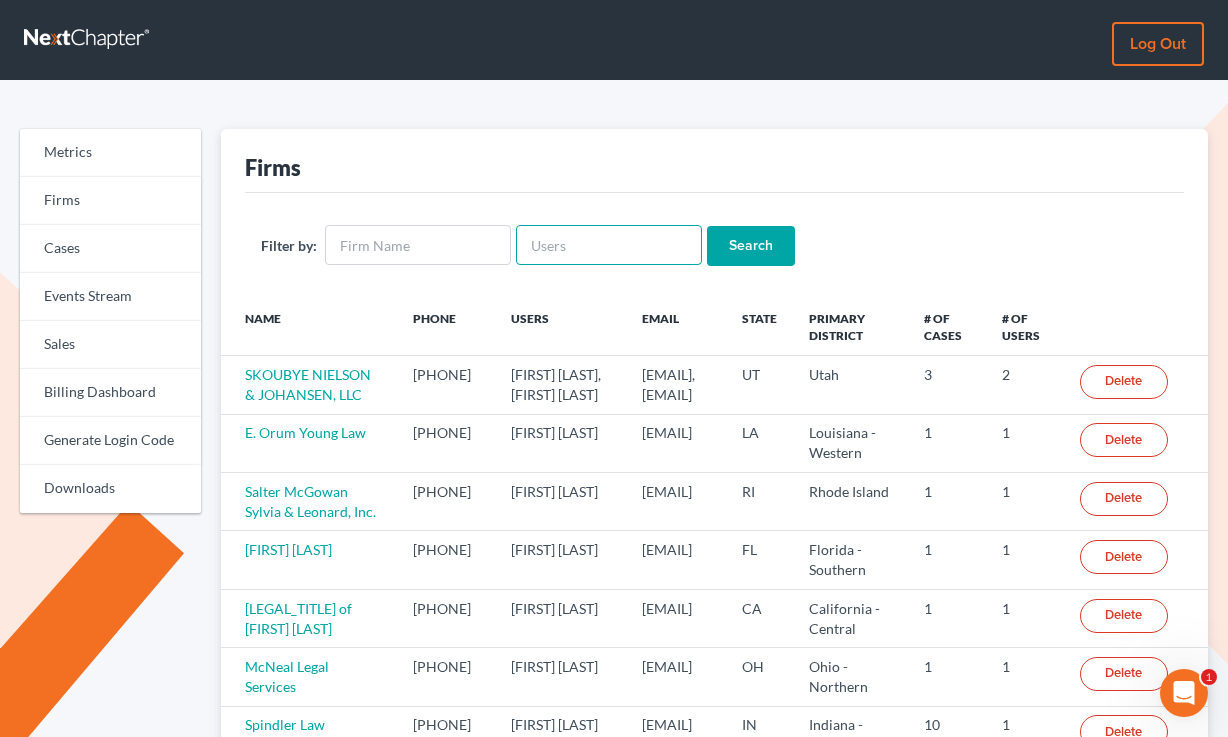 scroll, scrollTop: 0, scrollLeft: 0, axis: both 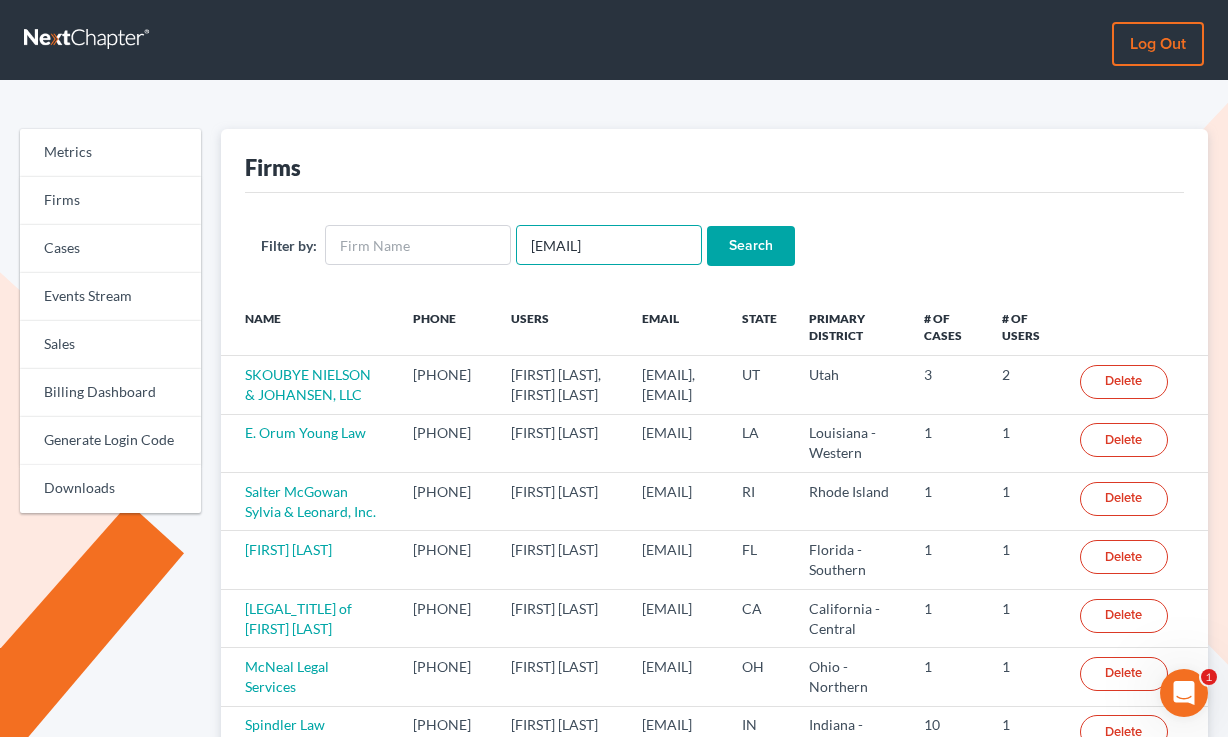 type on "[EMAIL]" 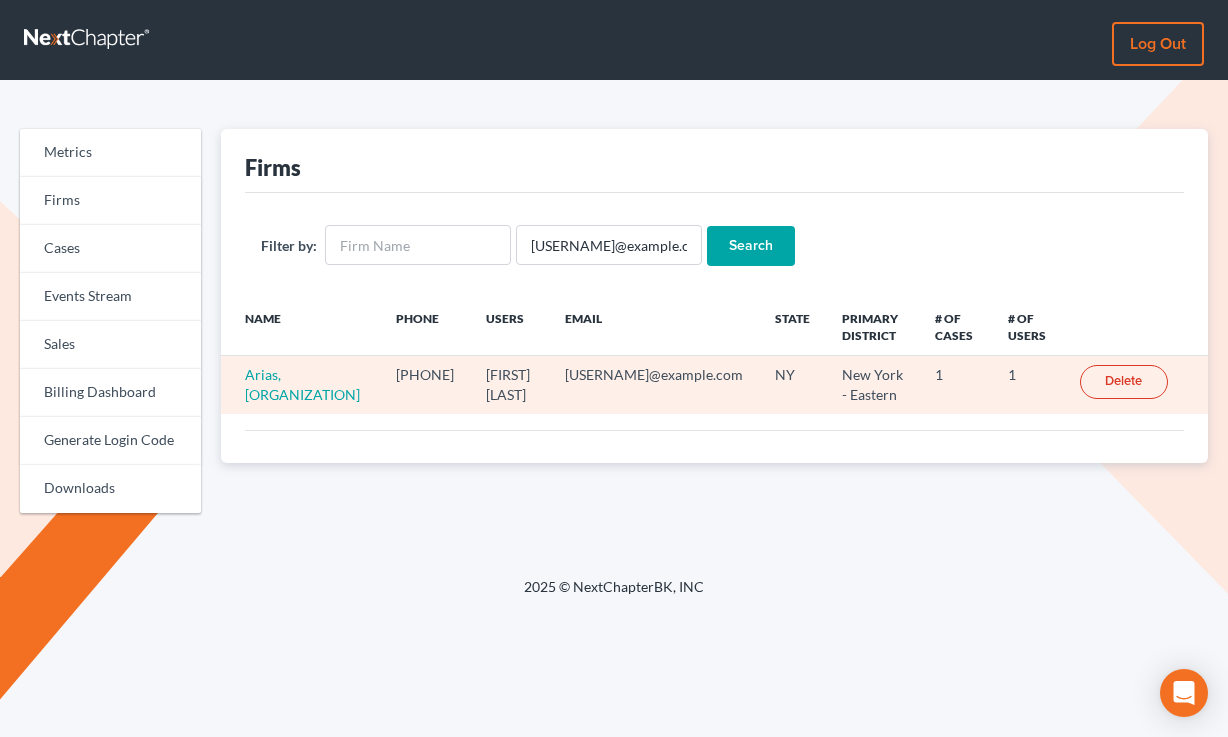 scroll, scrollTop: 0, scrollLeft: 0, axis: both 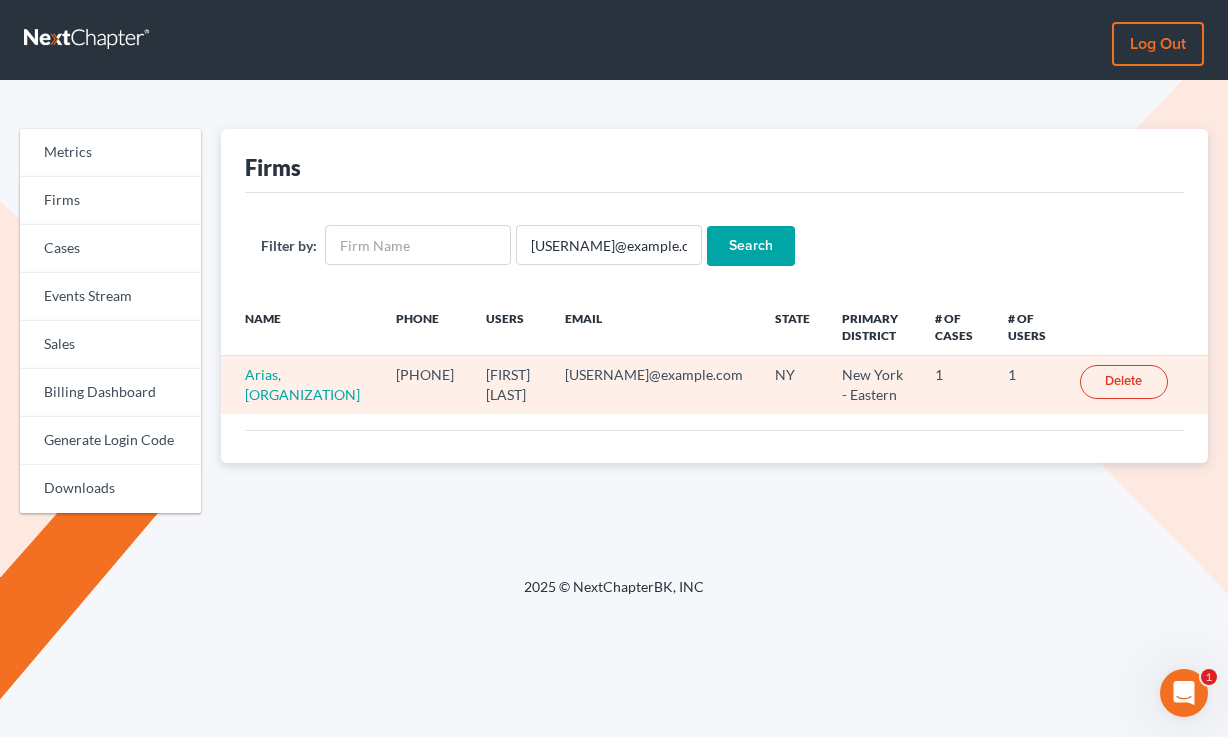 click on "Arias, [ORGANIZATION]" at bounding box center [300, 385] 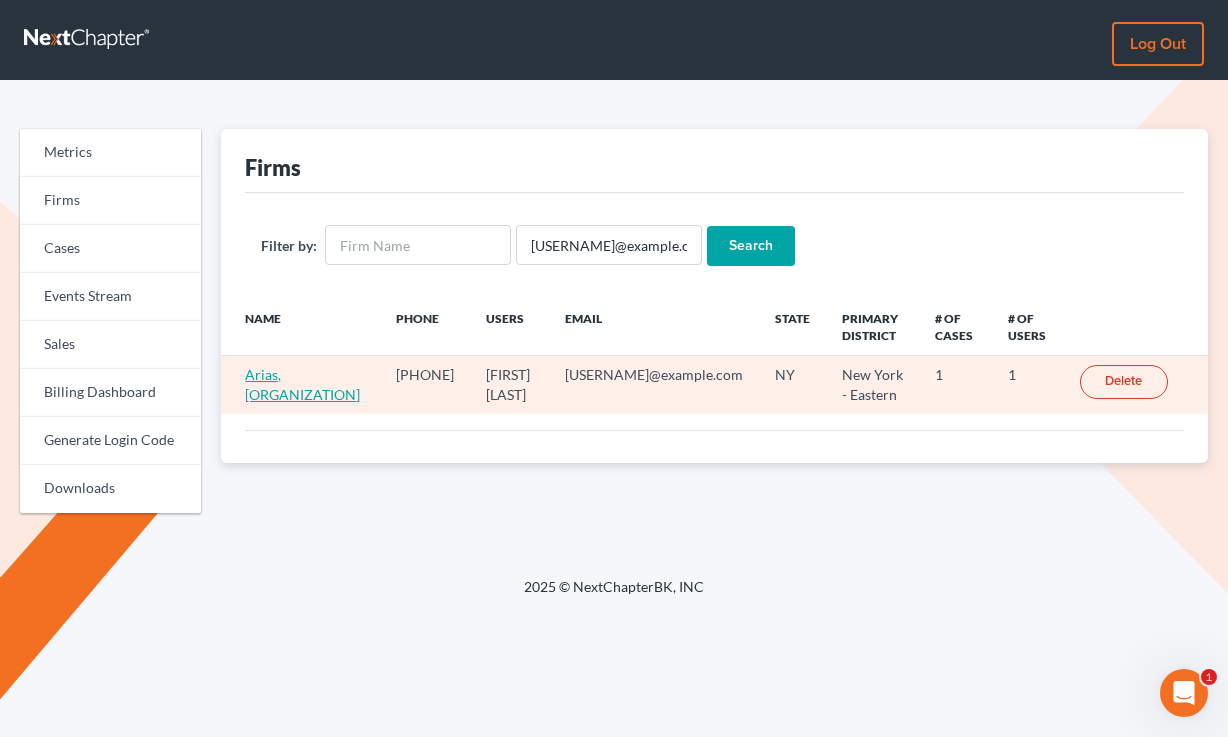 click on "Arias, PLLC" at bounding box center (302, 384) 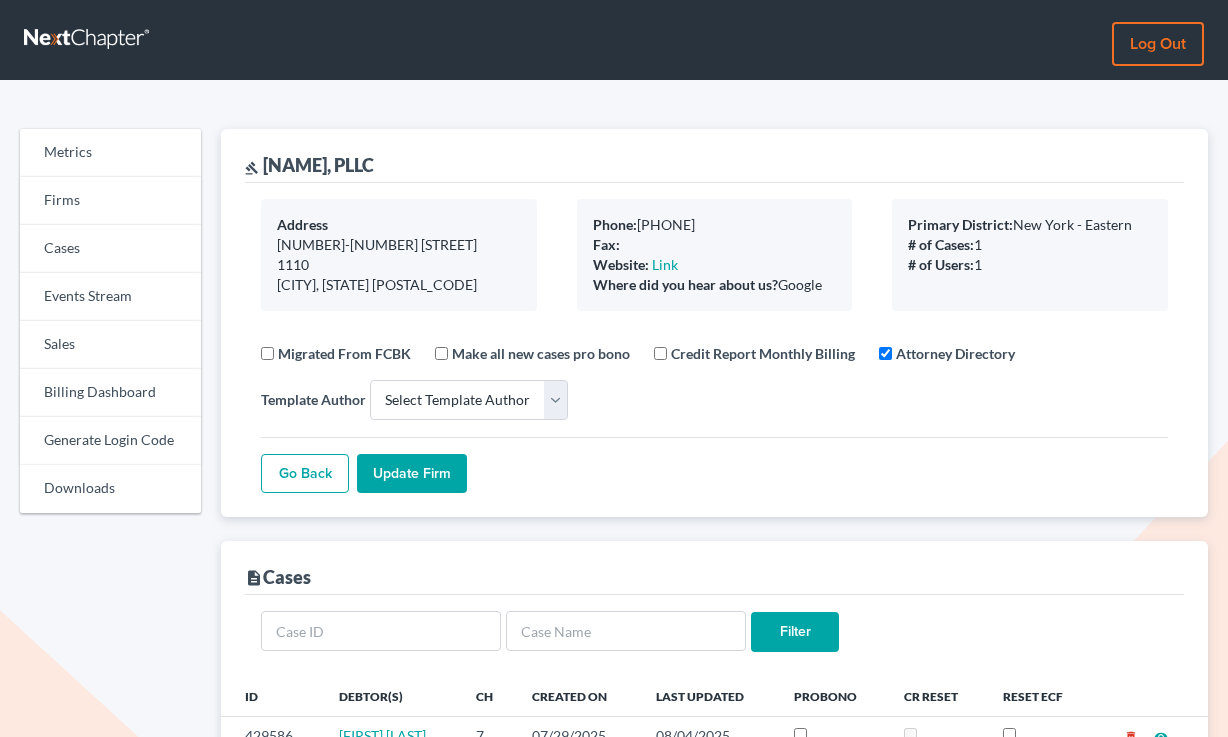 select 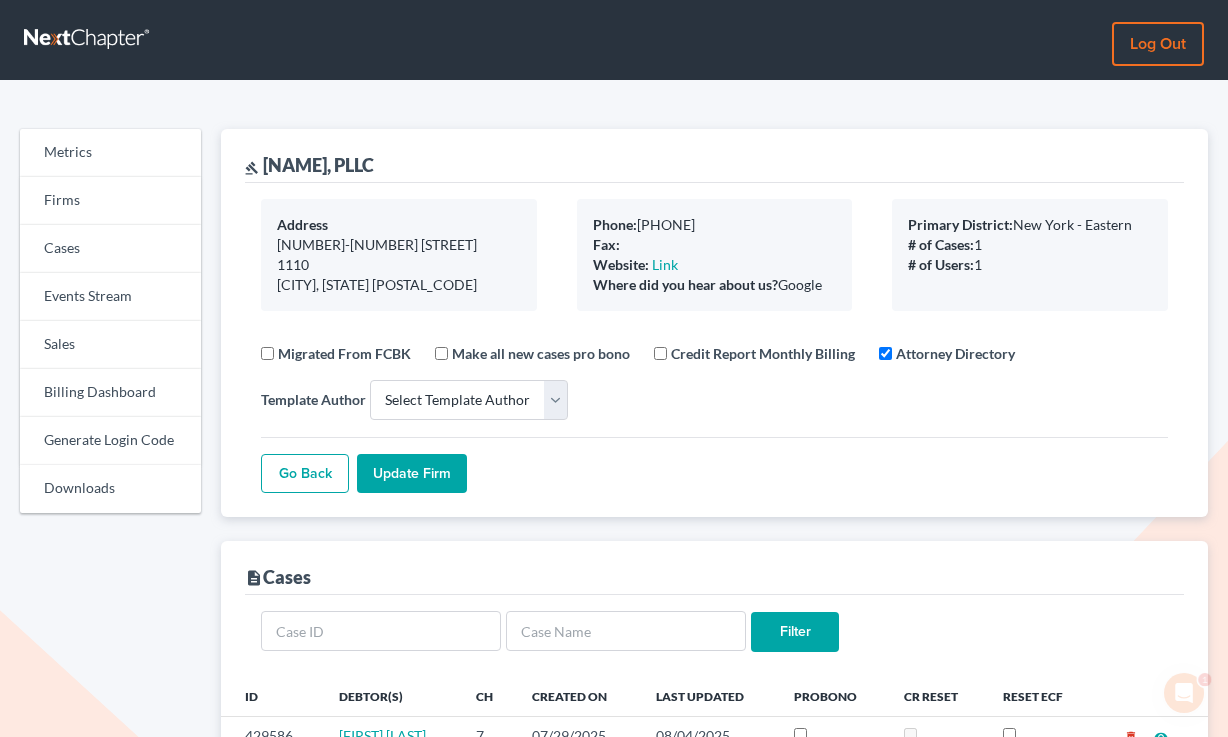 scroll, scrollTop: 0, scrollLeft: 0, axis: both 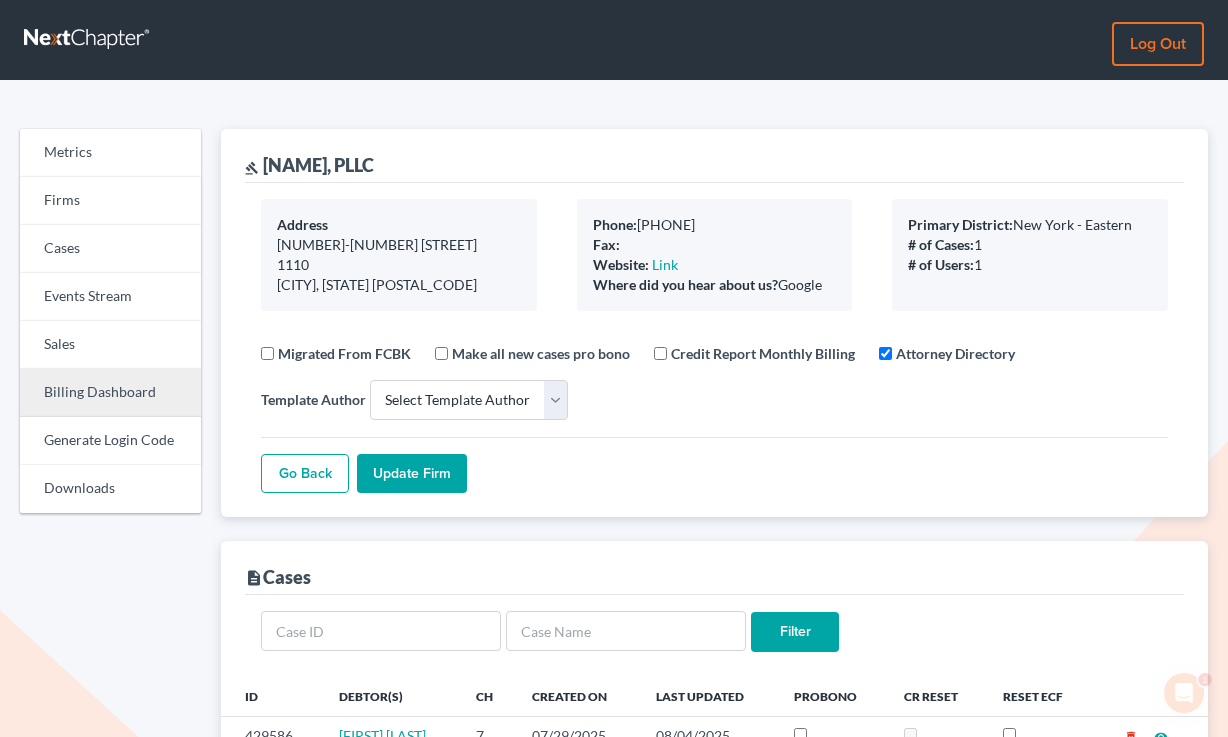 click on "Billing Dashboard" at bounding box center (110, 393) 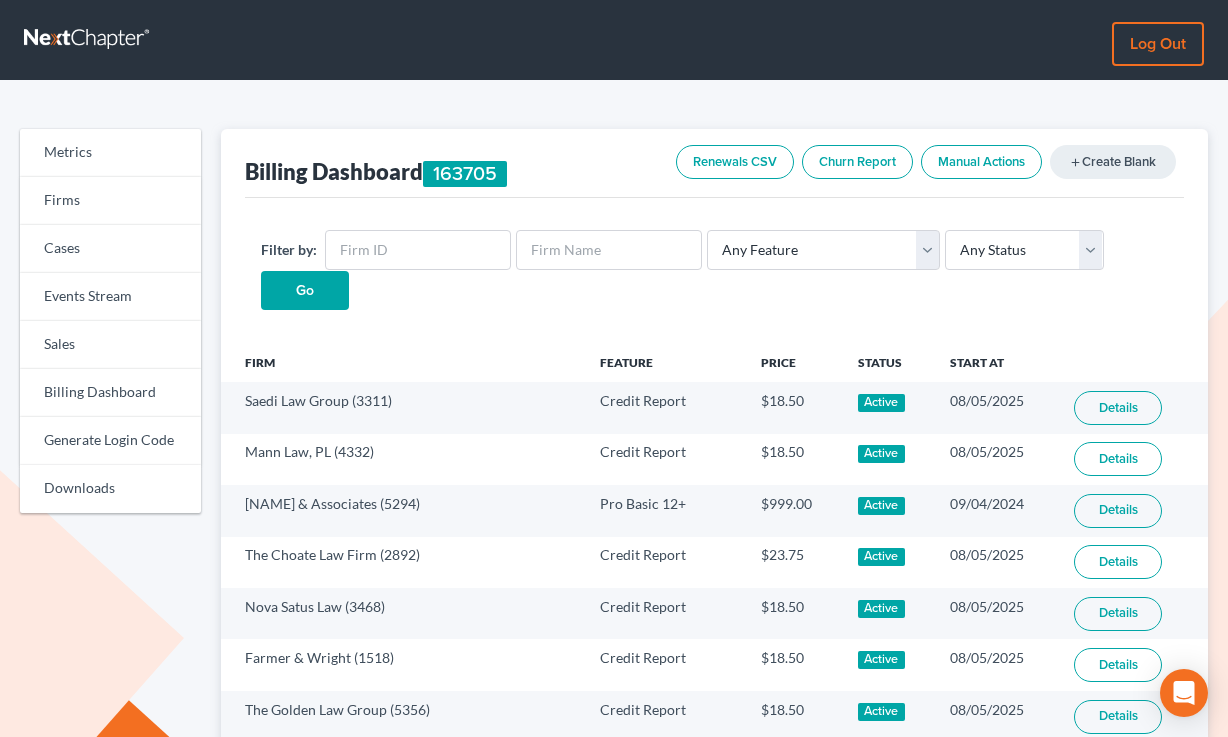 scroll, scrollTop: 0, scrollLeft: 0, axis: both 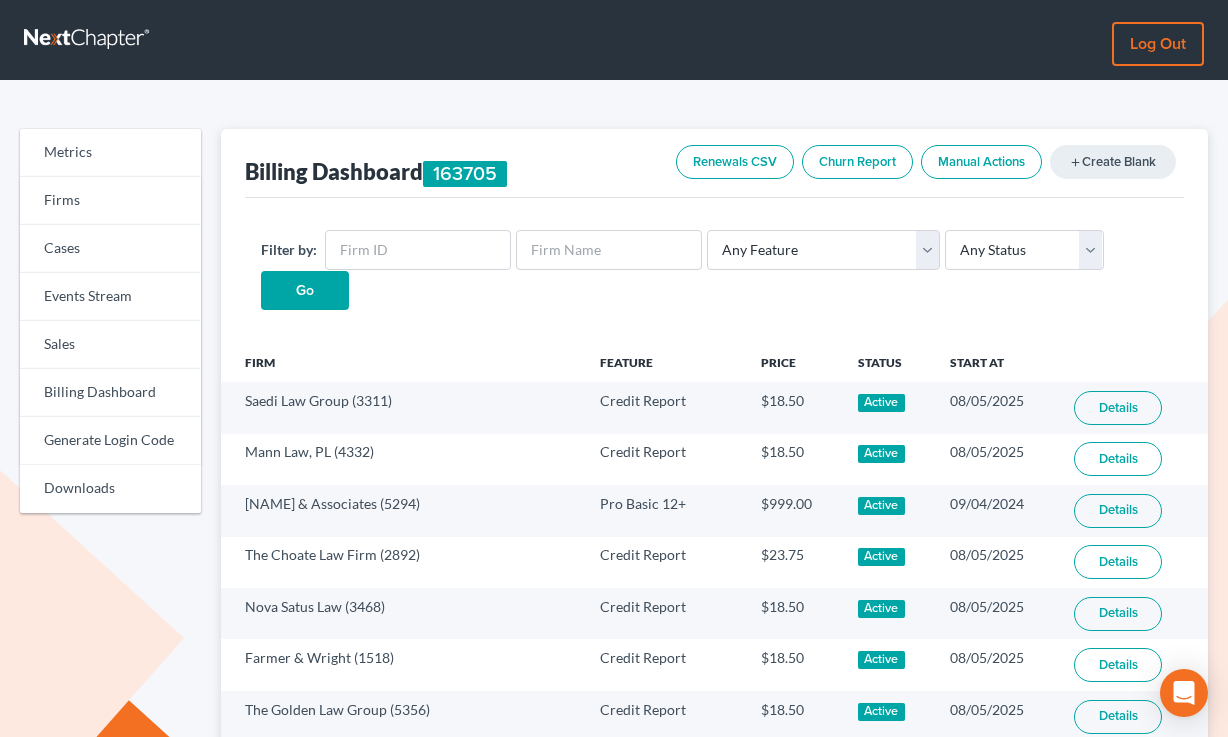 click on "Renewals CSV Churn Report Manual Actions add  Create Blank" at bounding box center (926, 162) 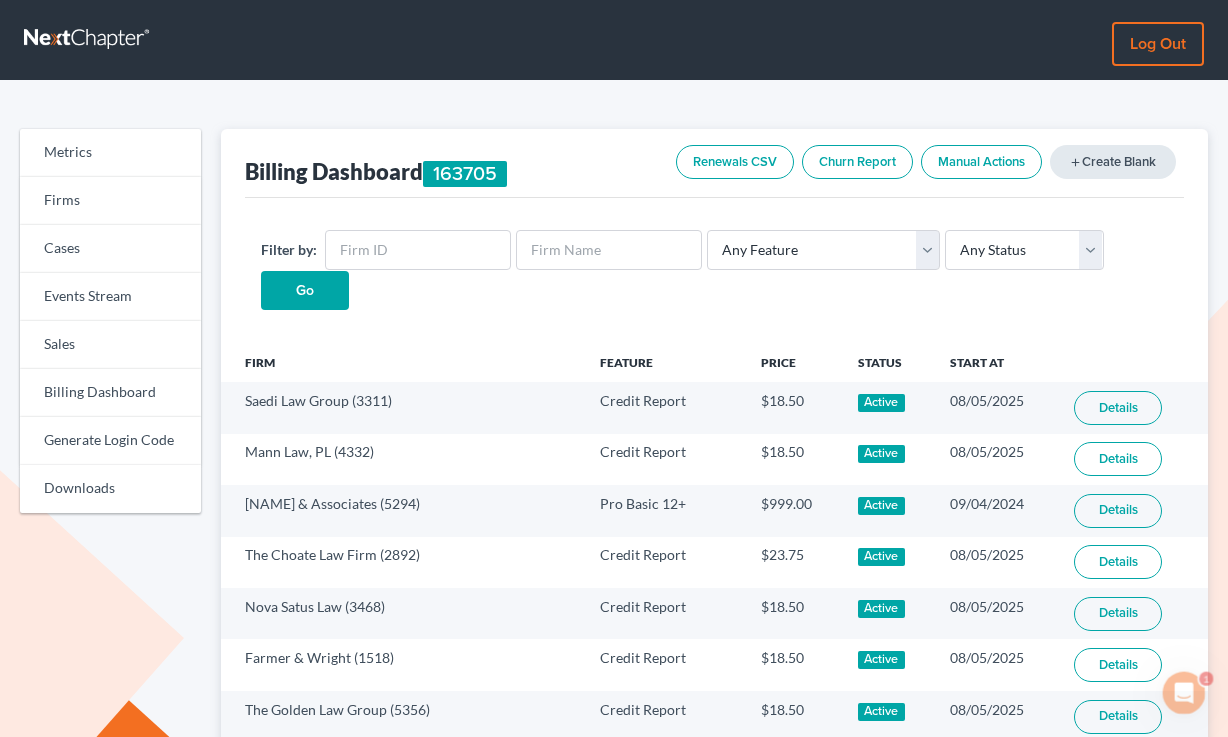 scroll, scrollTop: 0, scrollLeft: 0, axis: both 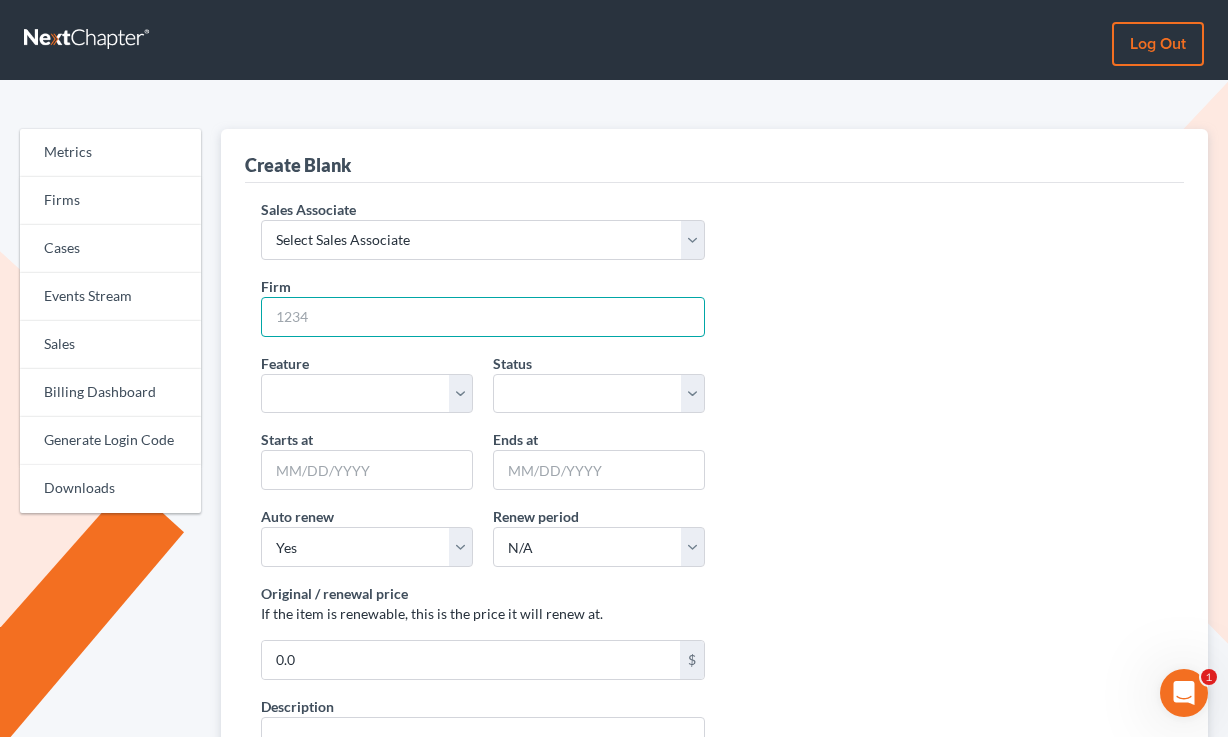 click on "Firm" at bounding box center (482, 317) 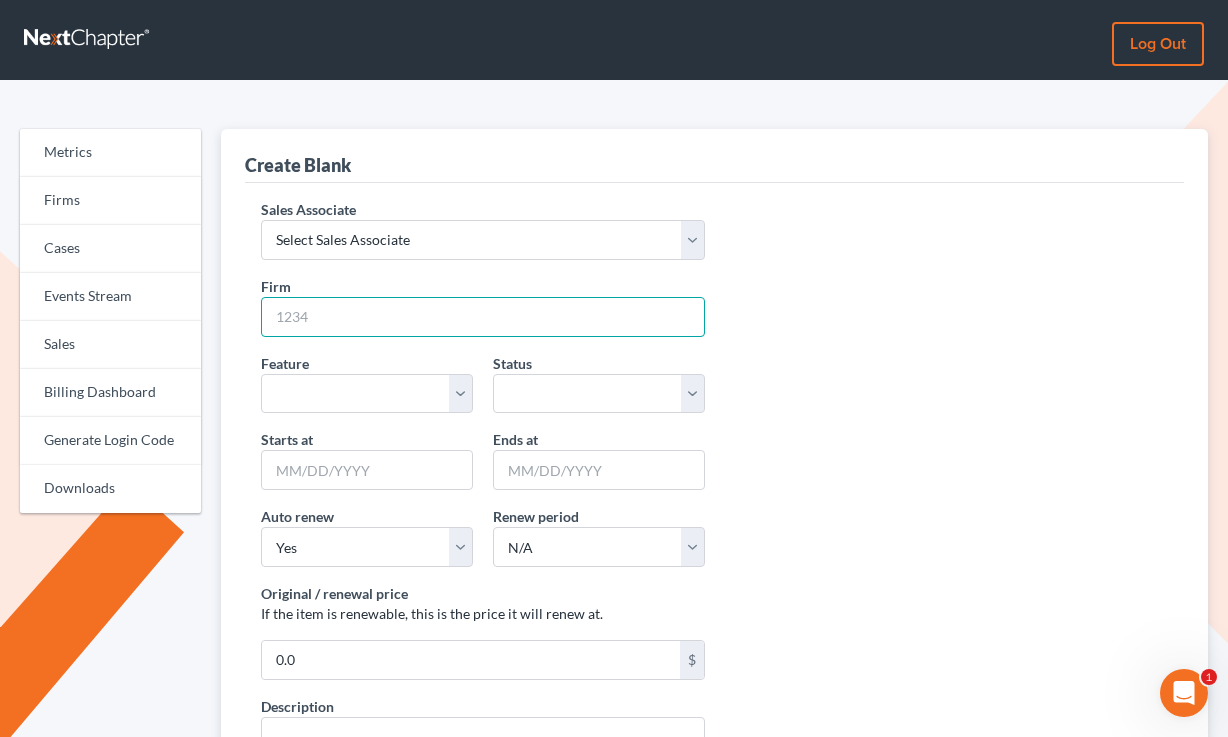 paste on "12221" 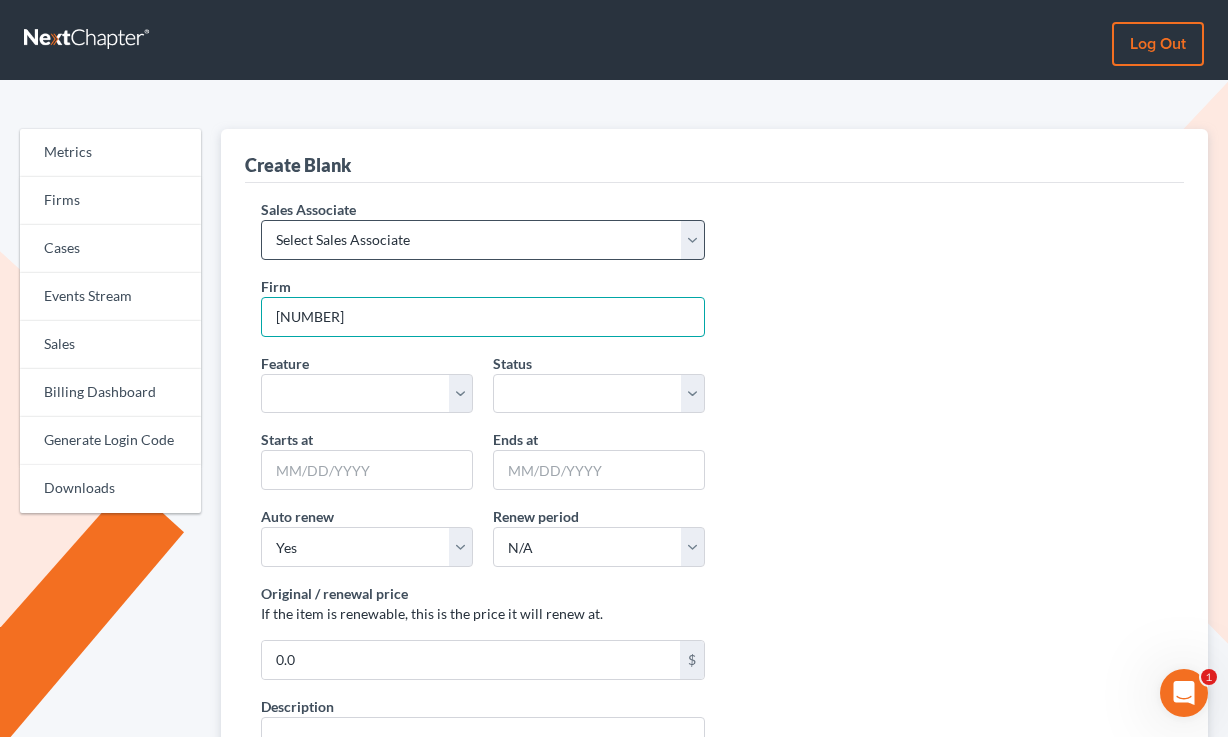 type on "12221" 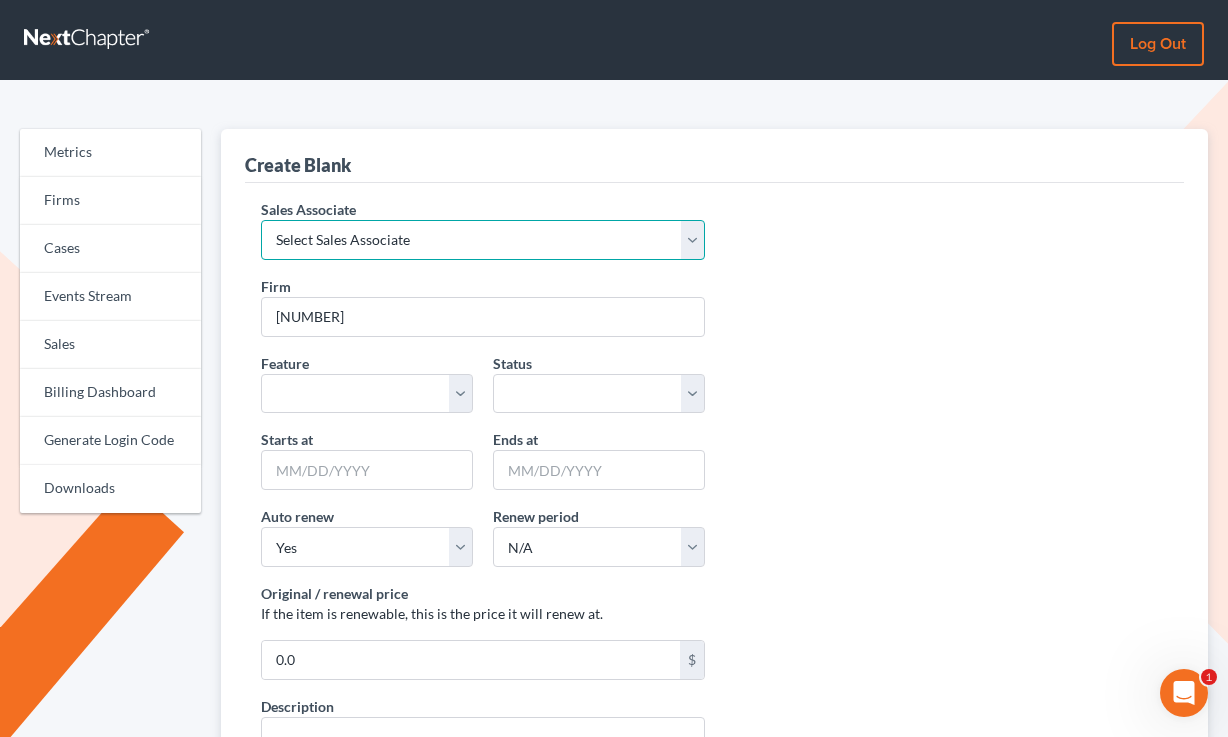 click on "Select Sales Associate
Alex Seymour
Over Transom
Tim Shadoan" at bounding box center [482, 240] 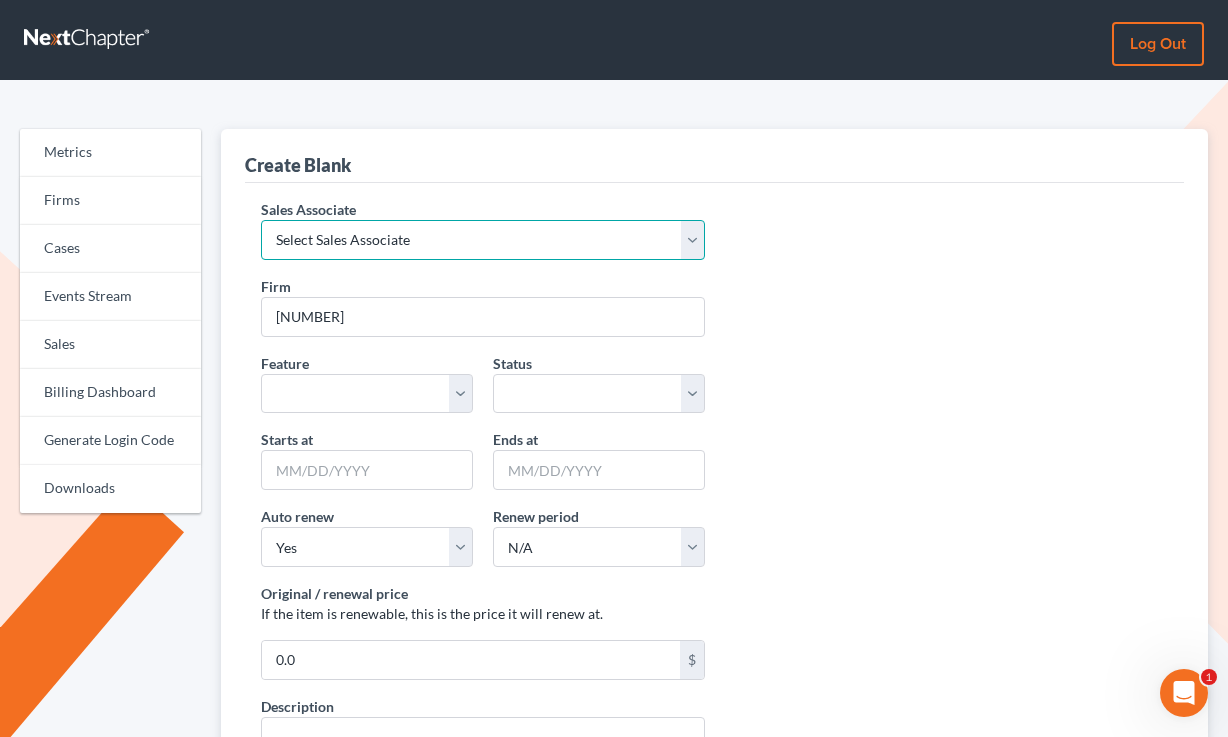 select on "7676" 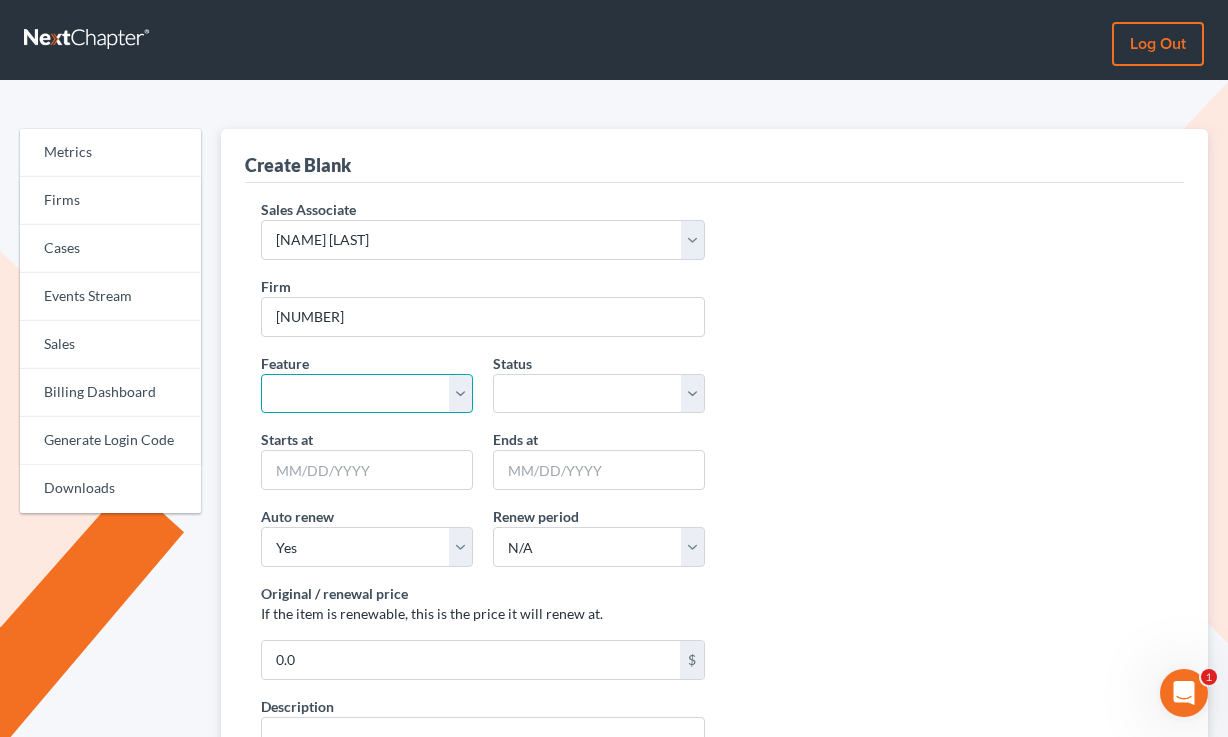 click on "Start Plus Plan
Pro Plus Plan
Whoa Plan
Credit Report
Credit Report Monthly
Final Packet
ECF Full
ECF Emergency
Chapter 13 Plan
MyChapter
NextMessage
Pacer Notices
Doc Creator
Virtual Paralegal
Virtual Paralegal - Hourly
Virtual Paralegal Annual 5
Virtual Paralegal Annual 10
Virtual Paralegal Annual 15
Virtual Paralegal Annual 15+
Concierge
Case Transfer
Additional User
Additional User Loyalty
Start Plan (Loyalty)
Grow Plan (Loyalty)
Pro Plan (Loyalty)
Start Plan
Grow Plan
Pro Plan
Whoa Plan (Loyalty)
Doc Pro Monthly
Doc Whoa Monthly
Doc Pro
Doc Whoa
Form Suite
Pro Basic 1 - 4
Pro Basic 5 - 11
Pro Basic 12+
Pro Plus 1 - 11
Pro Plus 12+" at bounding box center (367, 394) 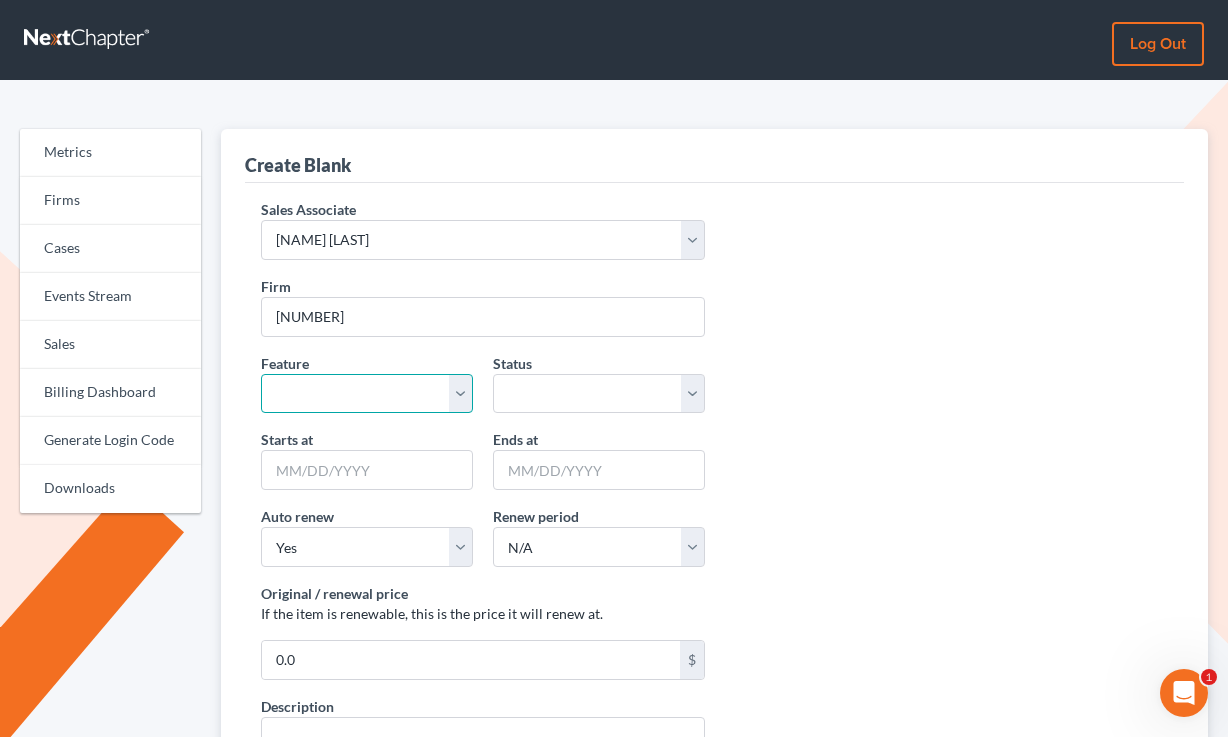 select on "client_portal" 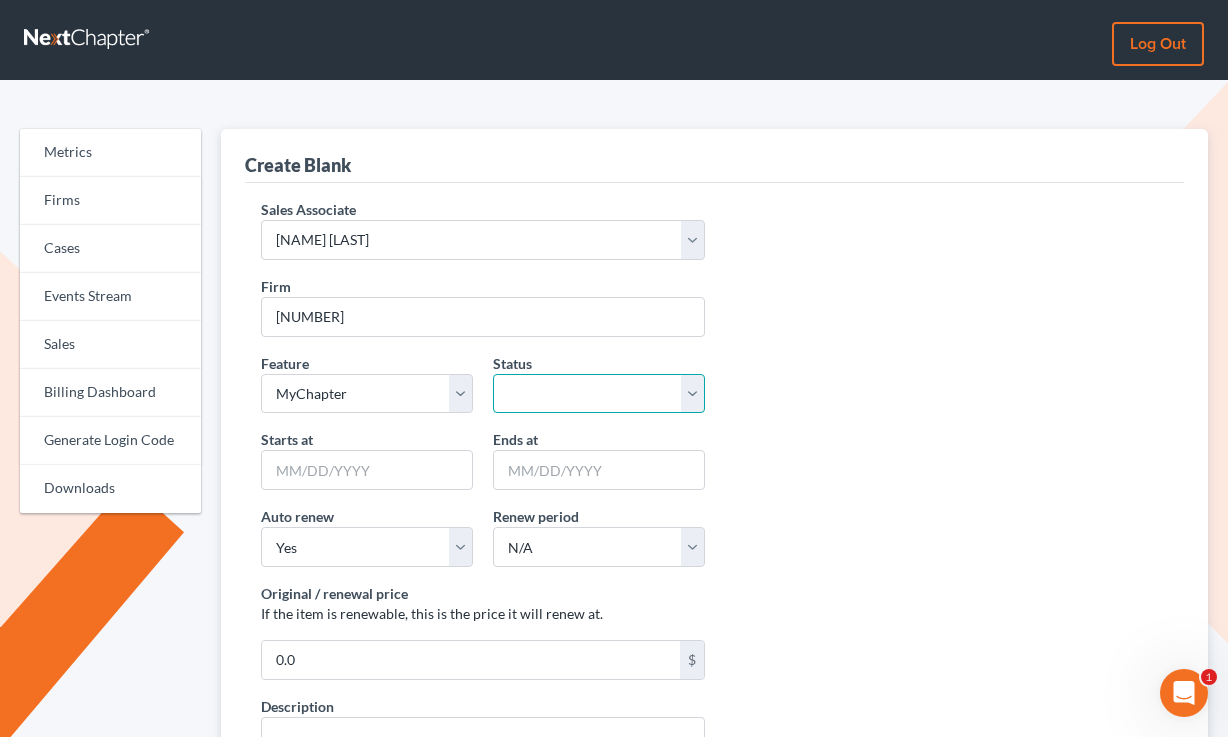 click on "active
inactive
pending
expired
error
pending_charges" at bounding box center (599, 394) 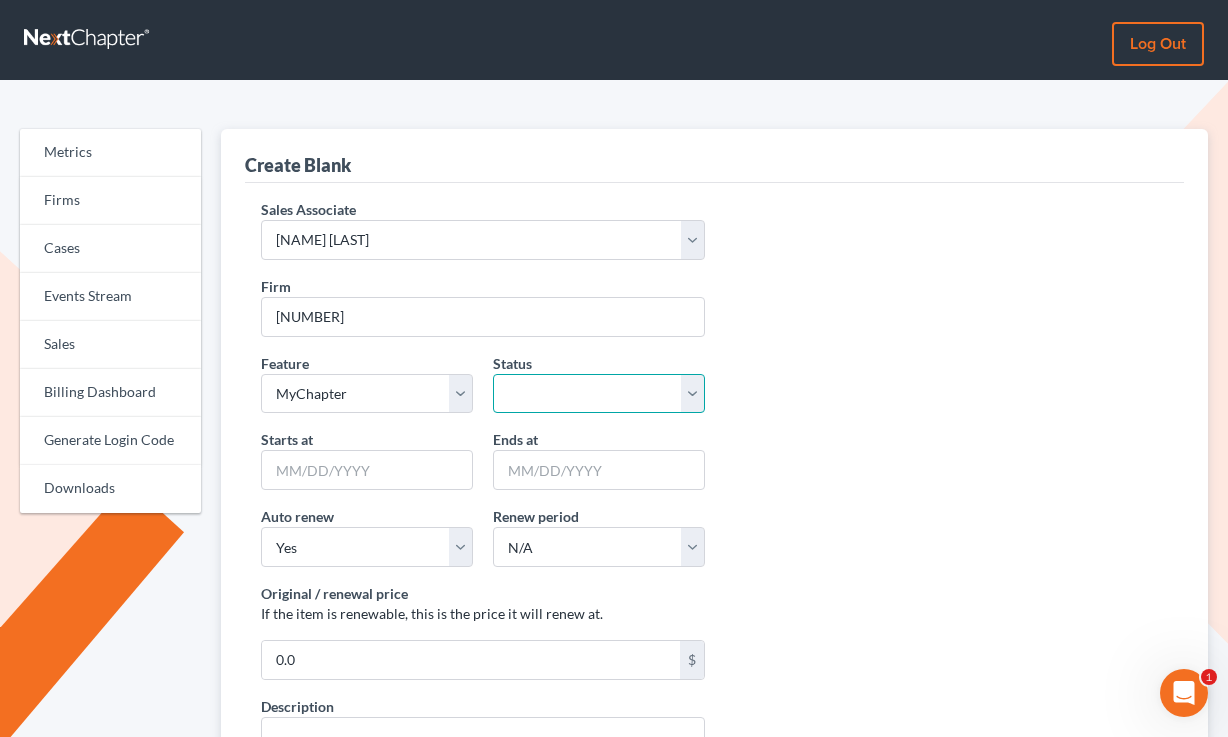 select on "active" 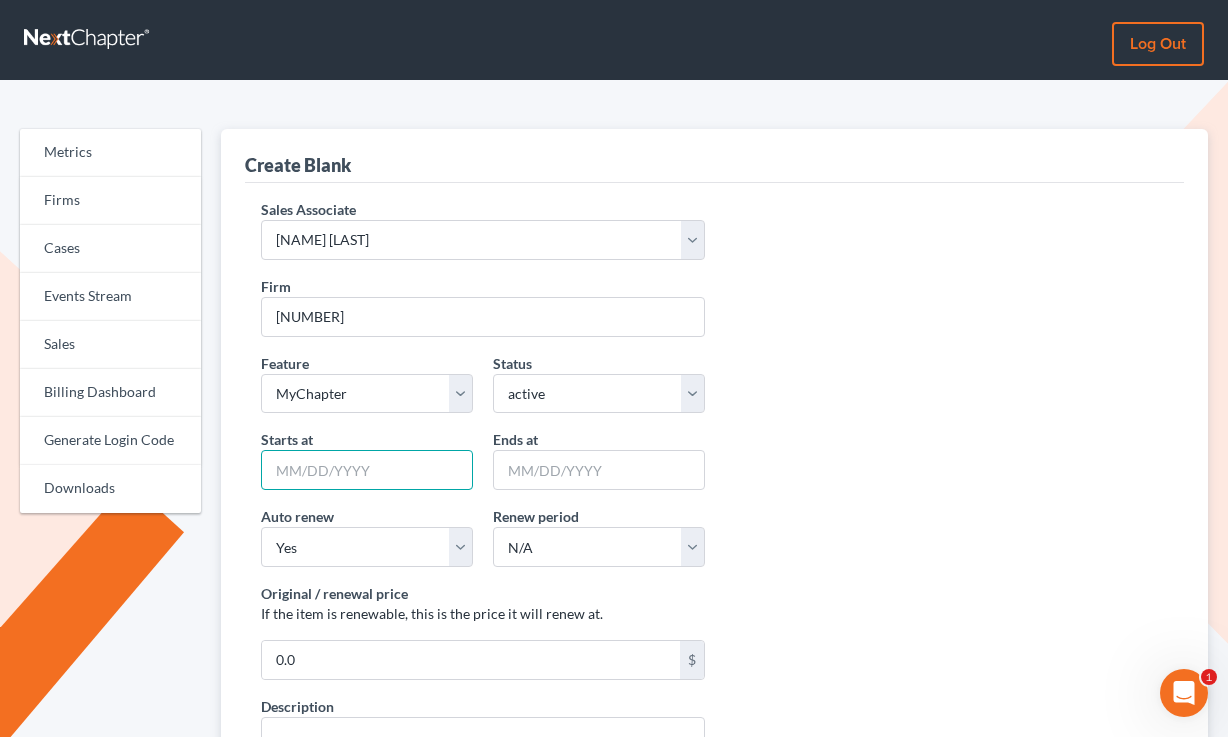 click on "Starts at" at bounding box center (367, 470) 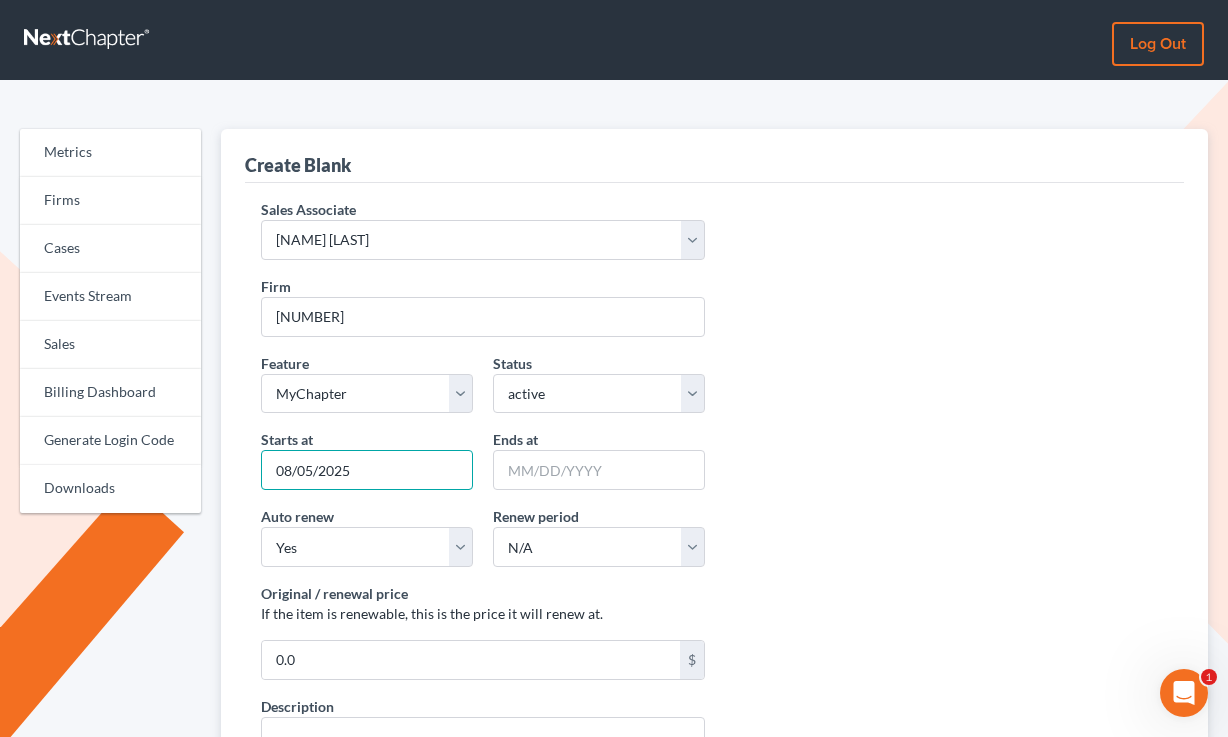 type on "08/05/2025" 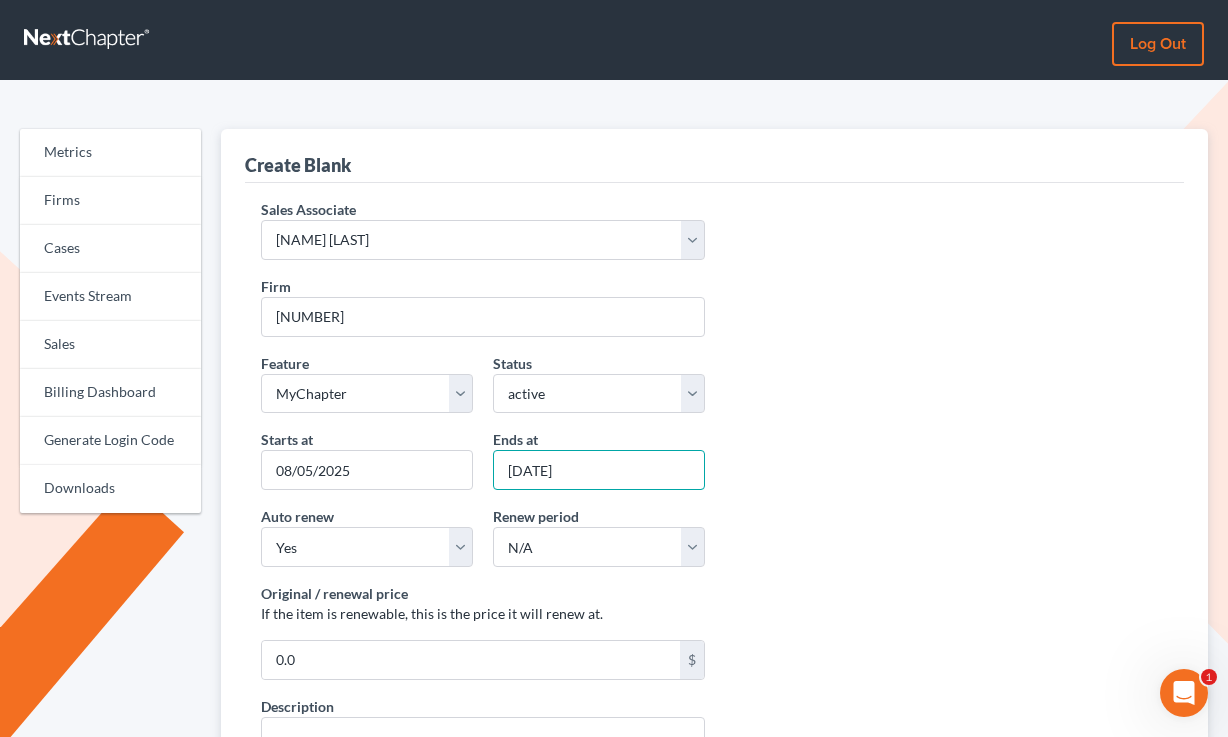 type on "08/12/2025" 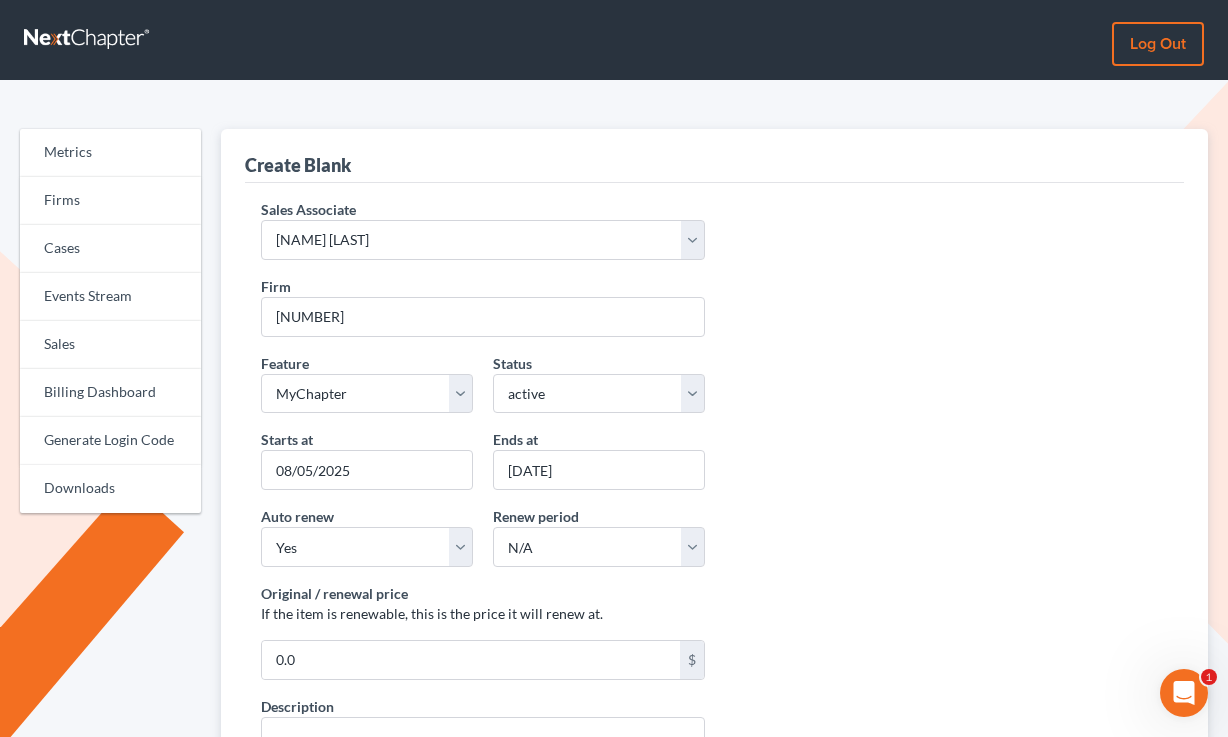 click on "Auto renew Yes
No Renew period Year
Month
N/A" at bounding box center [714, 544] 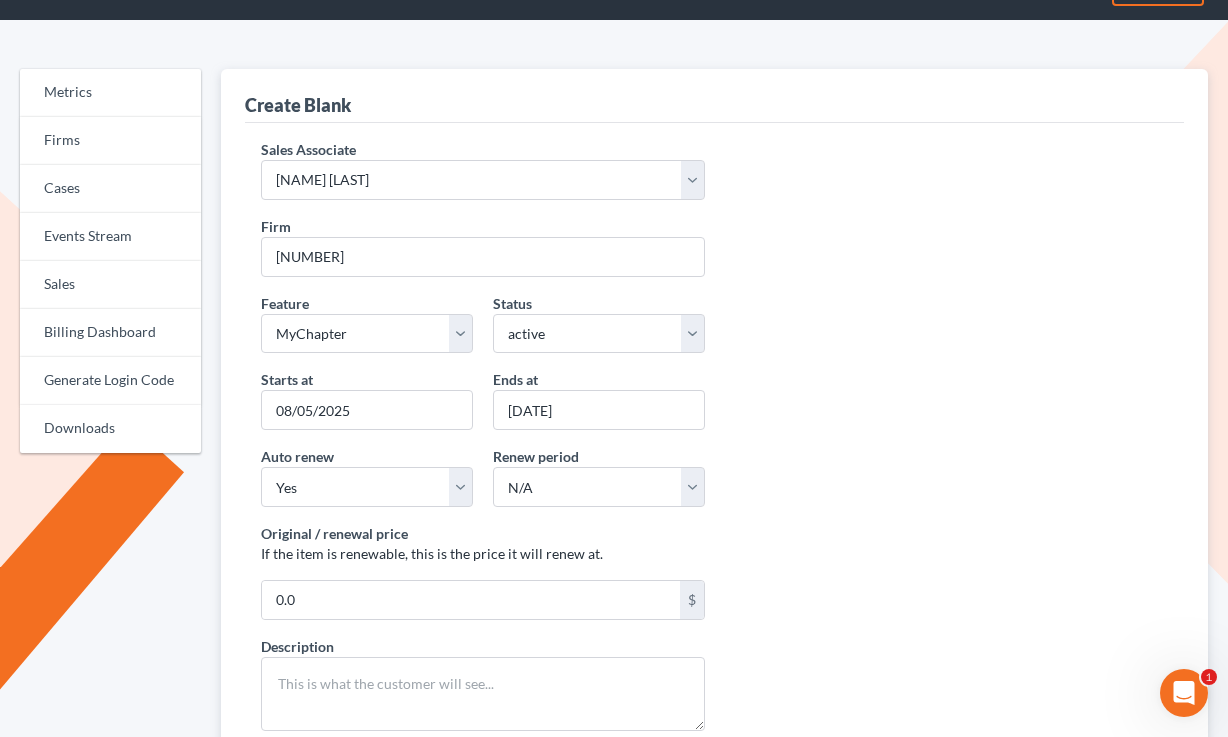scroll, scrollTop: 120, scrollLeft: 0, axis: vertical 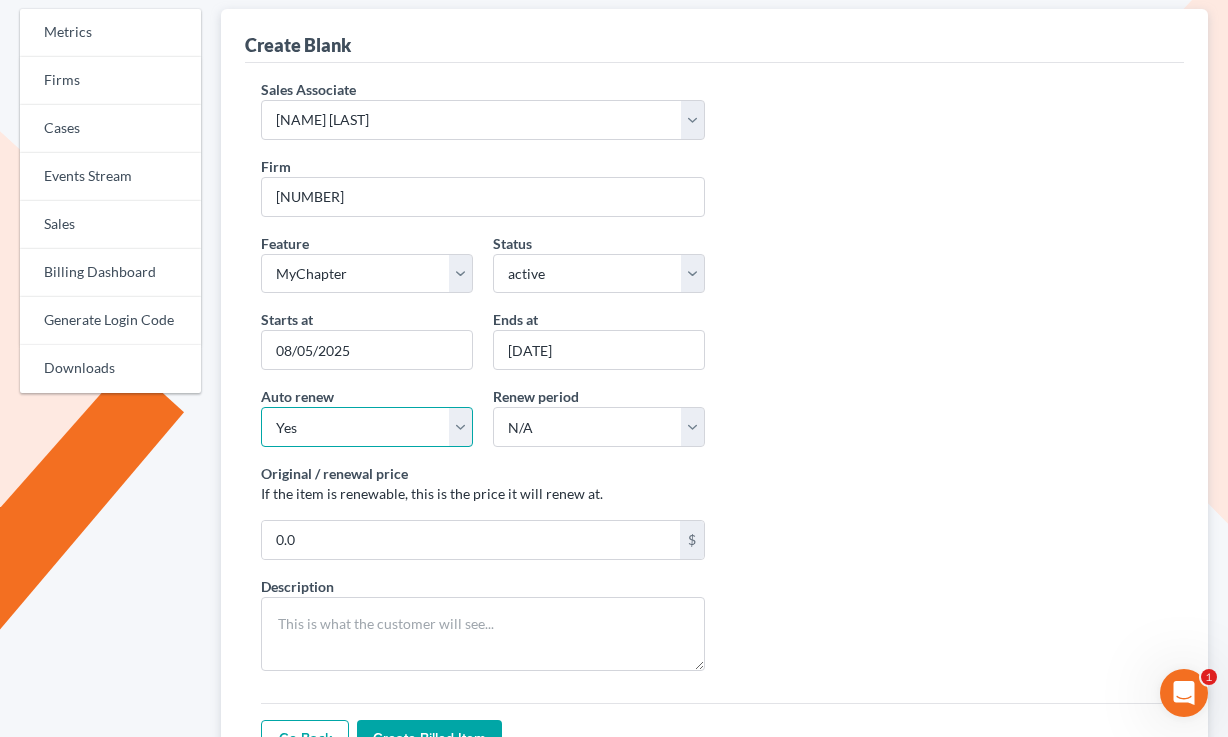 click on "Yes
No" at bounding box center [367, 427] 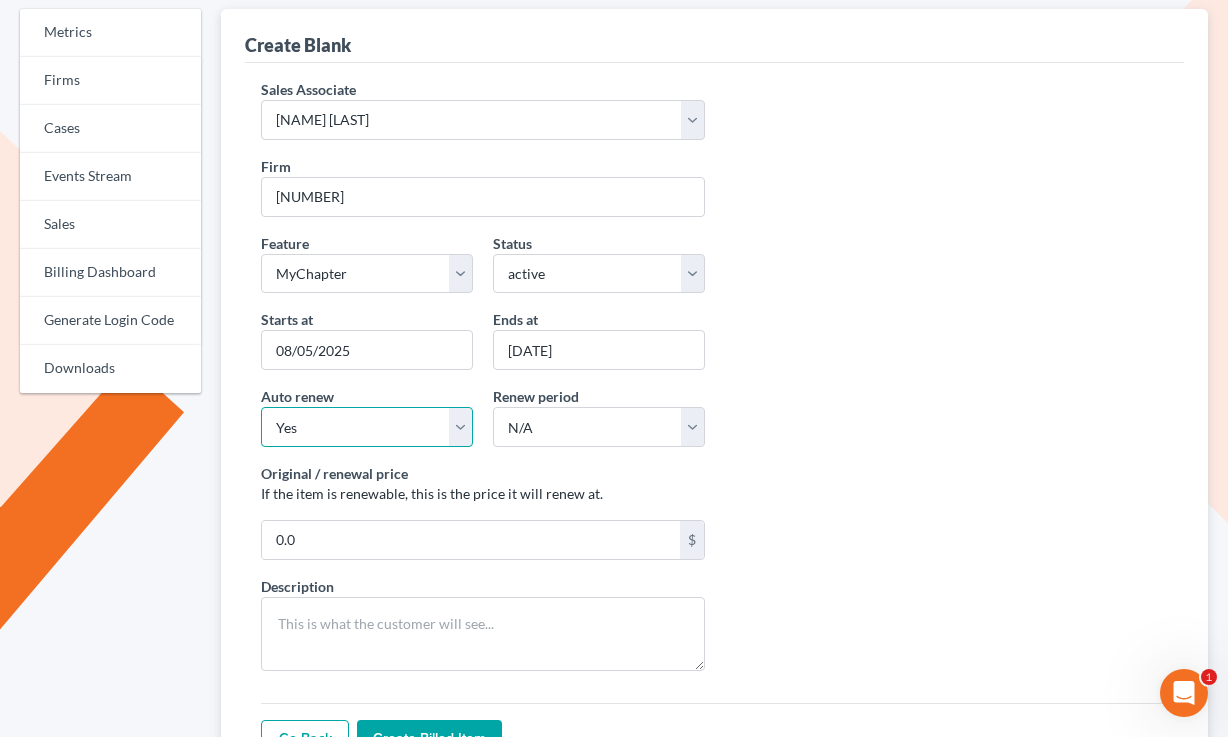 select on "false" 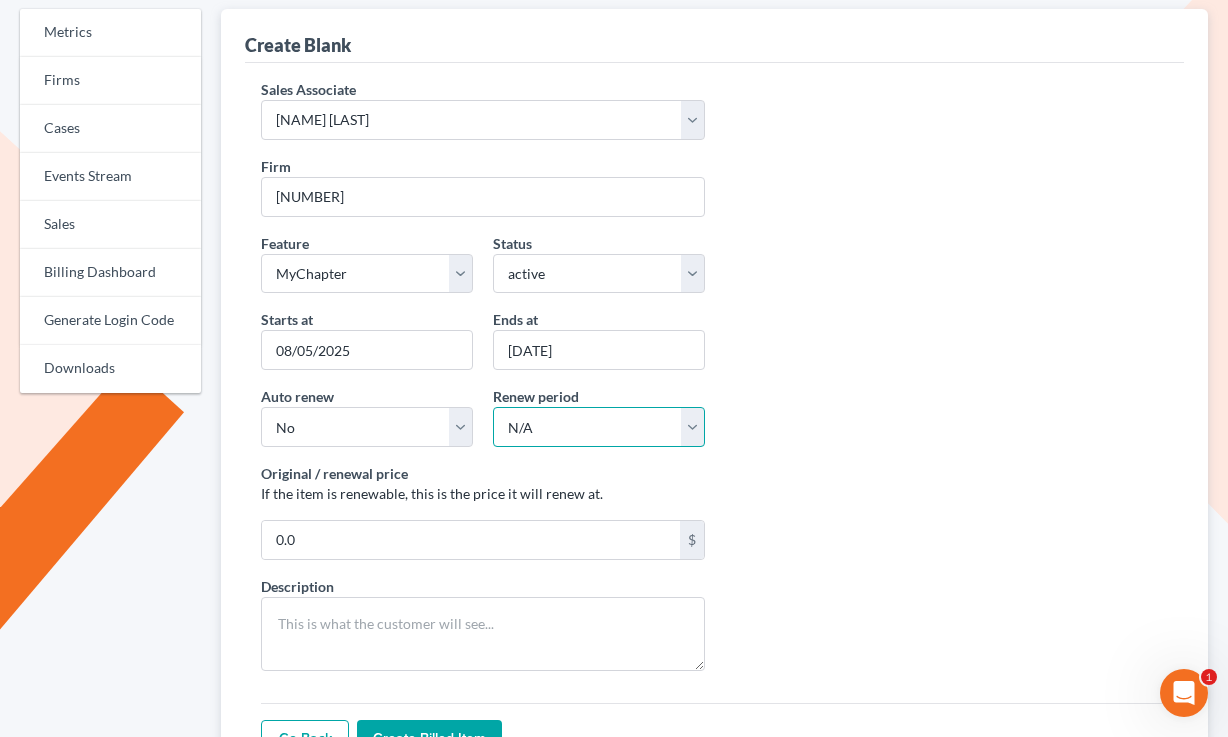 click on "Year
Month
N/A" at bounding box center (599, 427) 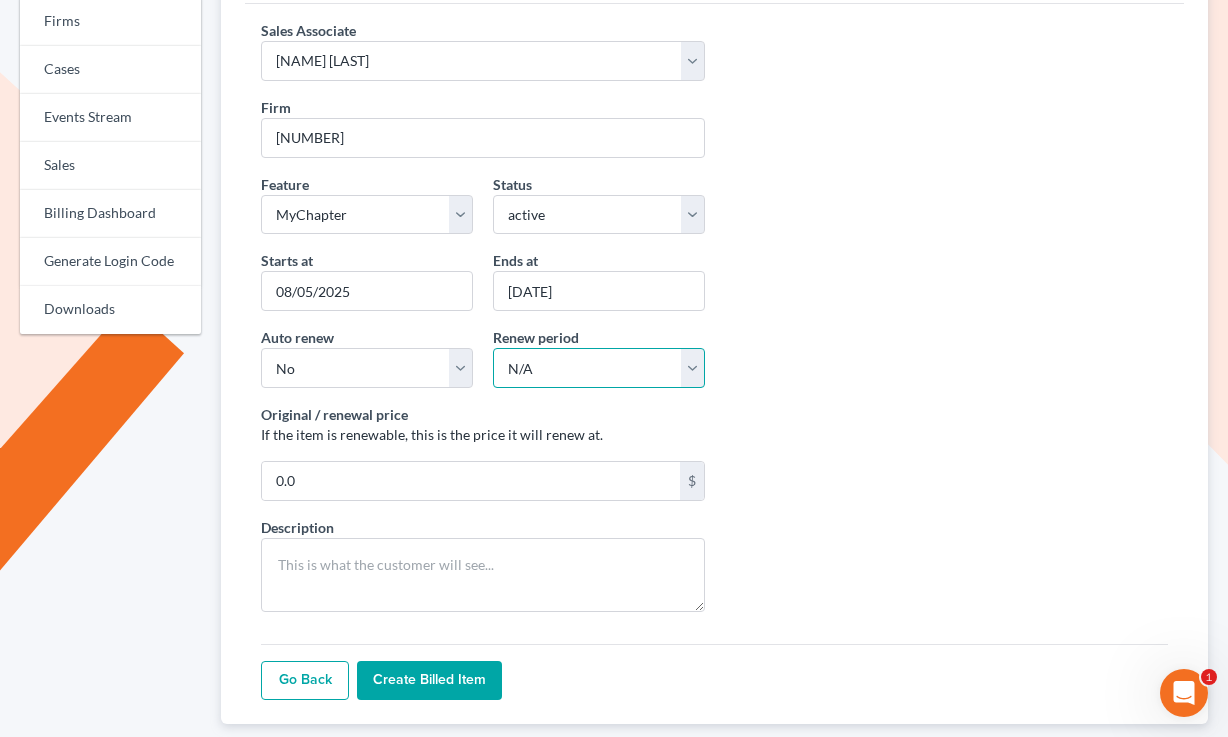 scroll, scrollTop: 249, scrollLeft: 0, axis: vertical 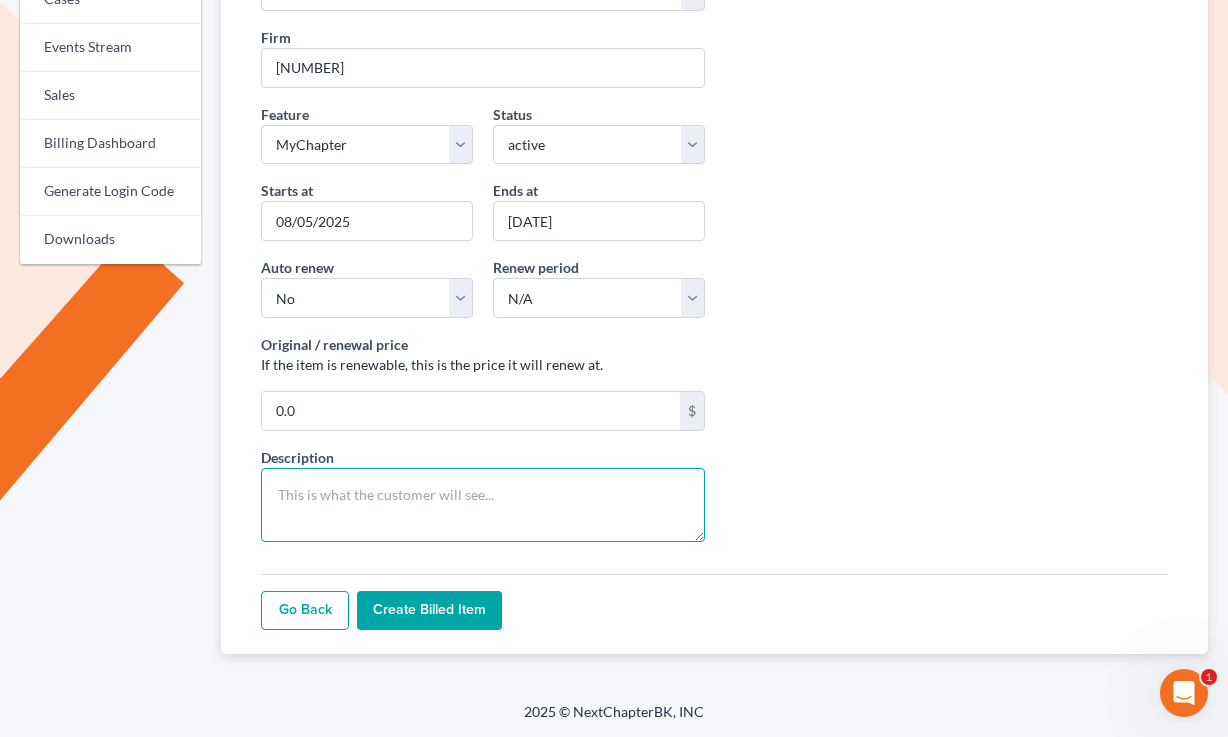 click on "Description" at bounding box center (482, 505) 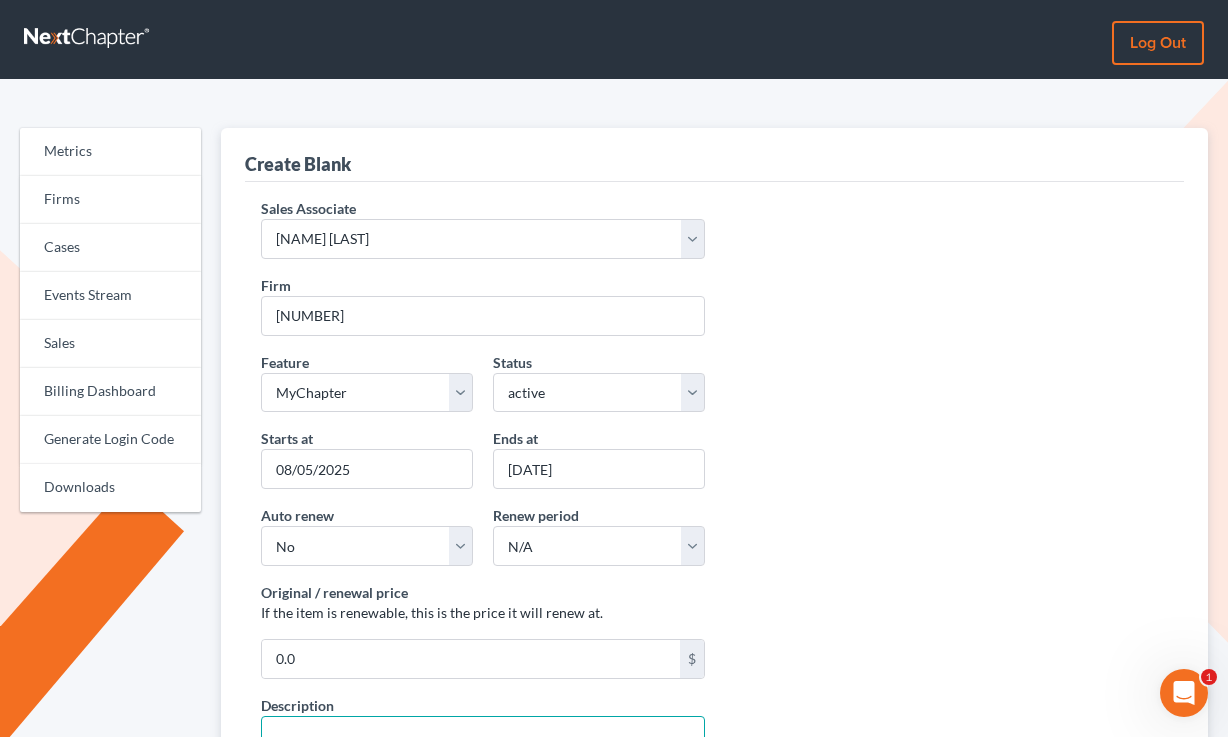 scroll, scrollTop: 0, scrollLeft: 0, axis: both 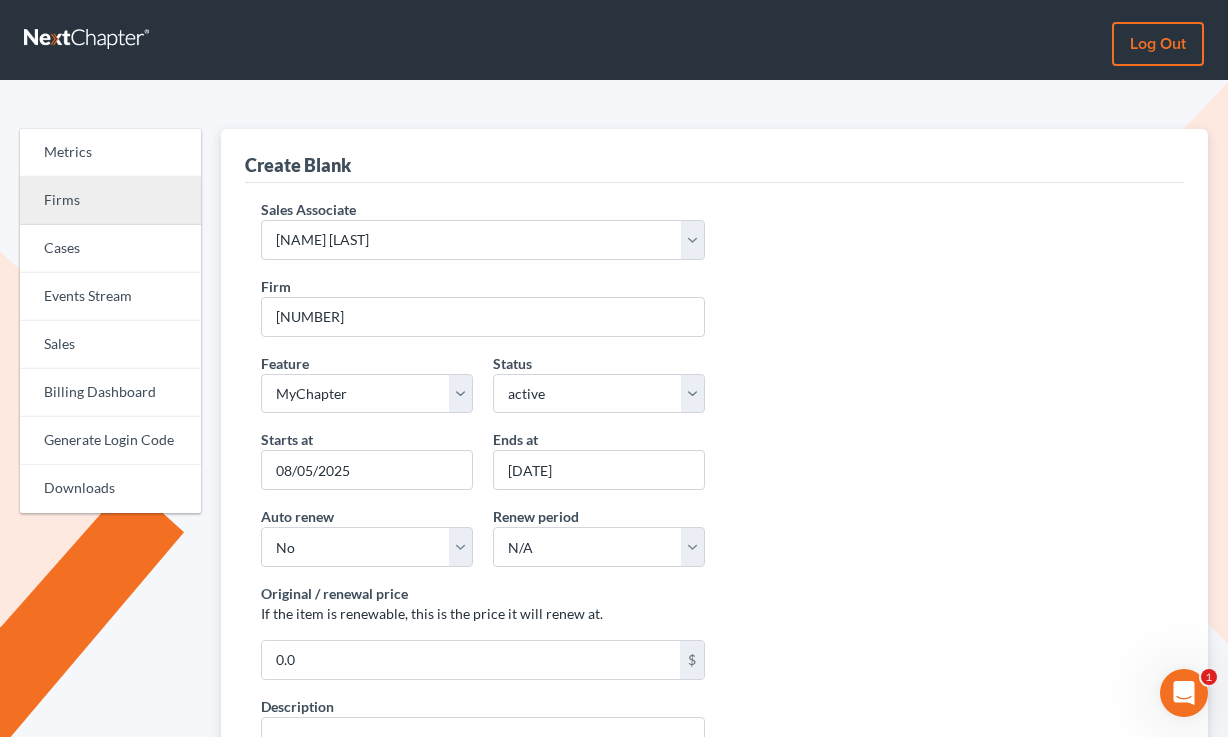click on "Firms" at bounding box center [110, 201] 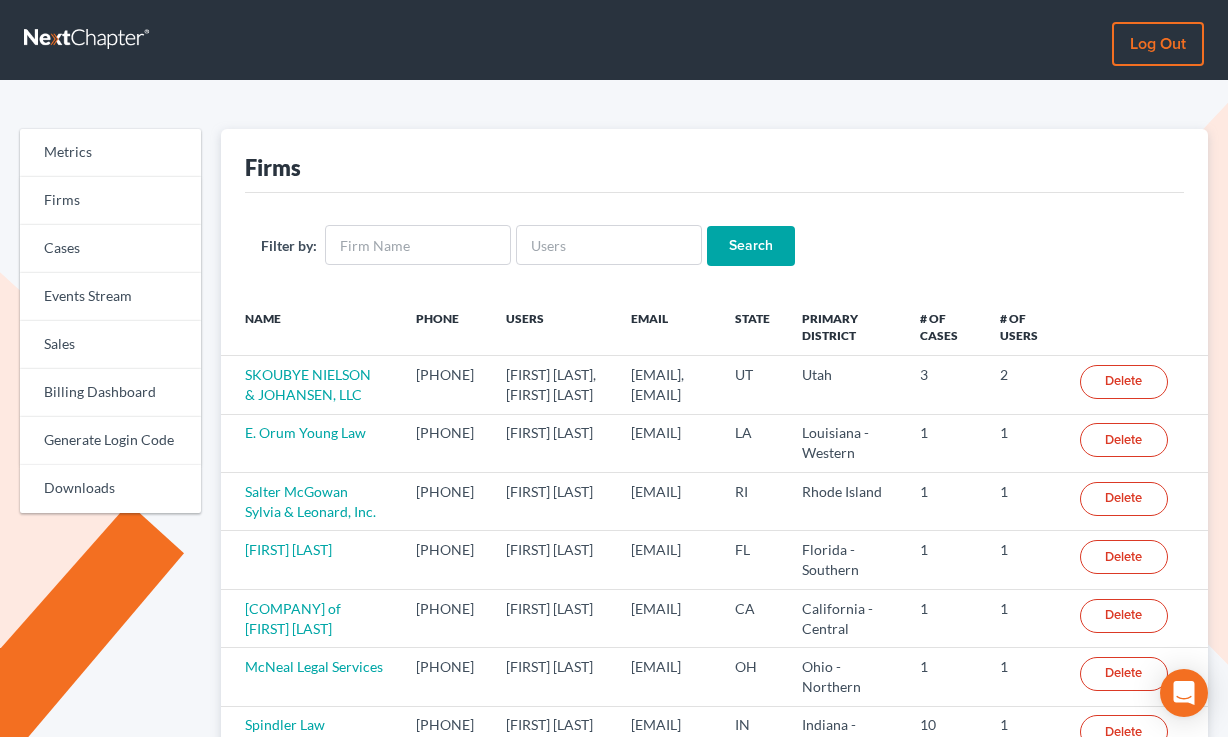 scroll, scrollTop: 0, scrollLeft: 0, axis: both 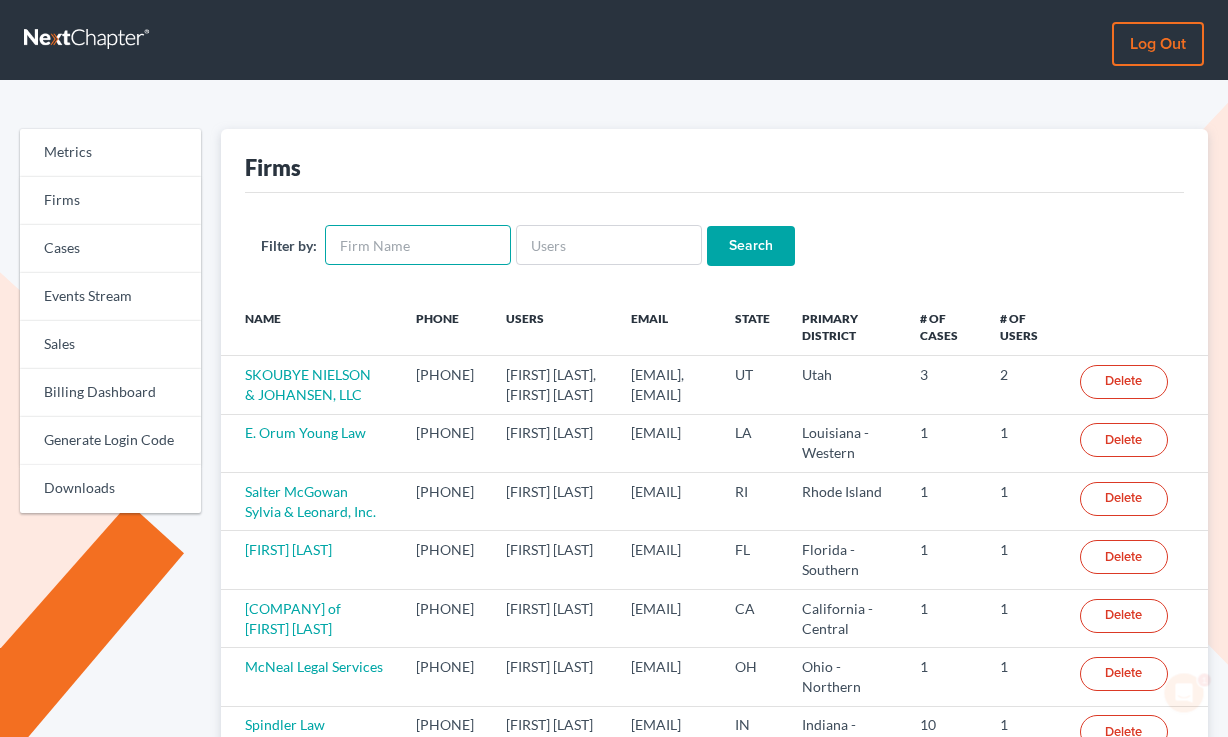 click at bounding box center (418, 245) 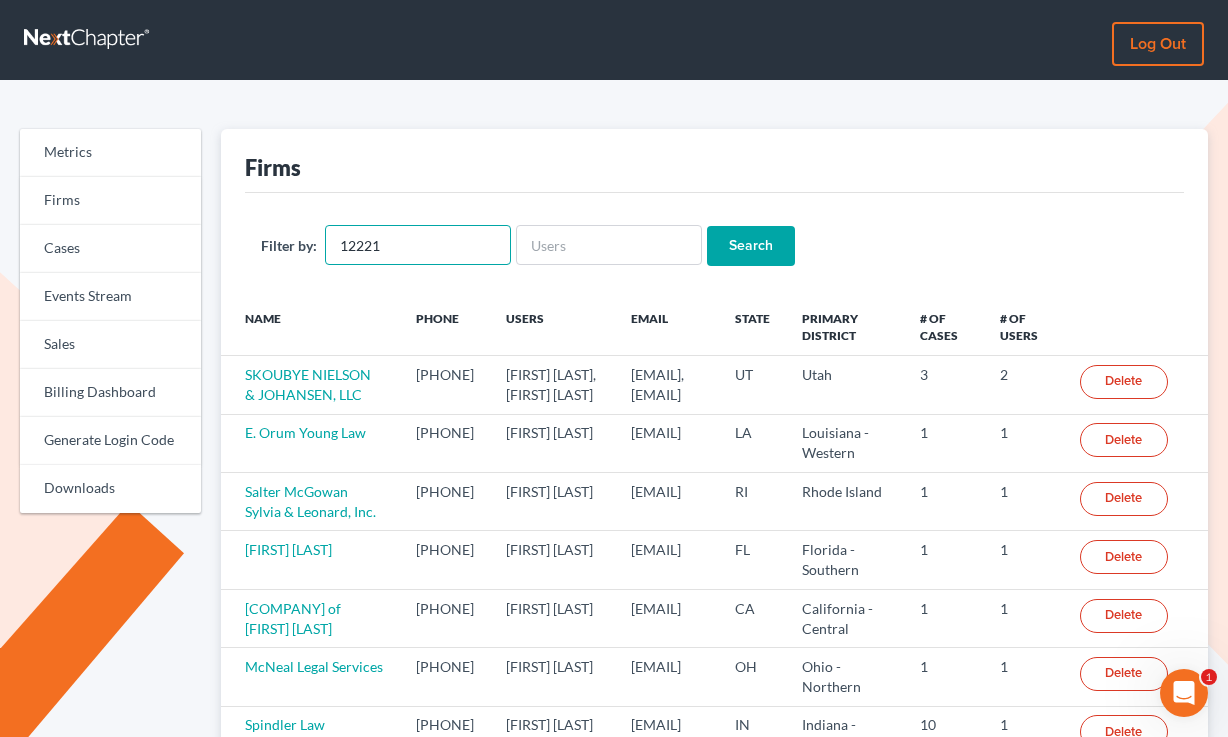 click on "12221" at bounding box center [418, 245] 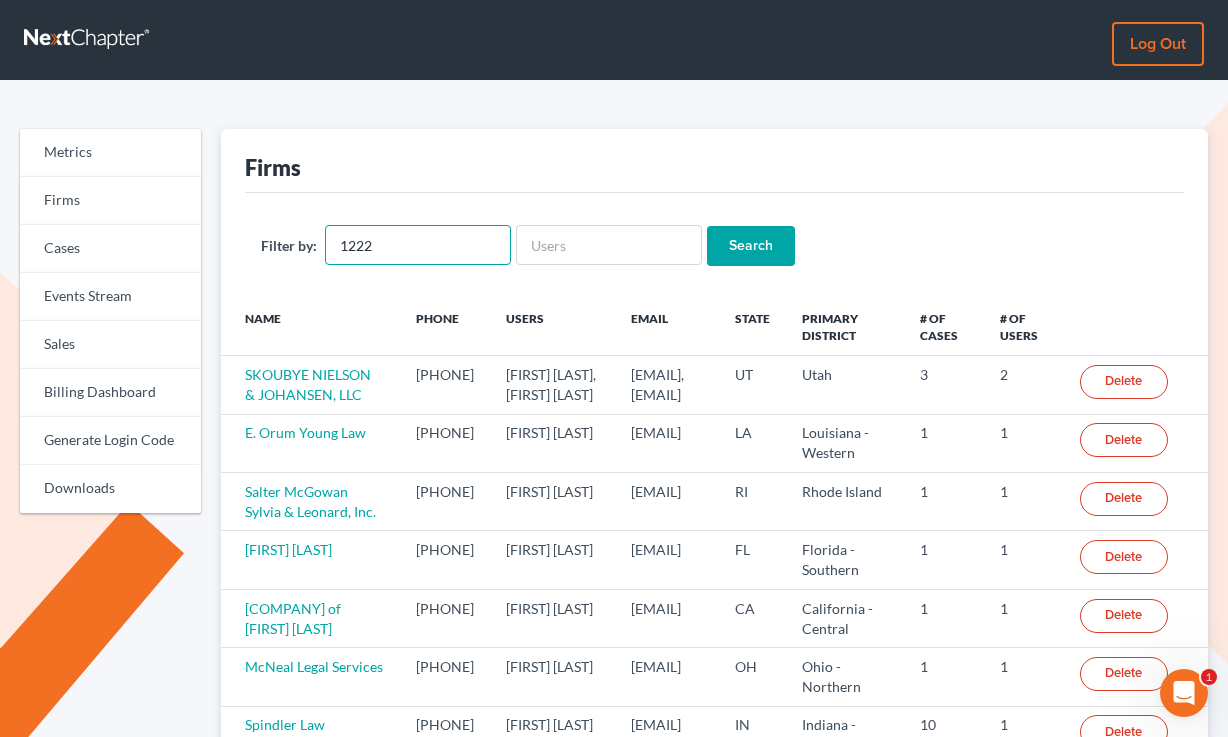 type on "1222" 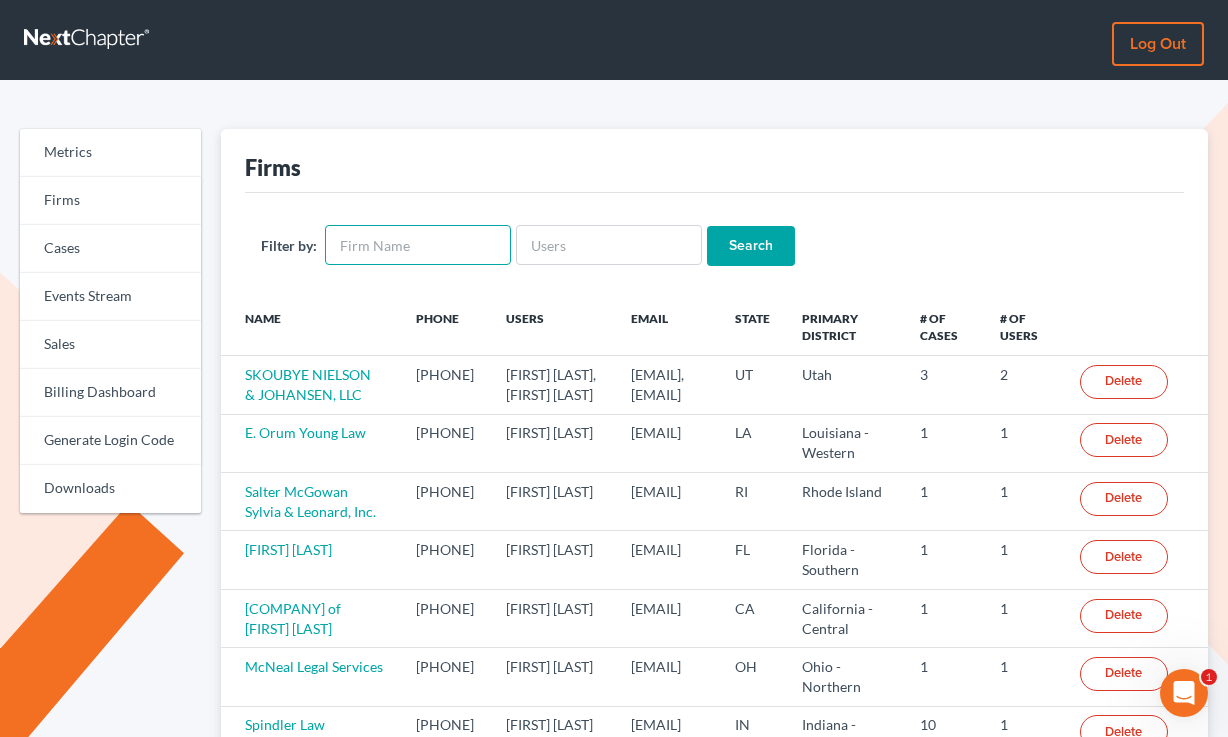 type 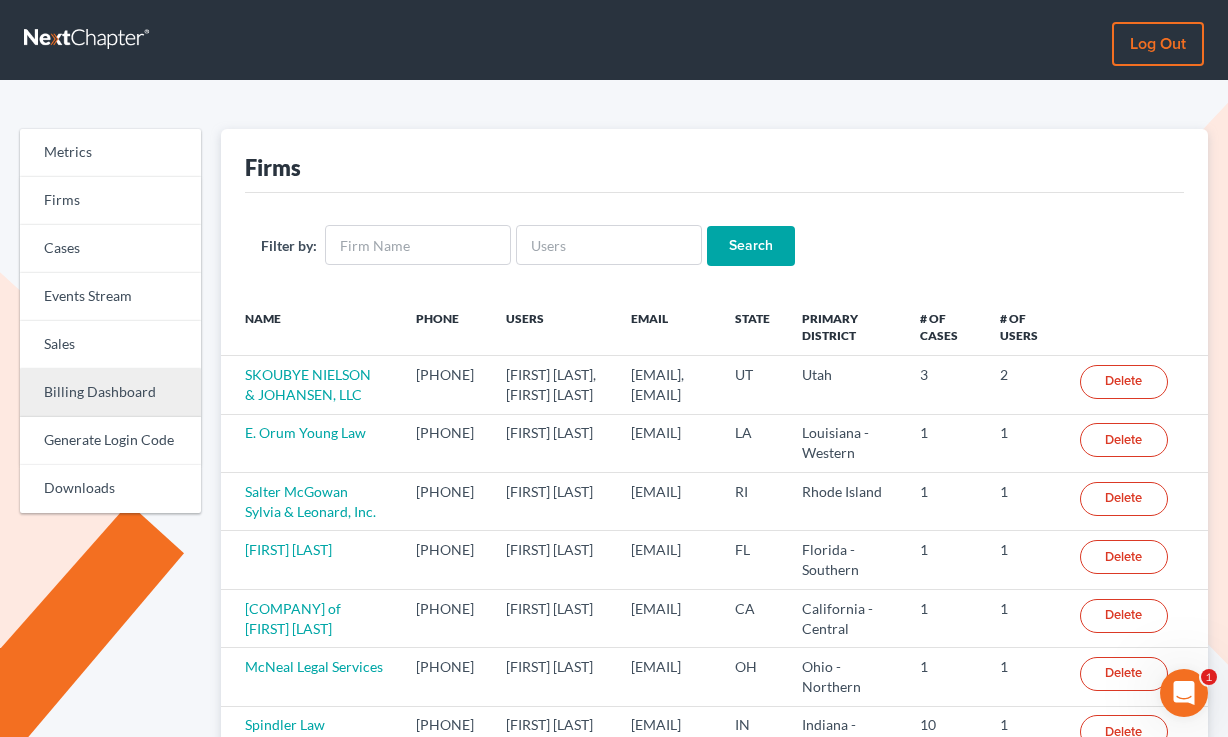click on "Billing Dashboard" at bounding box center (110, 393) 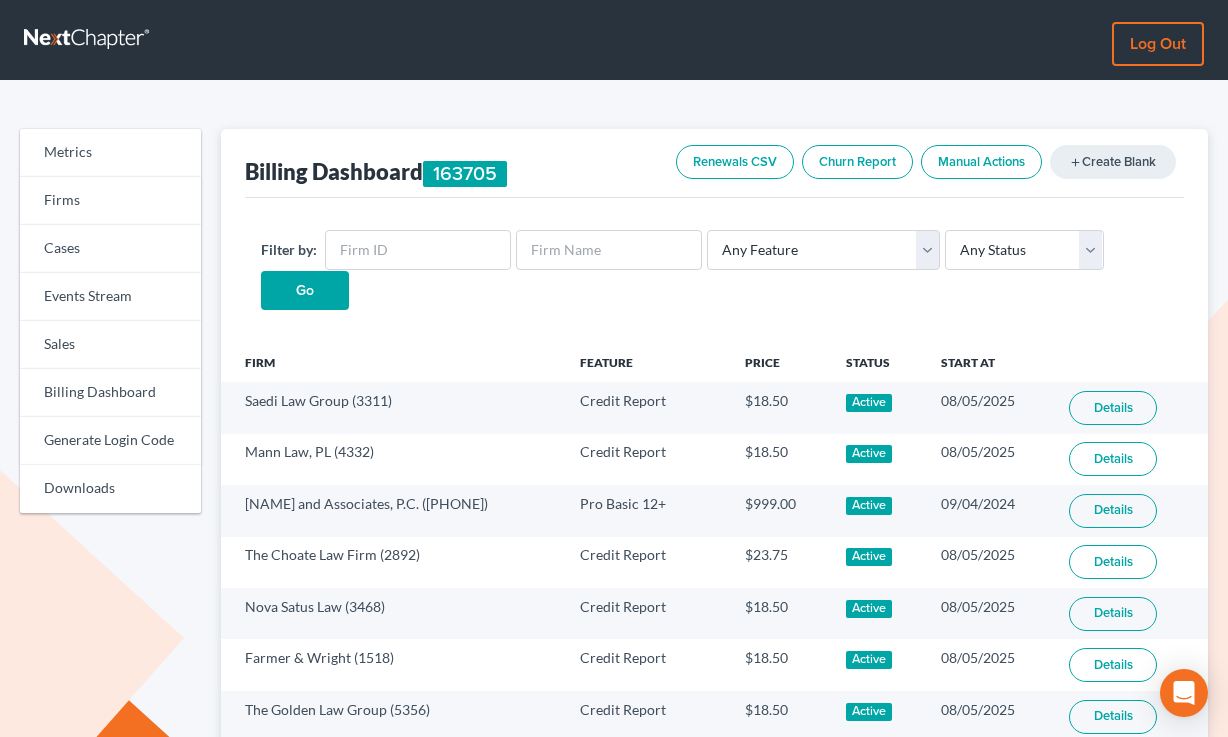 scroll, scrollTop: 0, scrollLeft: 0, axis: both 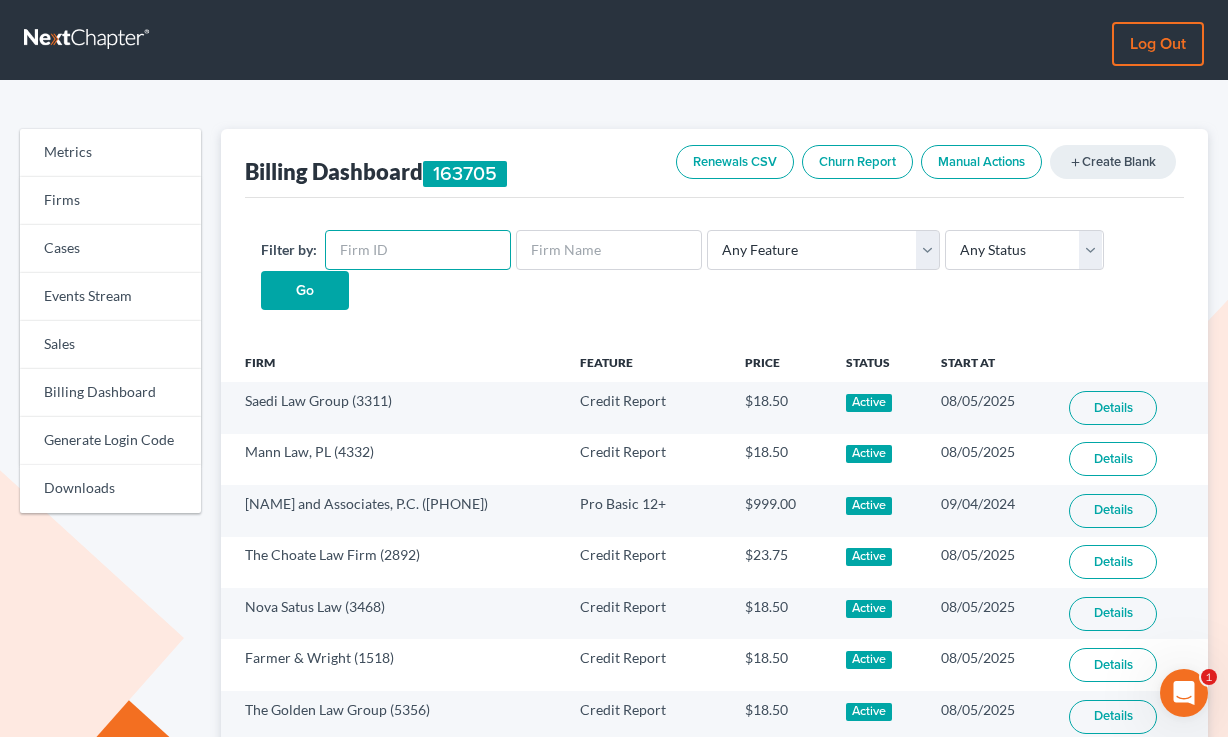 click at bounding box center (418, 250) 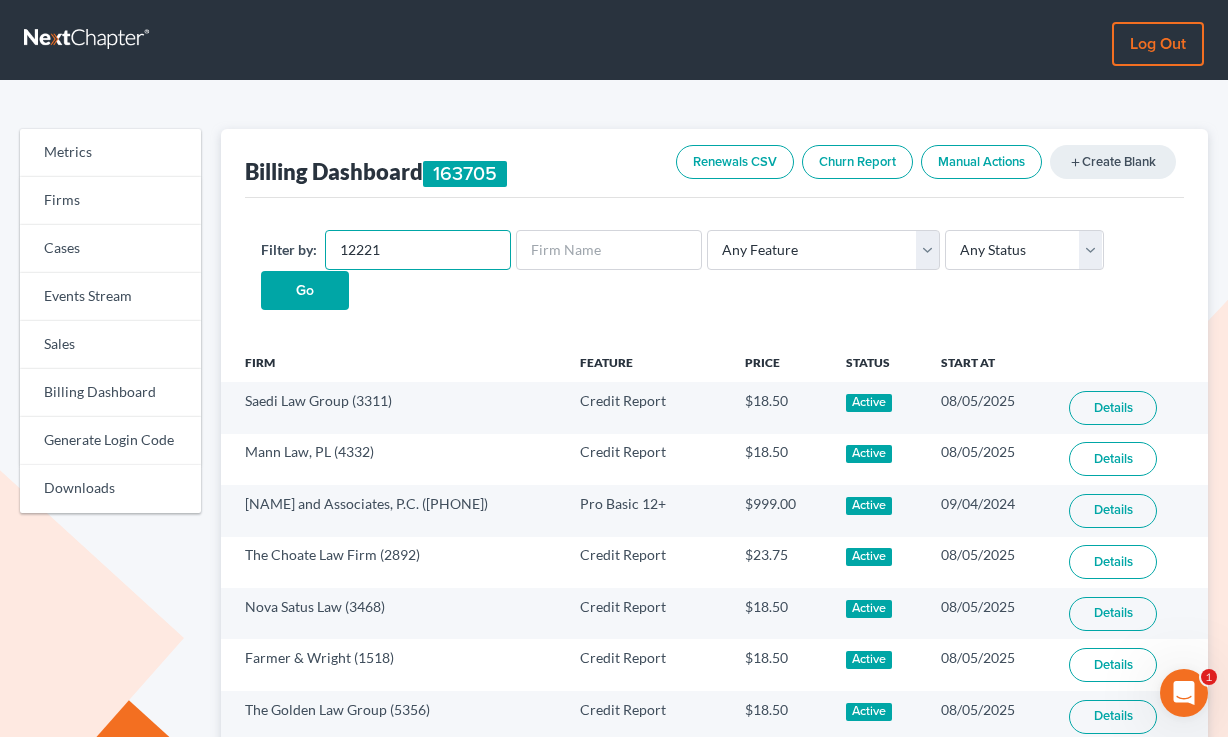 type on "12221" 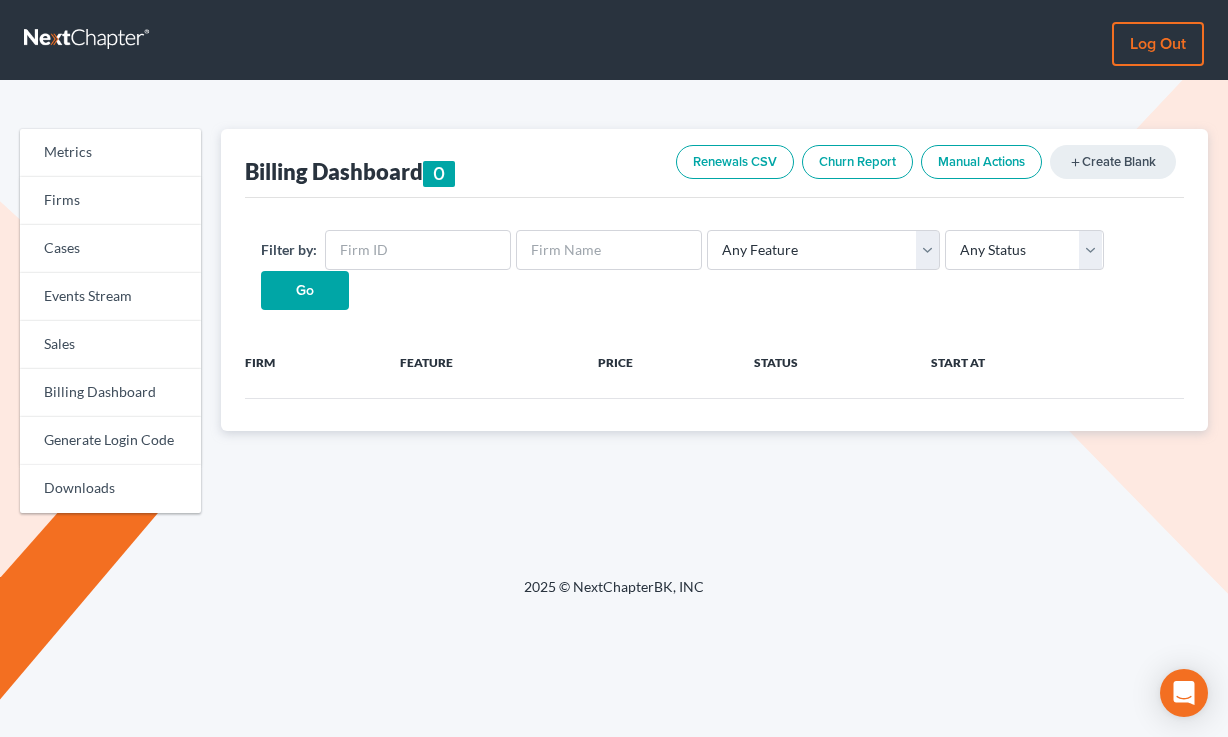 scroll, scrollTop: 0, scrollLeft: 0, axis: both 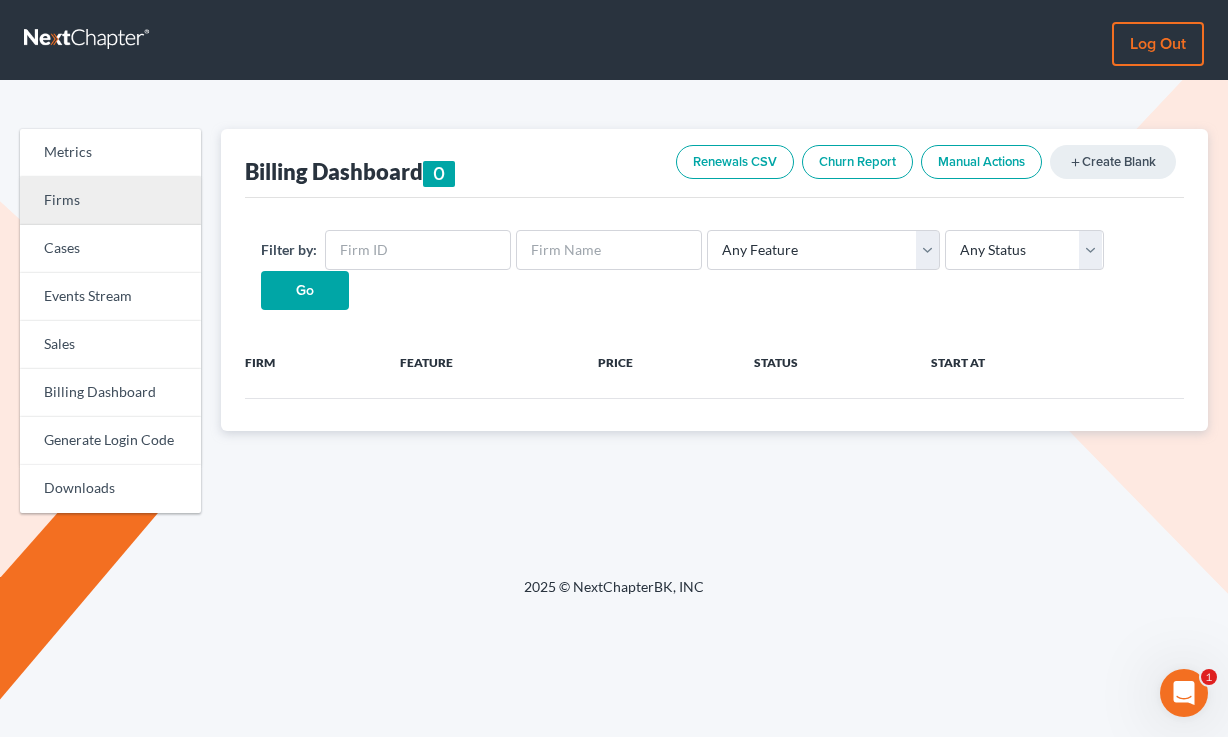 click on "Firms" at bounding box center (110, 201) 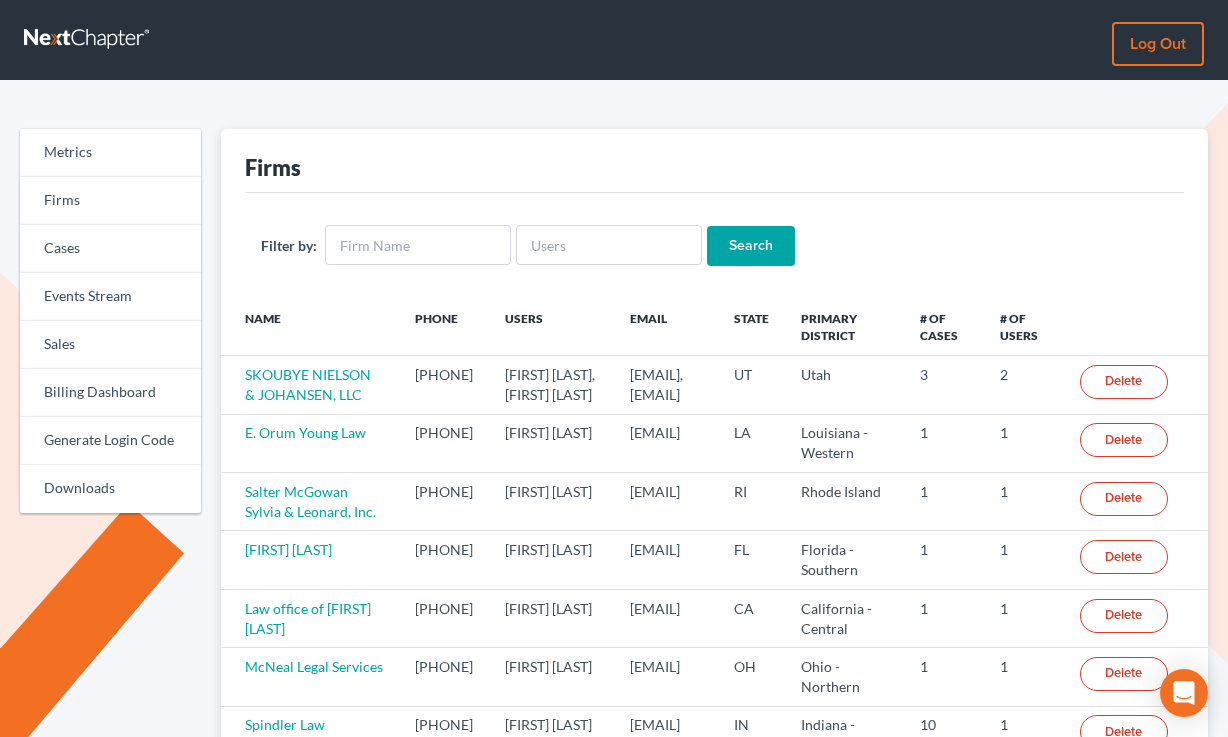 scroll, scrollTop: 0, scrollLeft: 0, axis: both 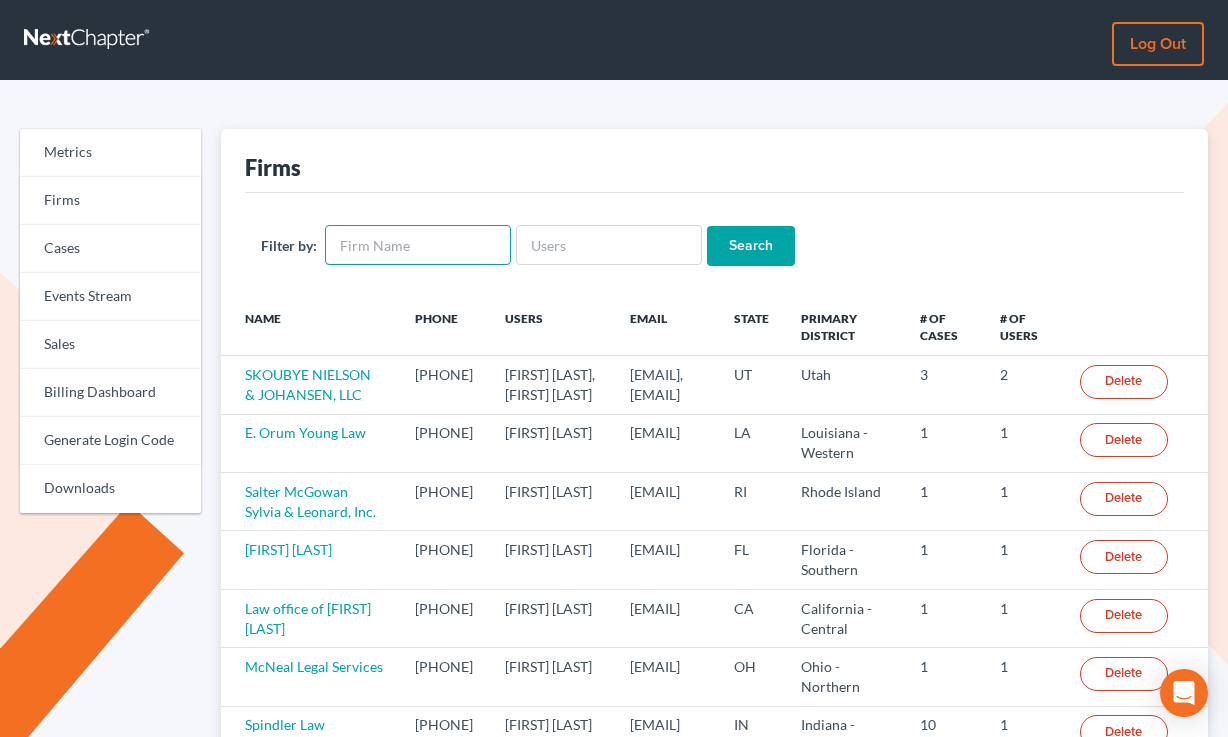 click at bounding box center [418, 245] 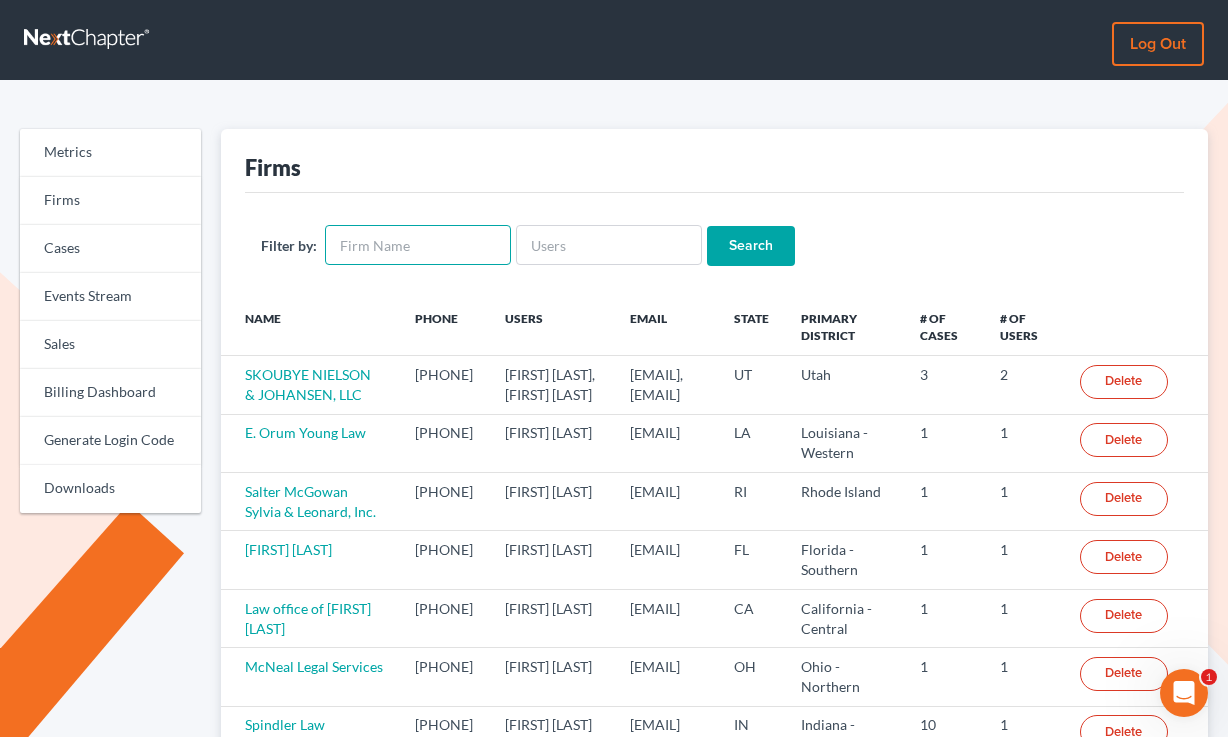 scroll, scrollTop: 0, scrollLeft: 0, axis: both 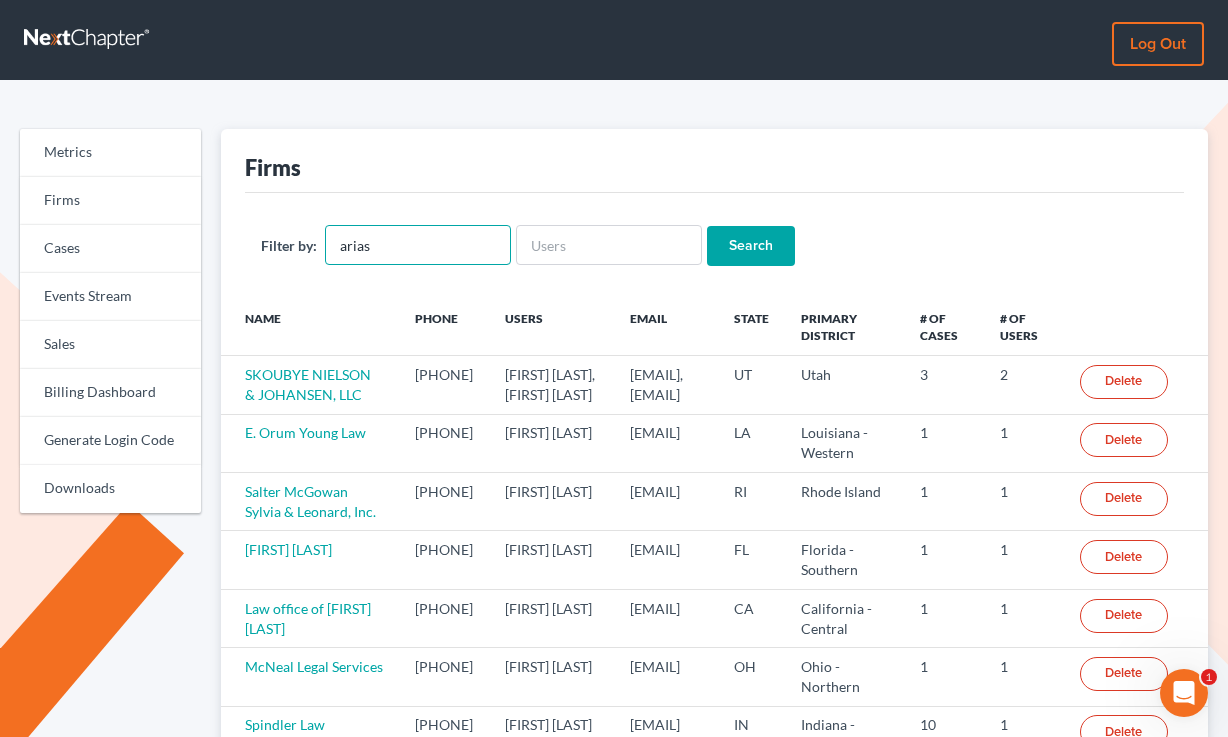 type on "arias" 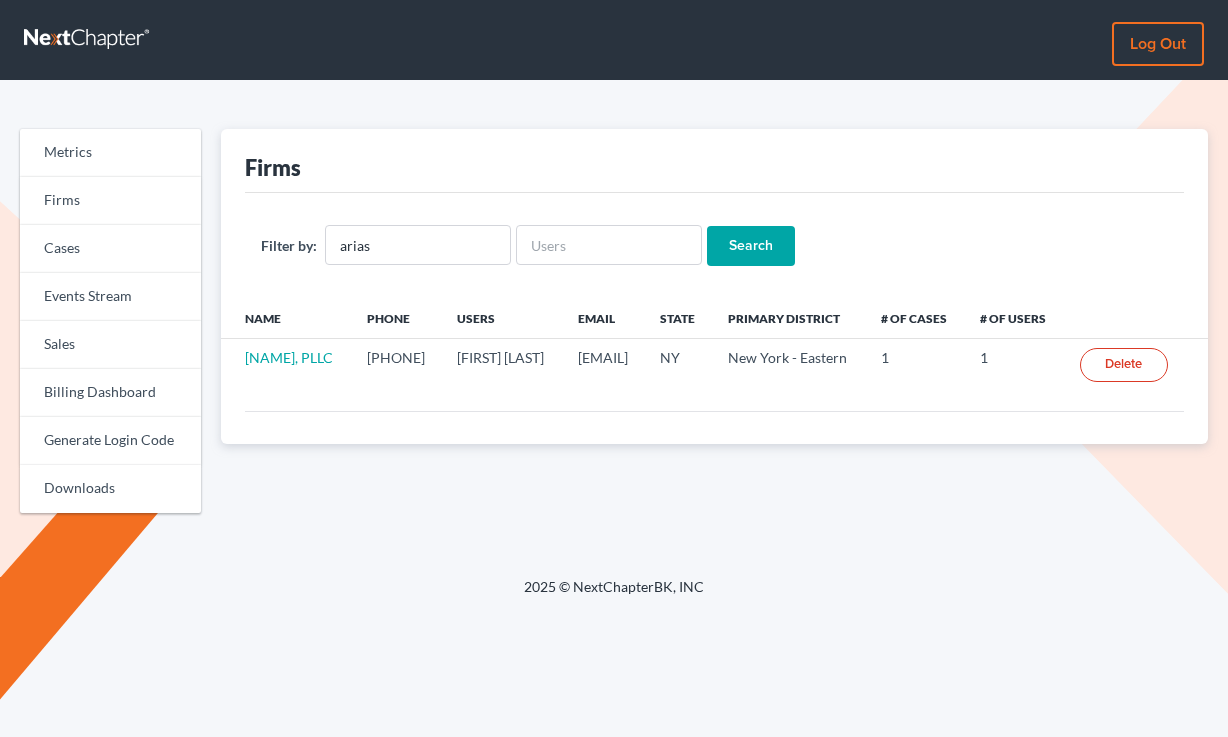 scroll, scrollTop: 0, scrollLeft: 0, axis: both 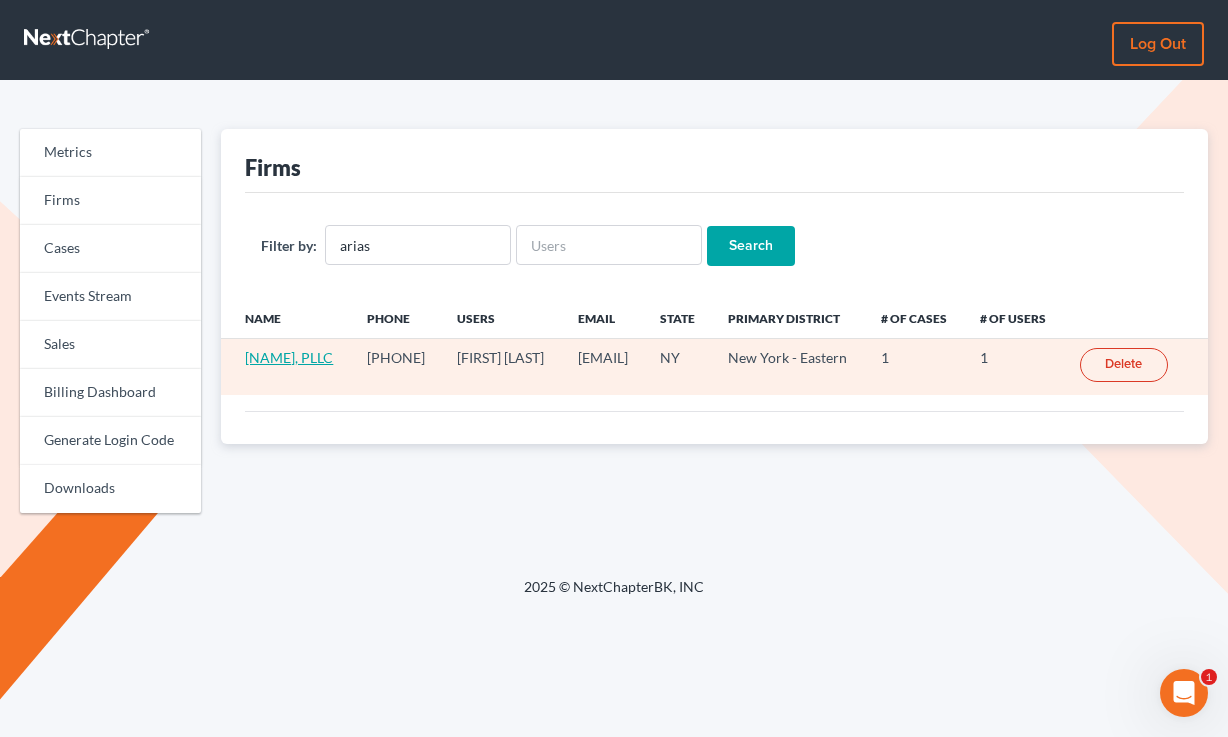 click on "[NAME], PLLC" at bounding box center (289, 357) 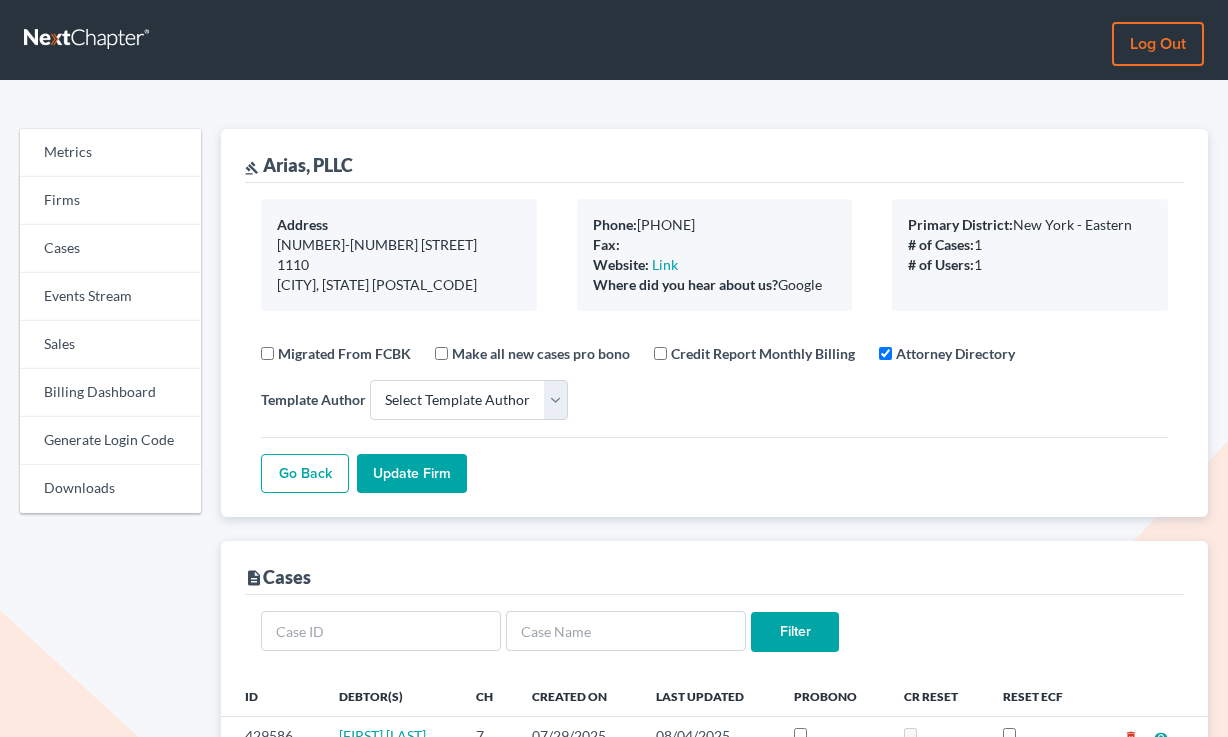 select 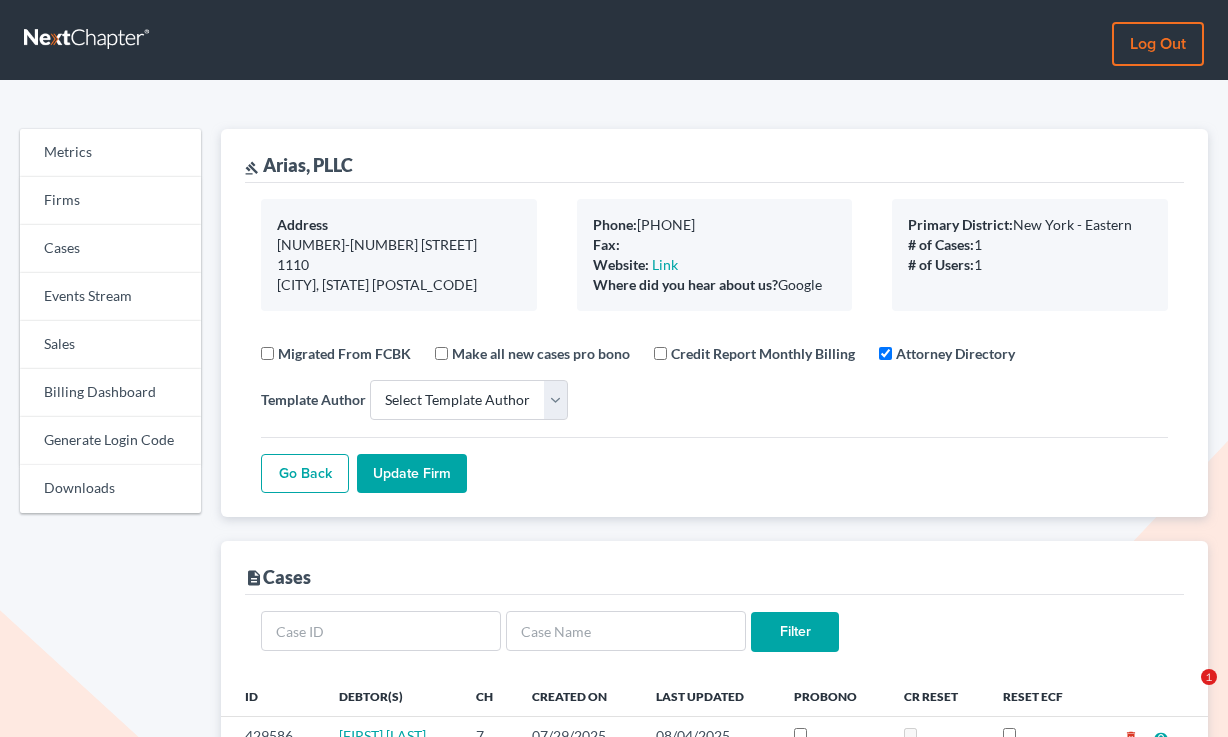 scroll, scrollTop: 691, scrollLeft: 0, axis: vertical 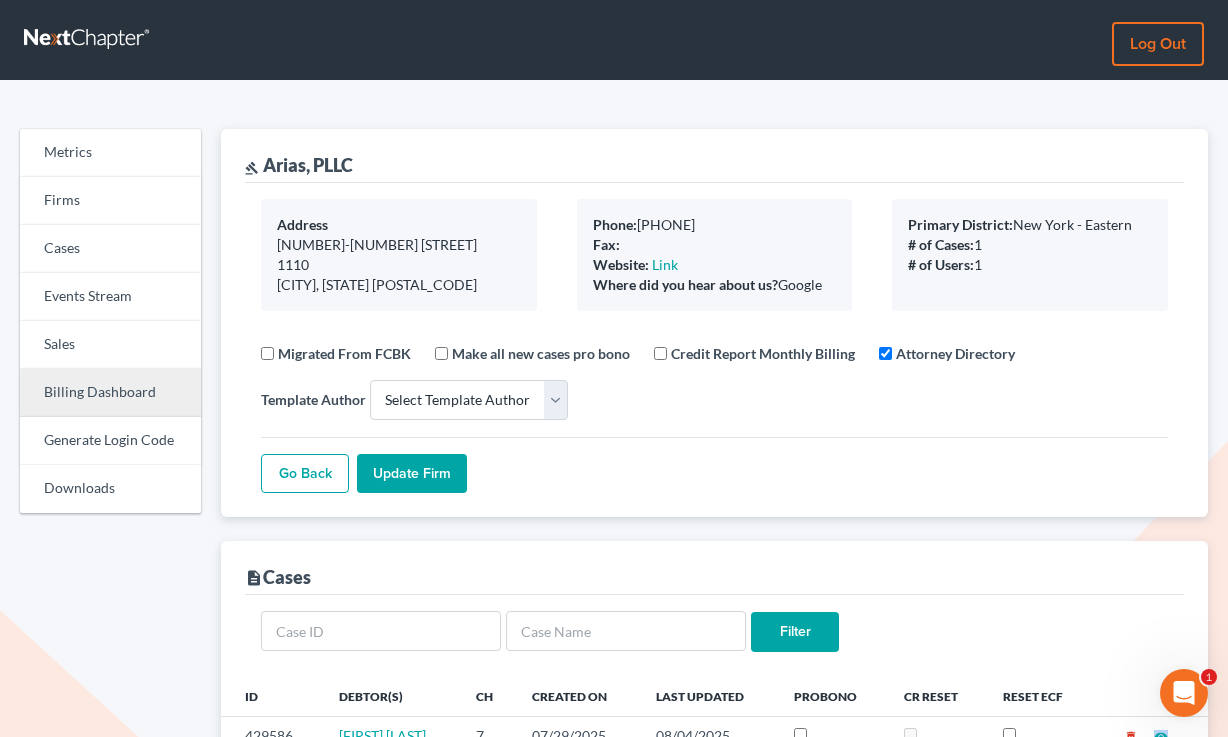click on "Billing Dashboard" at bounding box center (110, 393) 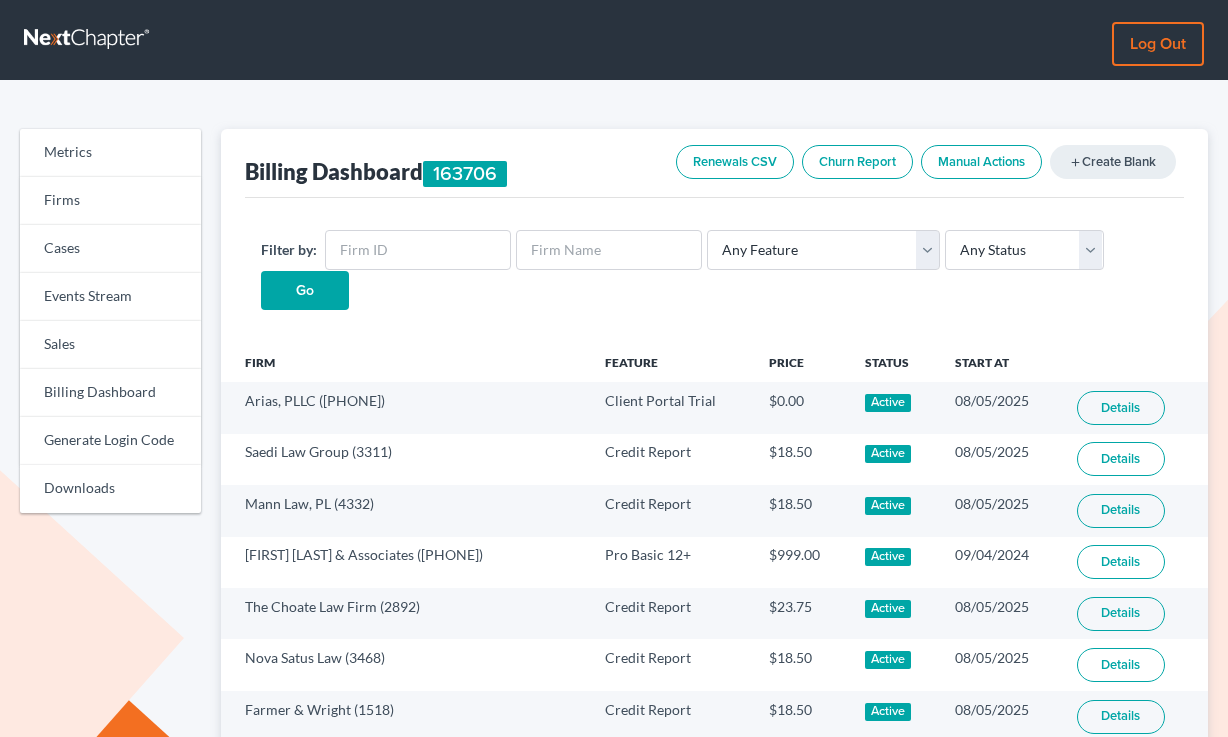 scroll, scrollTop: 0, scrollLeft: 0, axis: both 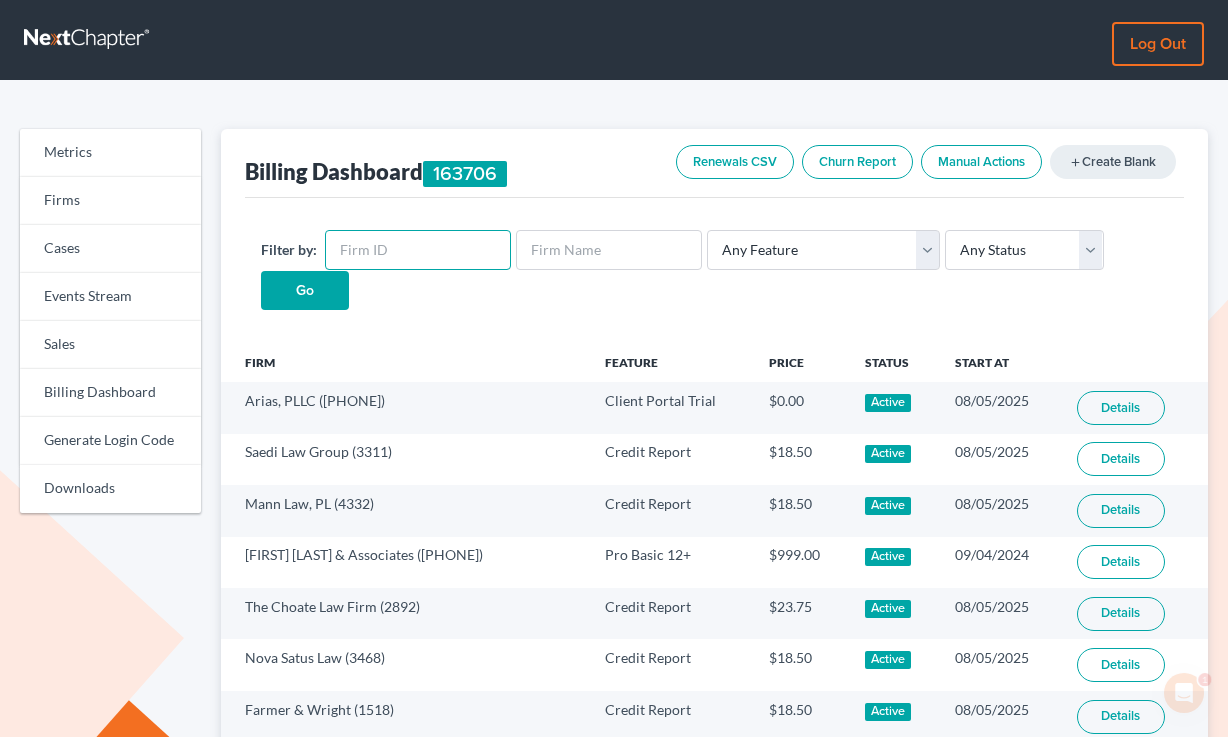 click at bounding box center (418, 250) 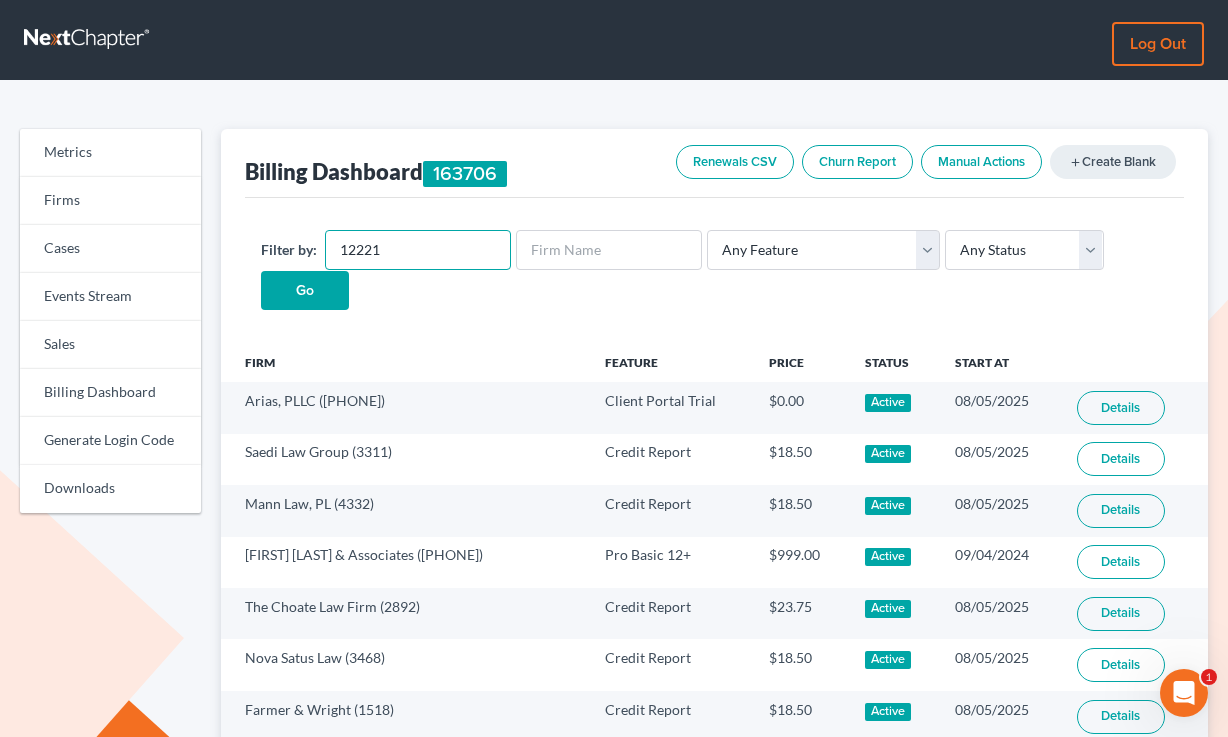 type on "12221" 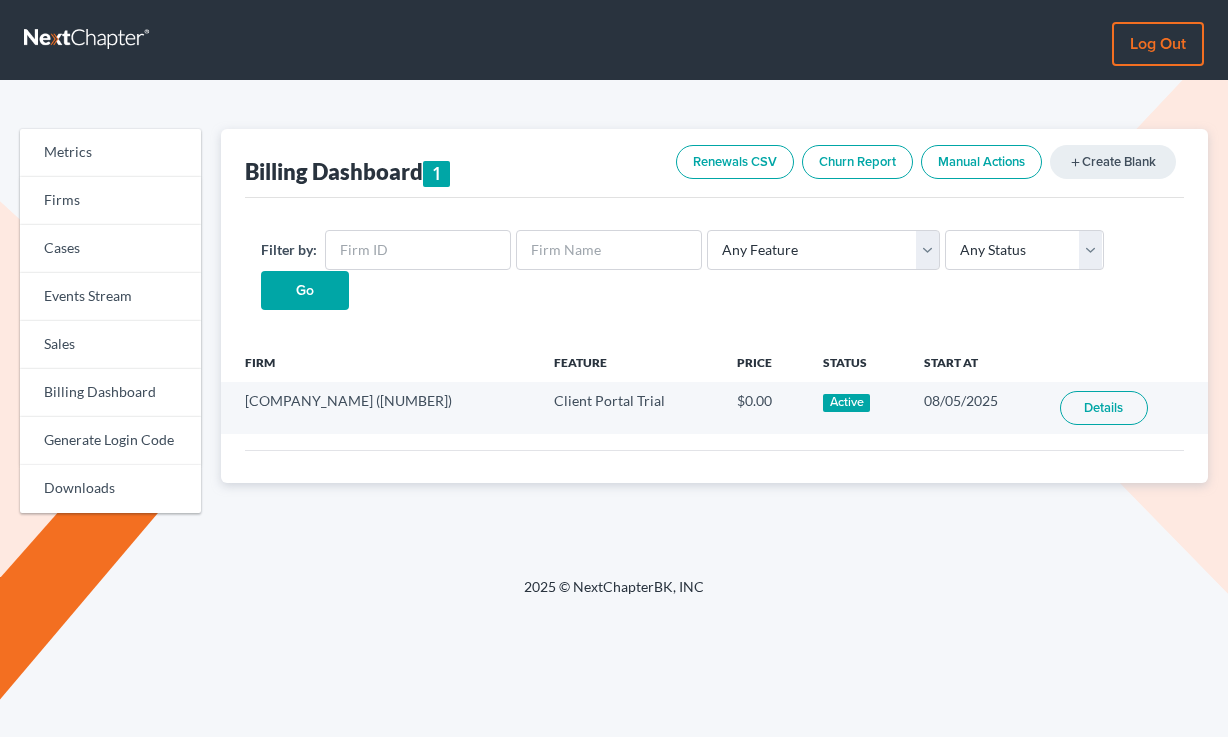 scroll, scrollTop: 0, scrollLeft: 0, axis: both 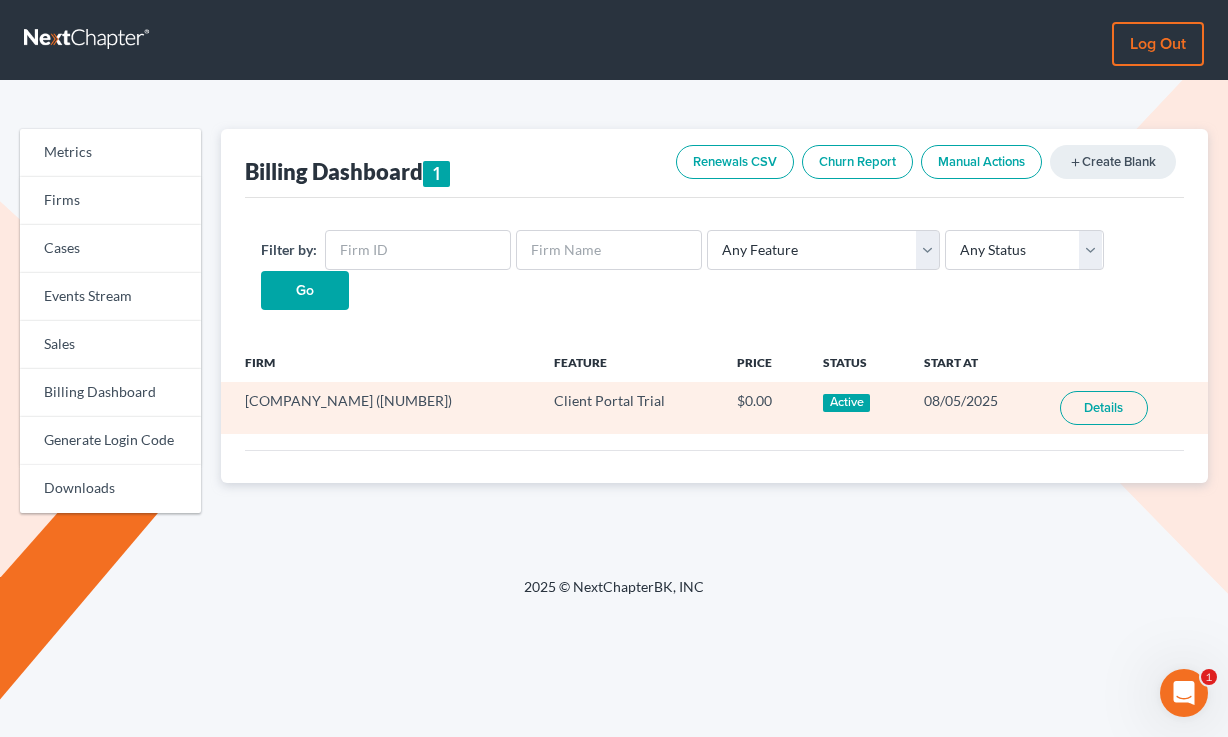 click on "Details" at bounding box center (1104, 408) 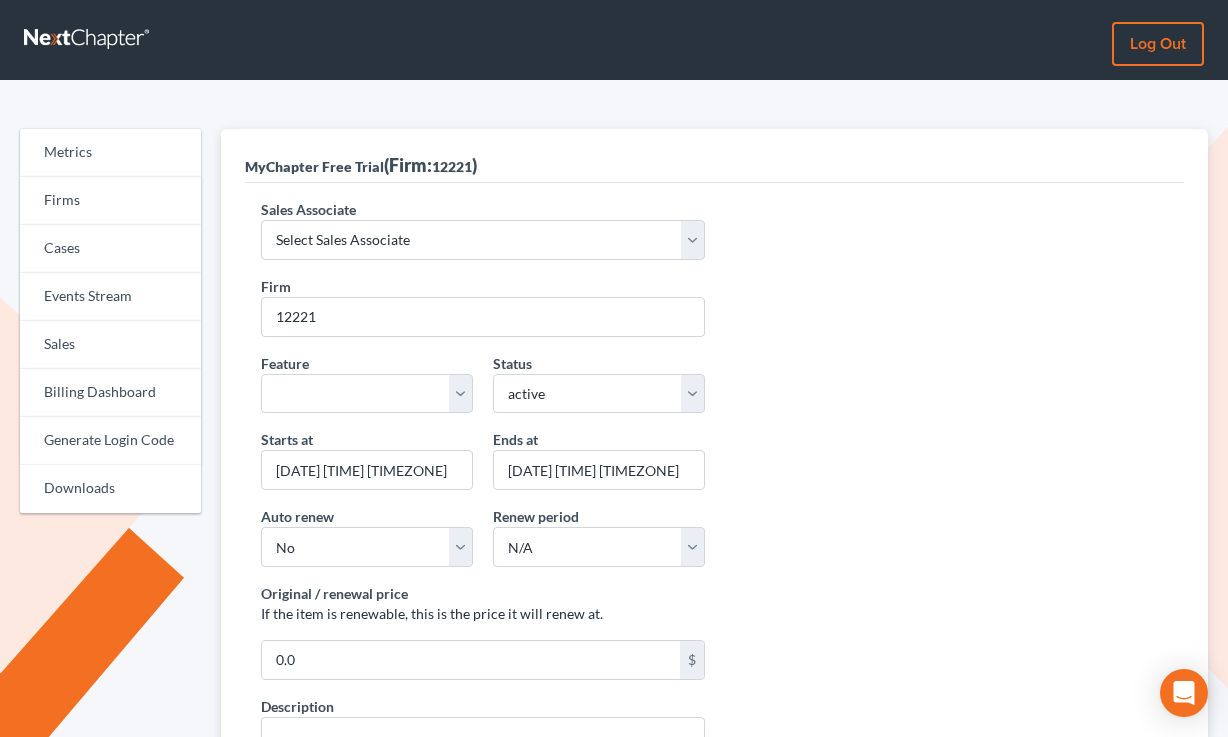 scroll, scrollTop: 0, scrollLeft: 0, axis: both 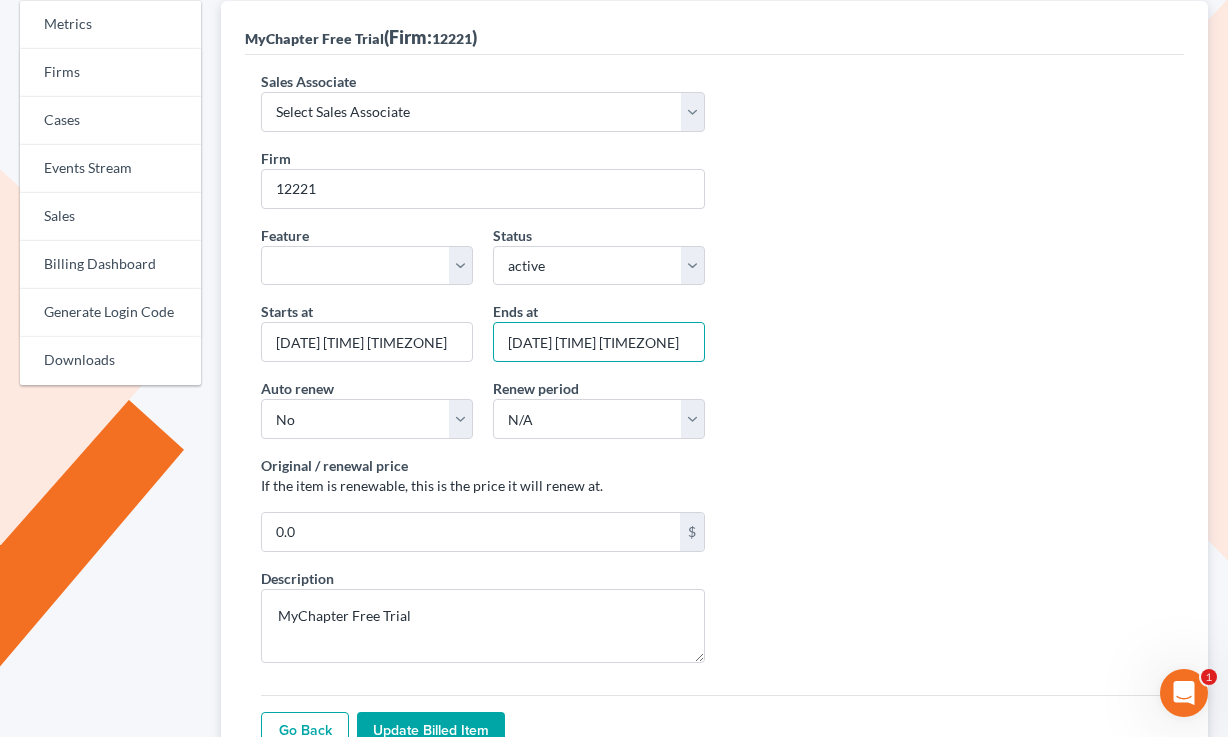 click on "[DATE] [TIME] [TIMEZONE]" at bounding box center [599, 342] 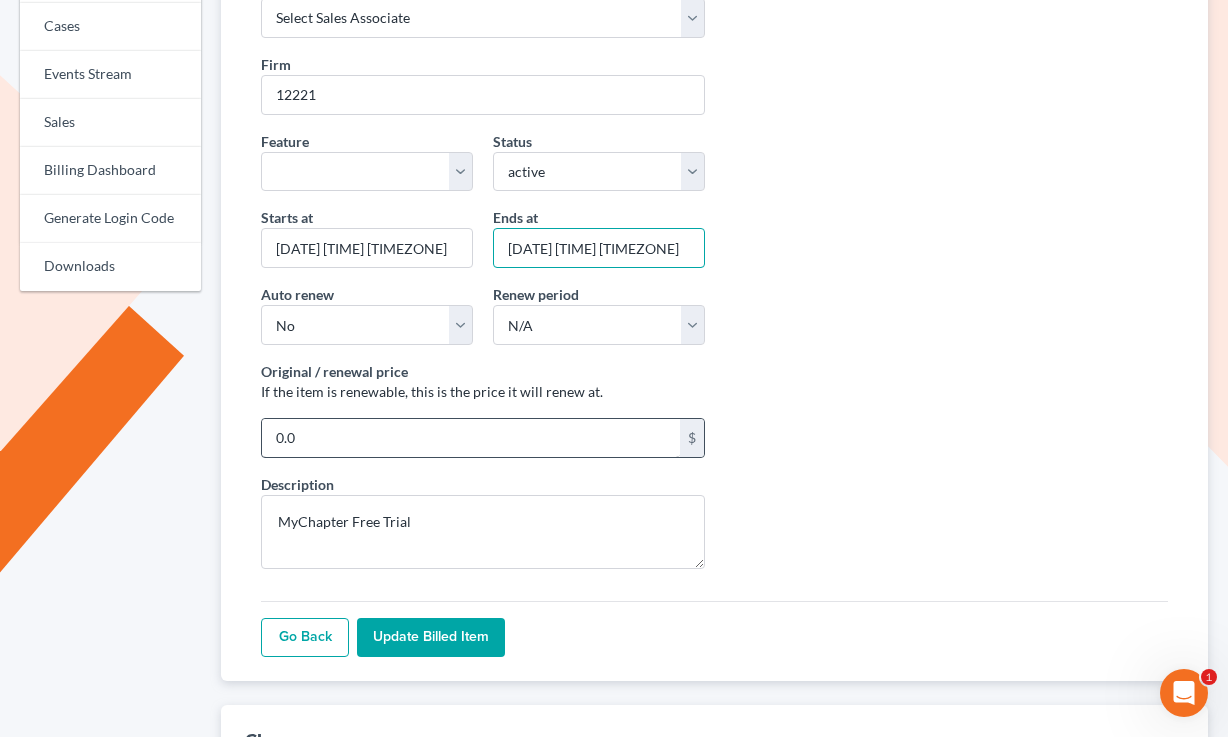 scroll, scrollTop: 300, scrollLeft: 0, axis: vertical 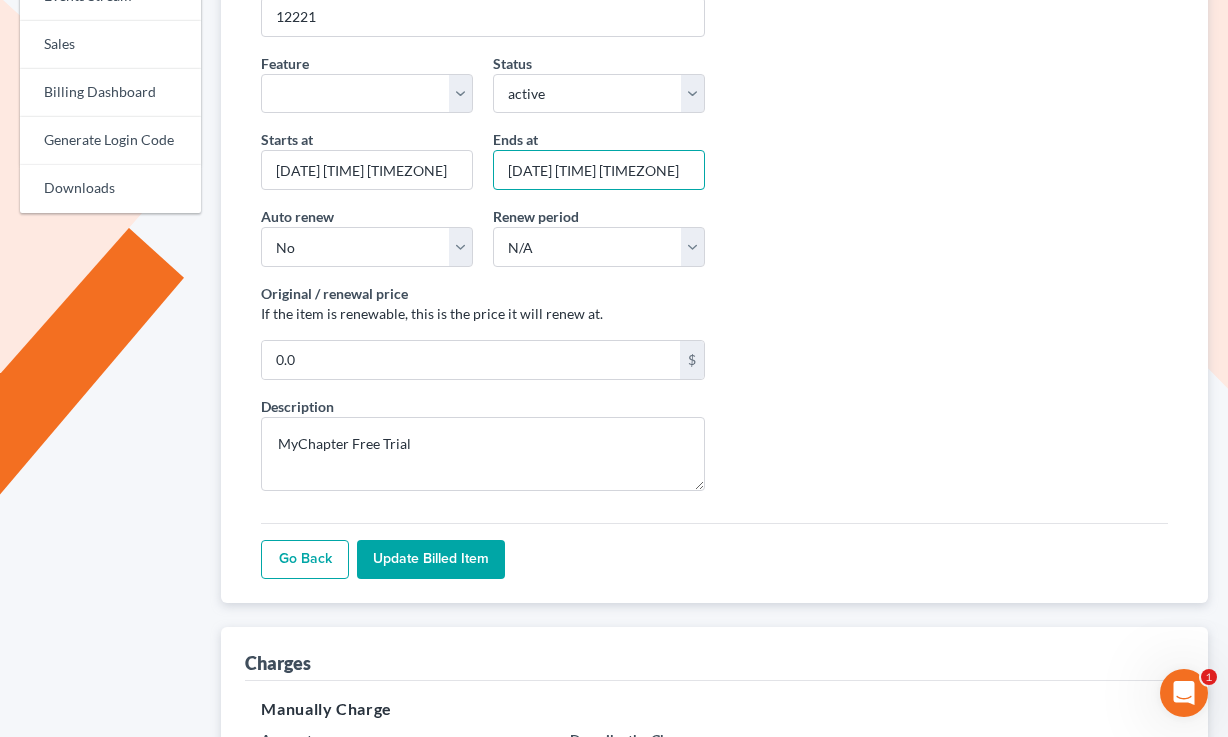 type on "[DATE] [TIME] [TIMEZONE]" 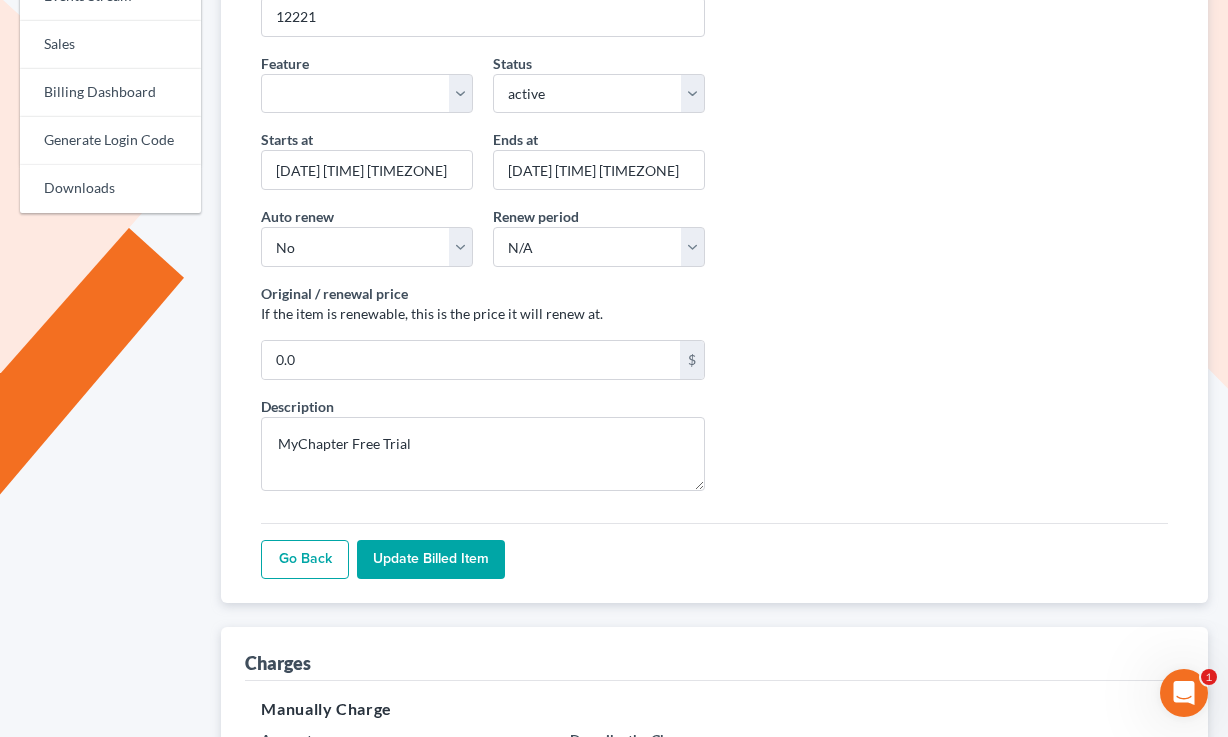 click on "Update Billed item" at bounding box center [431, 560] 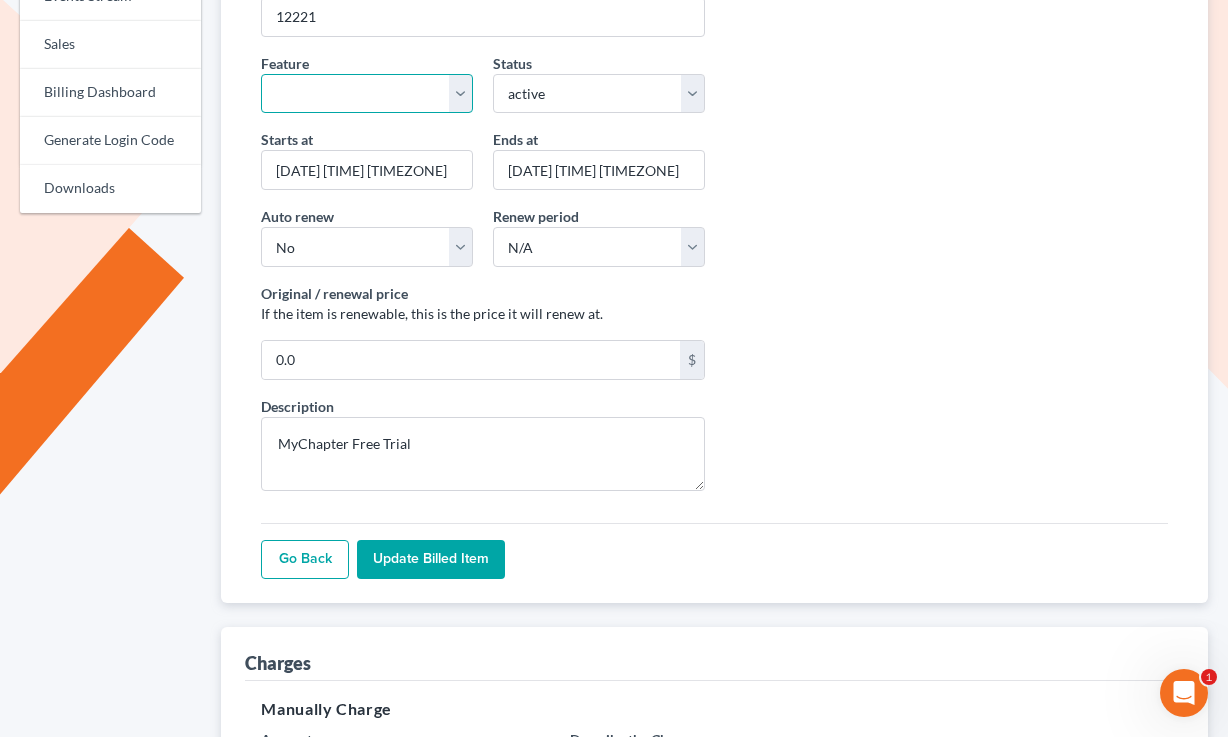 scroll, scrollTop: 260, scrollLeft: 0, axis: vertical 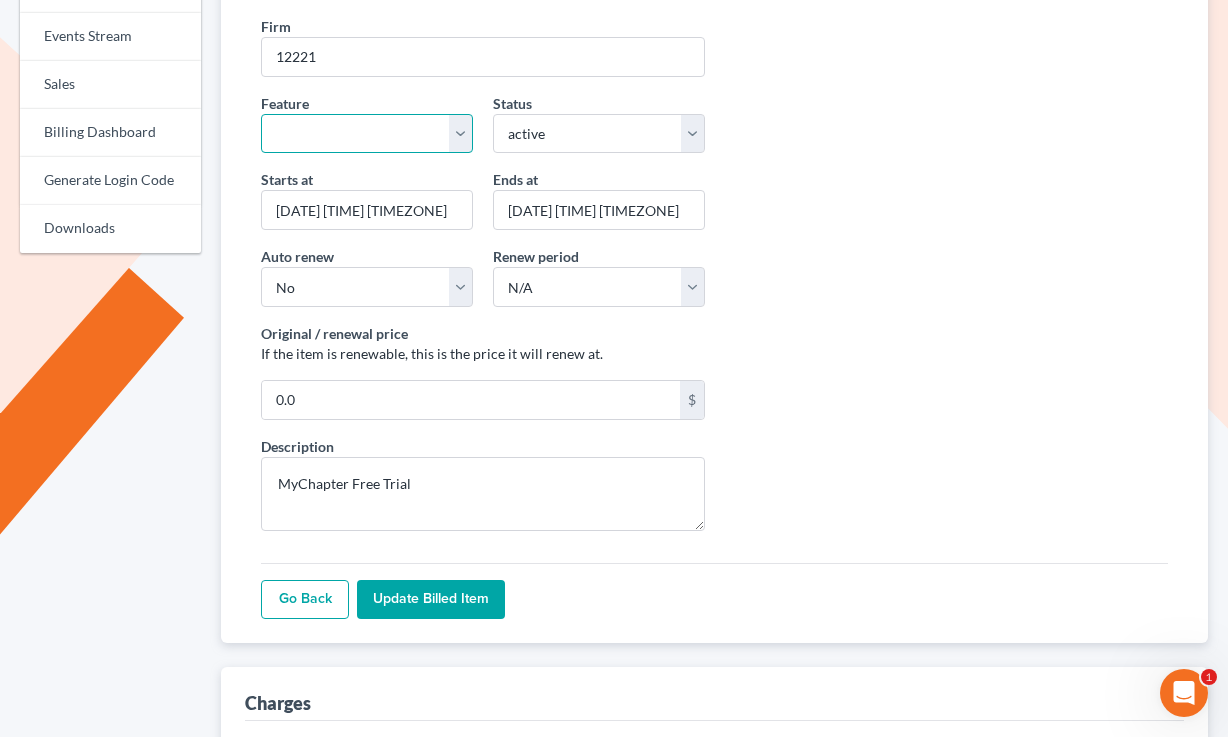 click on "Start Plus Plan
Pro Plus Plan
Whoa Plan
Credit Report
Credit Report Monthly
Final Packet
ECF Full
ECF Emergency
Chapter 13 Plan
MyChapter
NextMessage
Pacer Notices
Doc Creator
Virtual Paralegal
Virtual Paralegal - Hourly
Virtual Paralegal Annual 5
Virtual Paralegal Annual 10
Virtual Paralegal Annual 15
Virtual Paralegal Annual 15+
Concierge
Case Transfer
Additional User
Additional User Loyalty
Start Plan (Loyalty)
Grow Plan (Loyalty)
Pro Plan (Loyalty)
Start Plan
Grow Plan
Pro Plan
Whoa Plan (Loyalty)
Doc Pro Monthly
Doc Whoa Monthly
Doc Pro
Doc Whoa
Form Suite
Pro Basic 1 - 4
Pro Basic 5 - 11
Pro Basic 12+
Pro Plus 1 - 11
Pro Plus 12+" at bounding box center [367, 134] 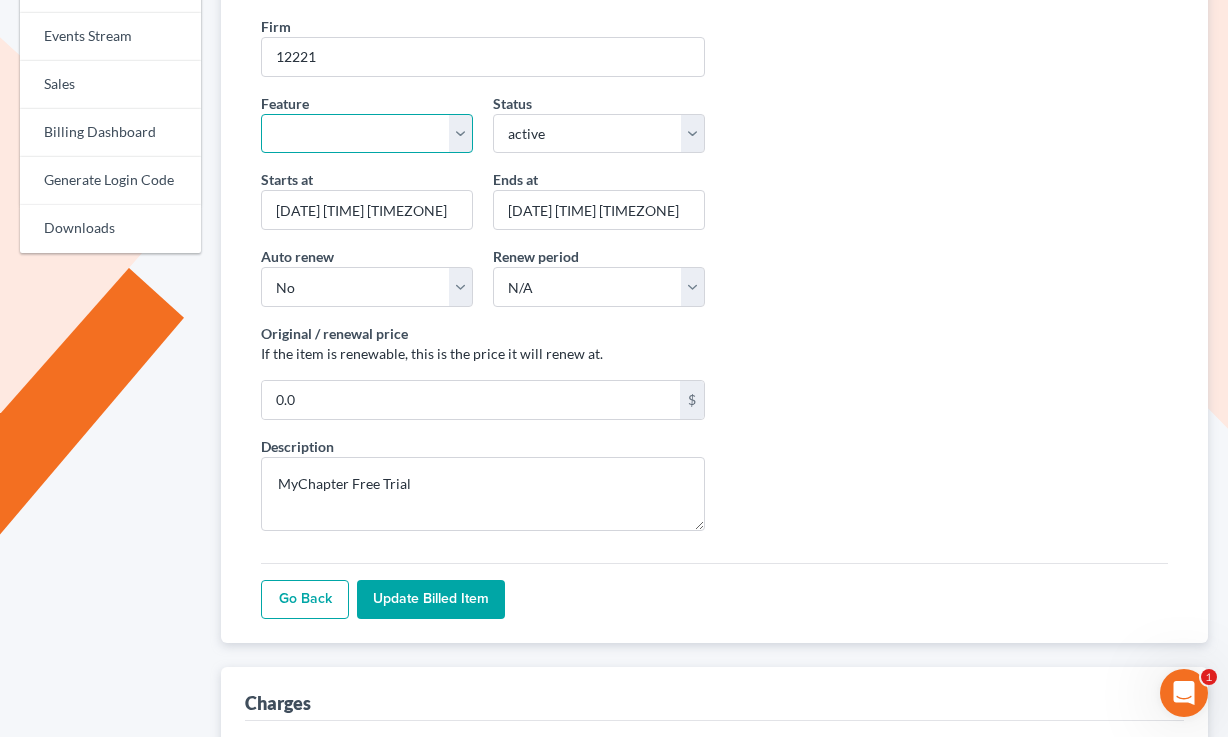 select on "client_portal" 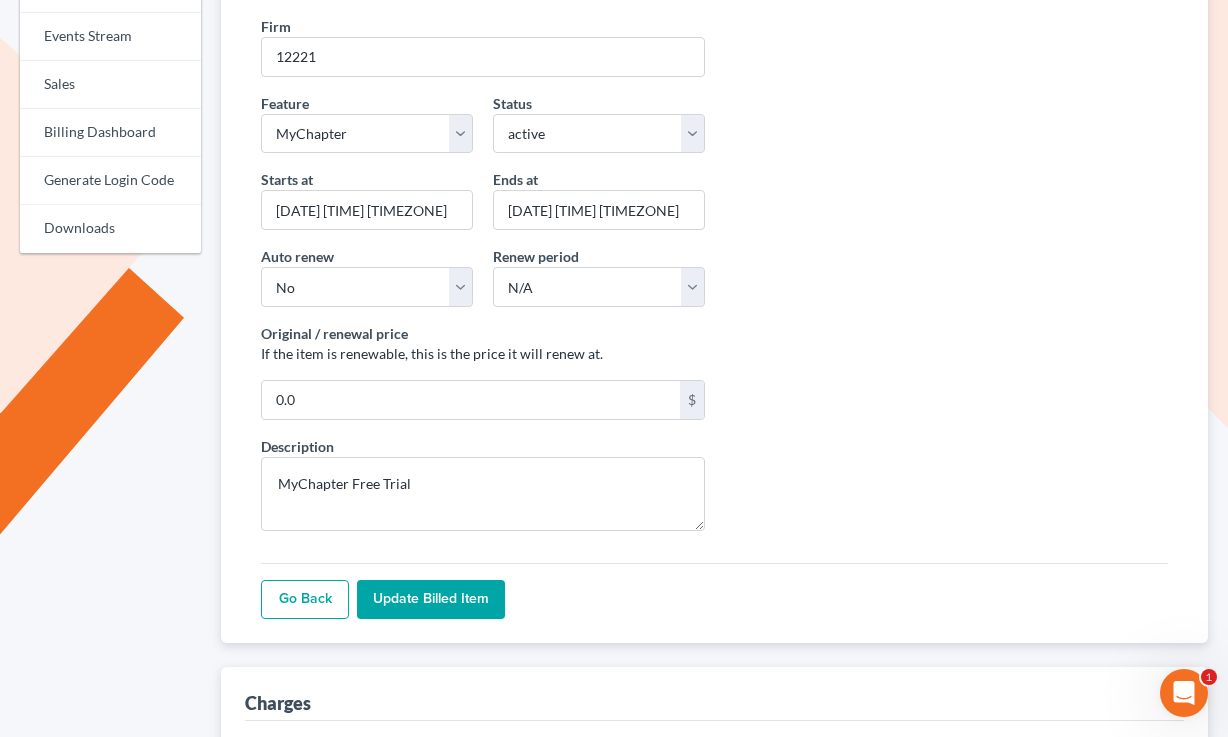 click on "Update Billed item" at bounding box center (431, 600) 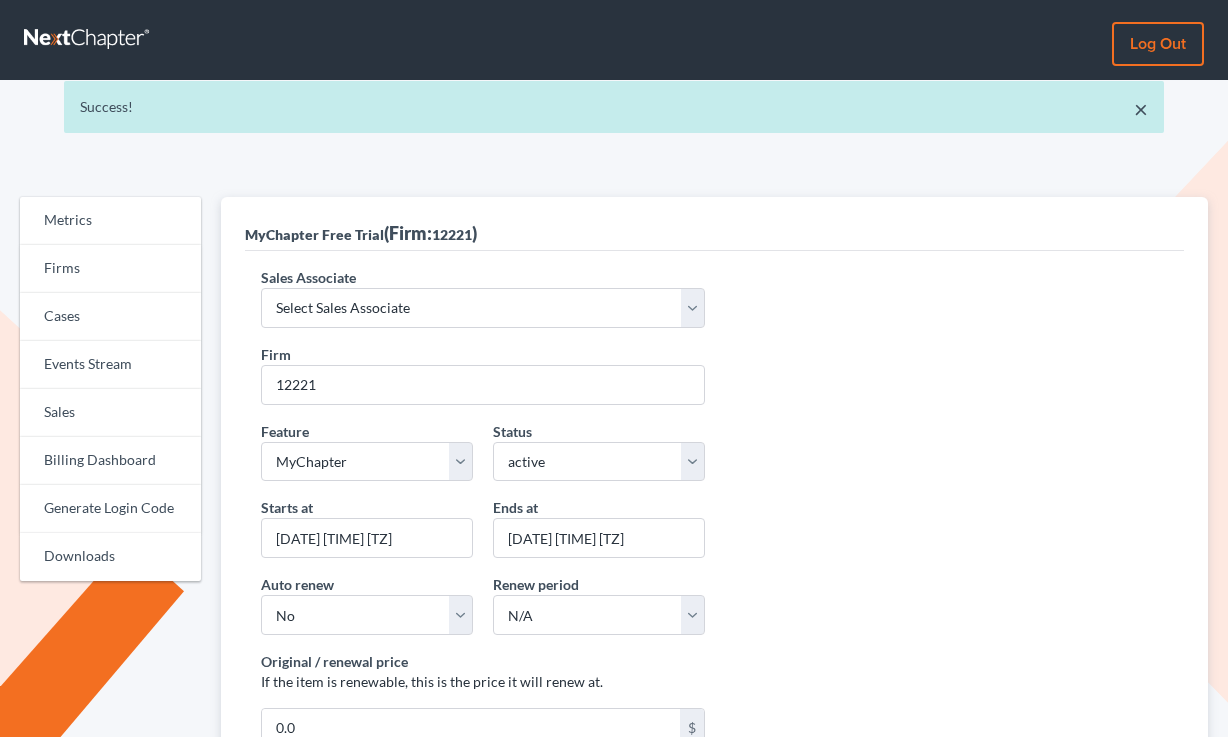 scroll, scrollTop: 0, scrollLeft: 0, axis: both 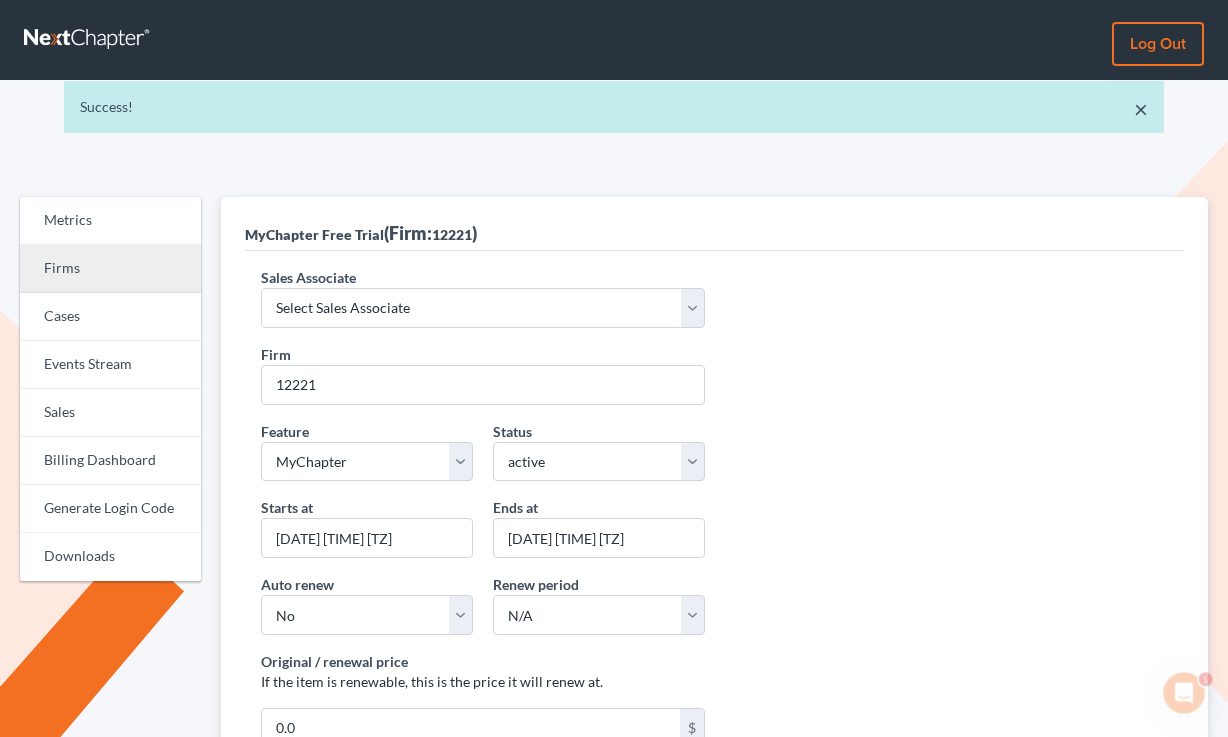 click on "Firms" at bounding box center [110, 269] 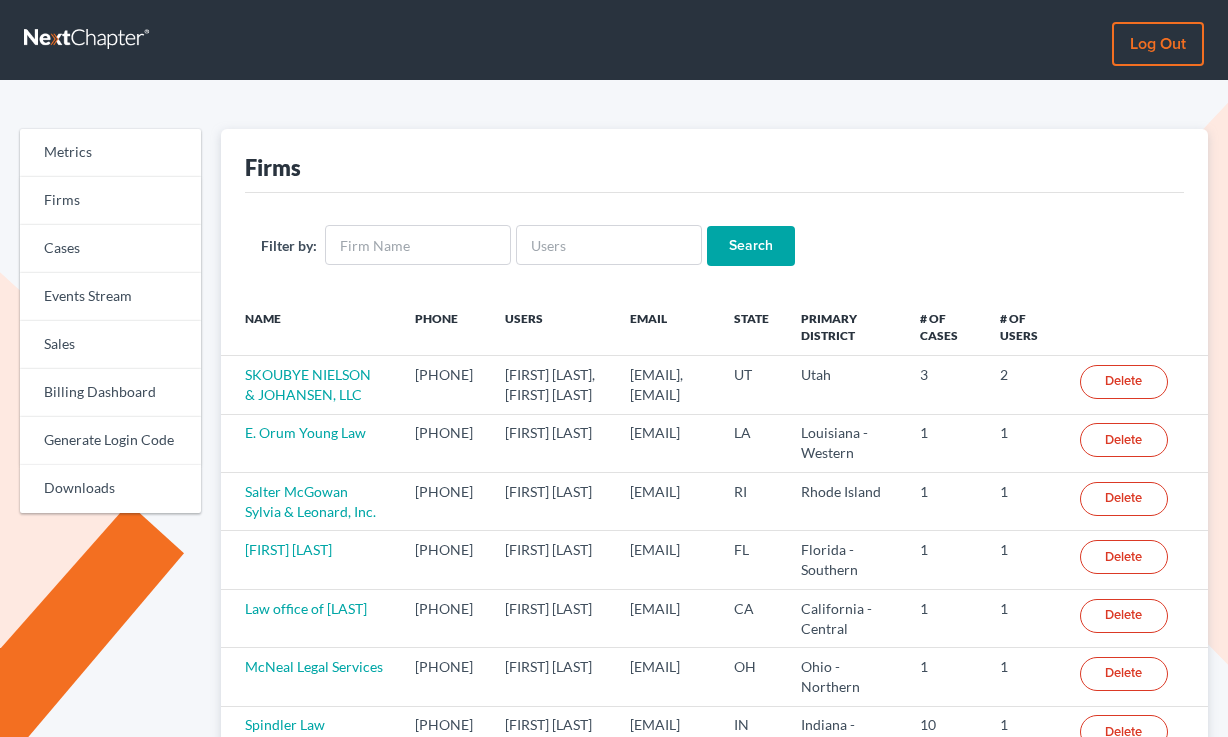 scroll, scrollTop: 0, scrollLeft: 0, axis: both 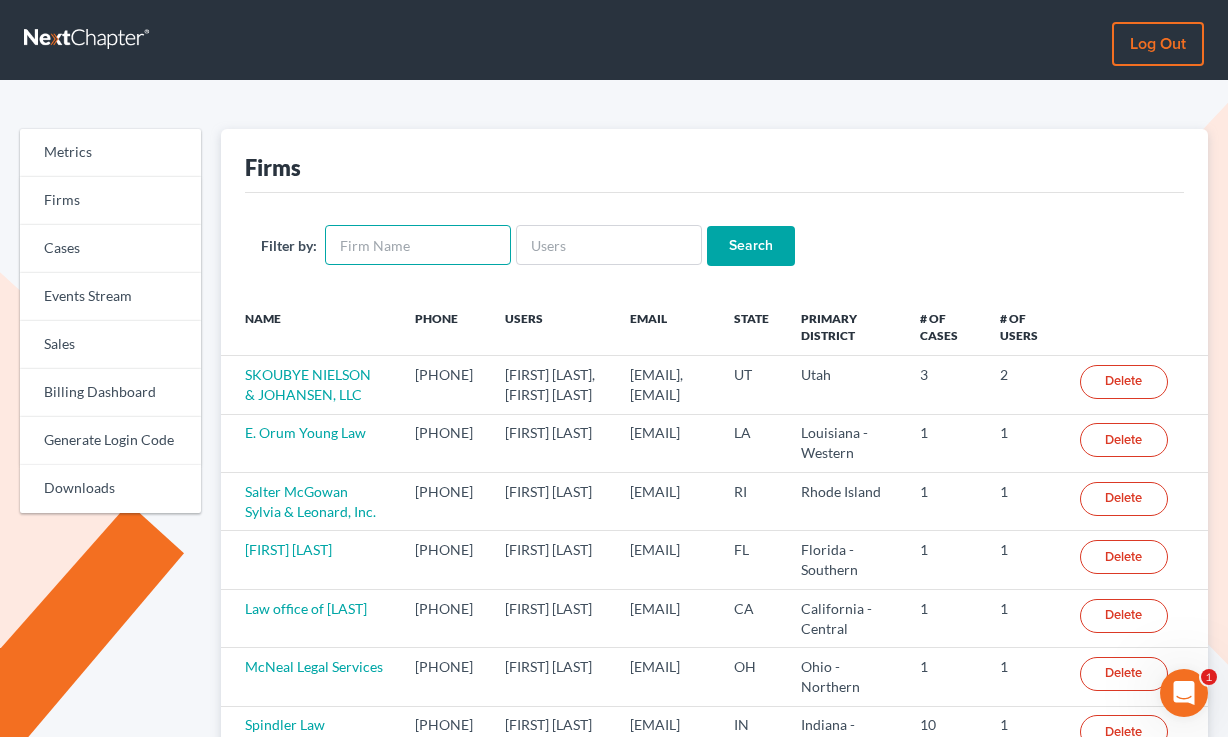 click at bounding box center (418, 245) 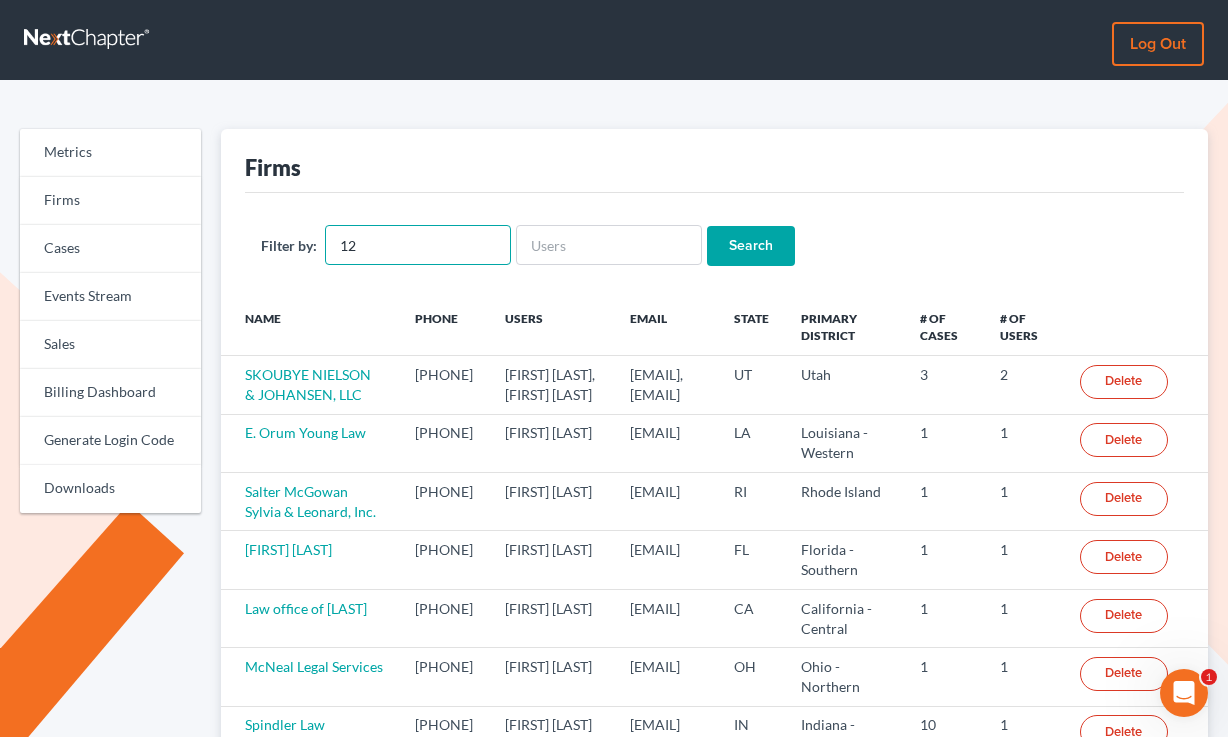 type on "1" 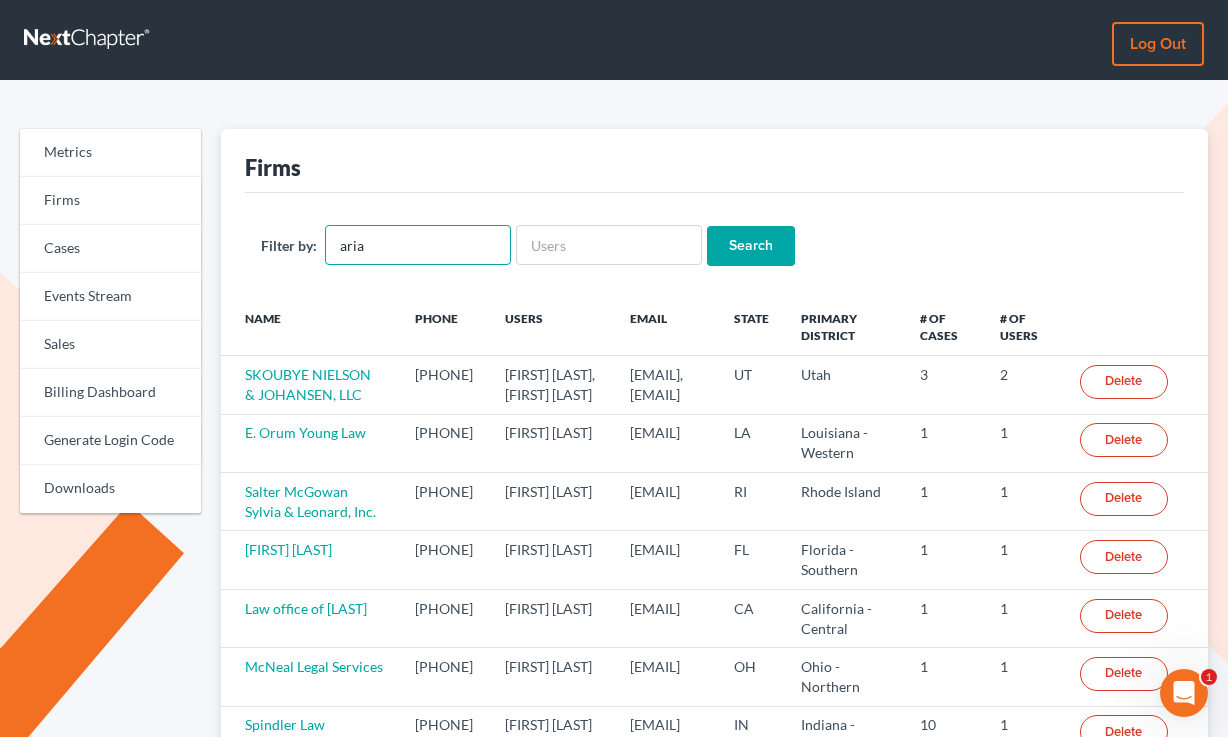 type on "arias" 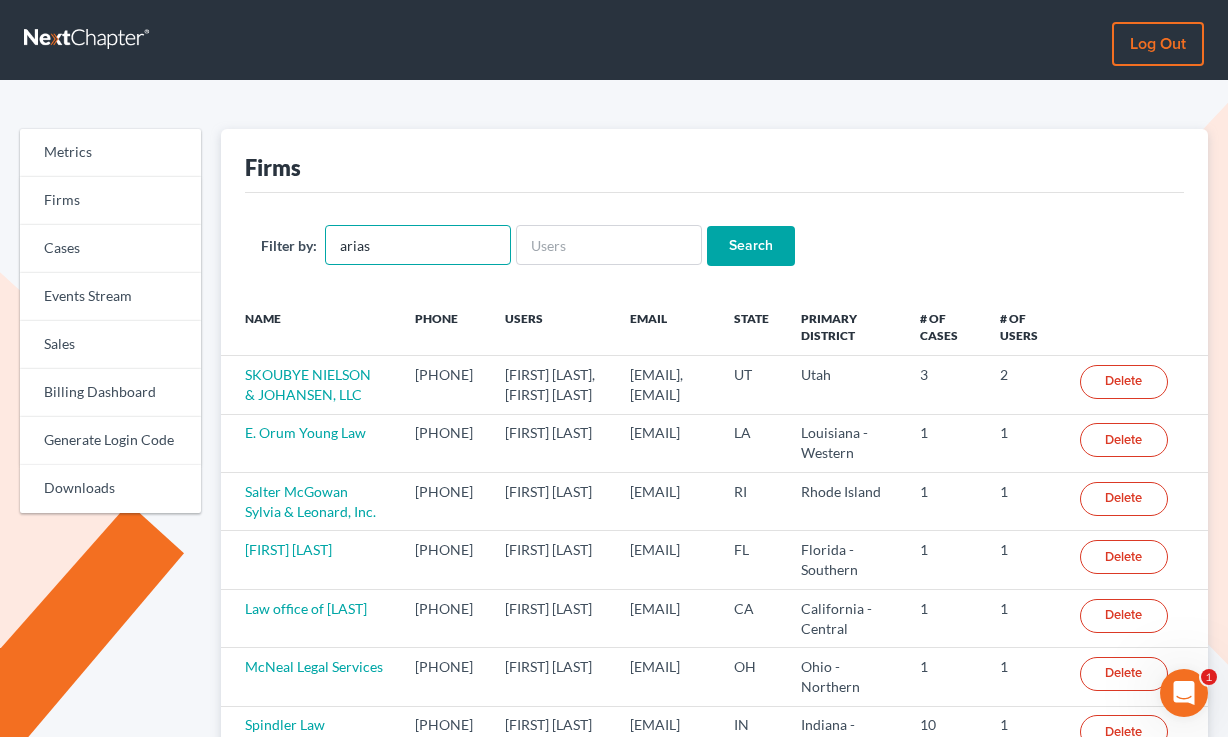 click on "Search" at bounding box center [751, 246] 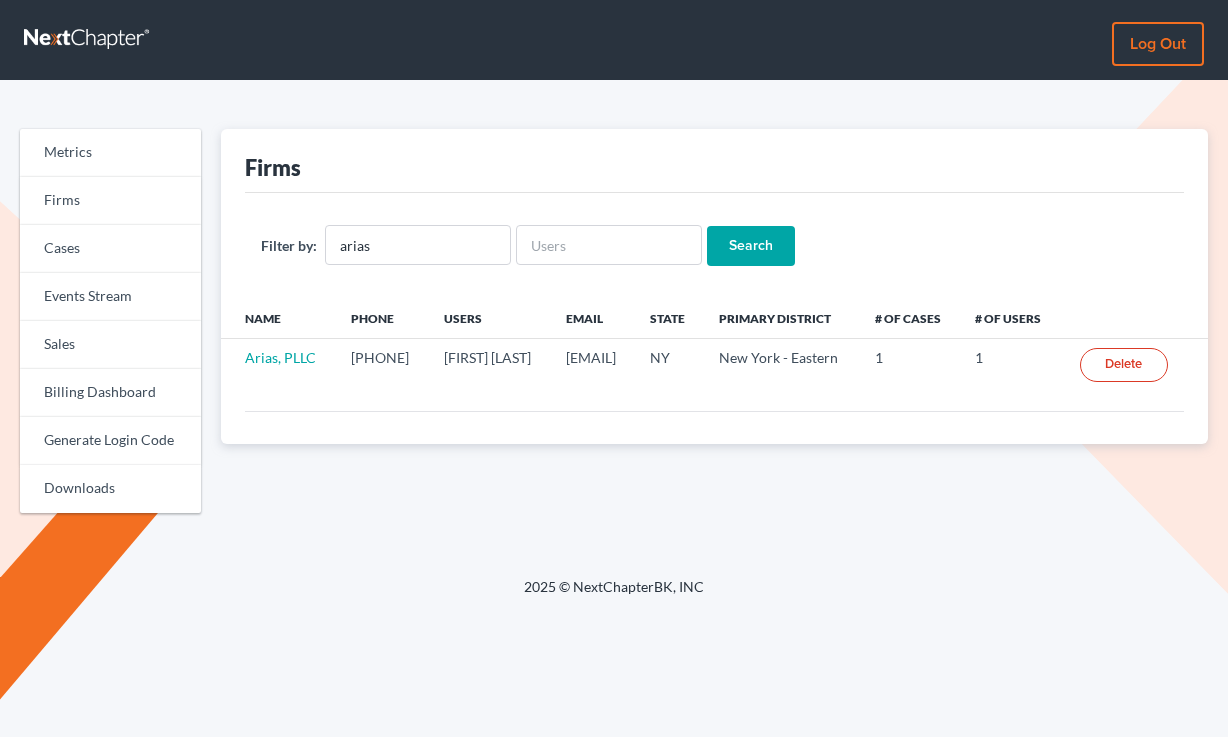 scroll, scrollTop: 0, scrollLeft: 0, axis: both 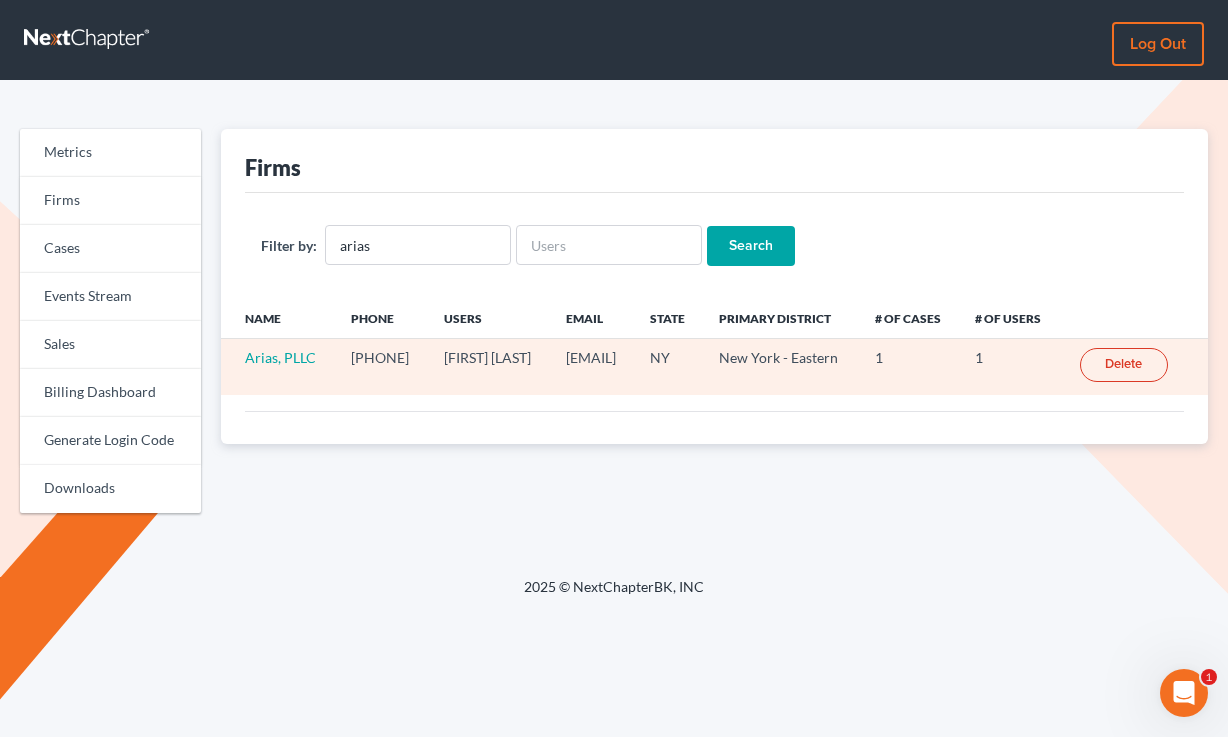 click on "[EMAIL]" at bounding box center [592, 367] 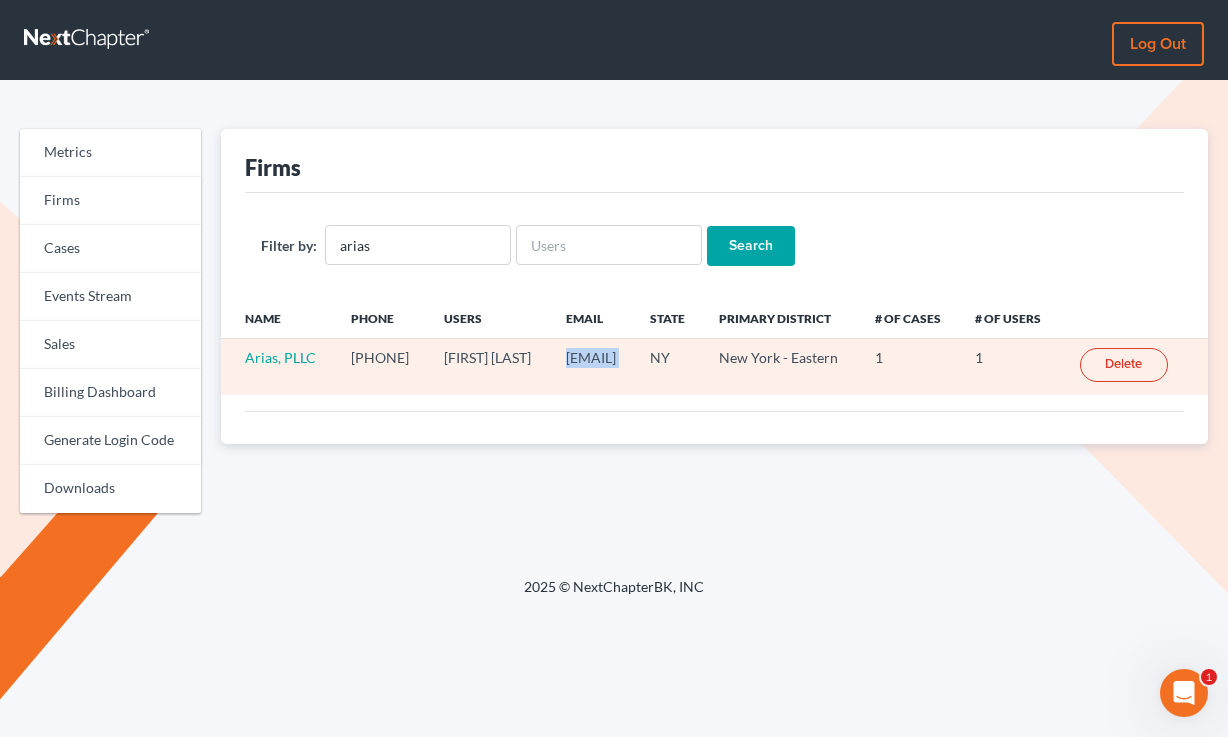 click on "[EMAIL]" at bounding box center [592, 367] 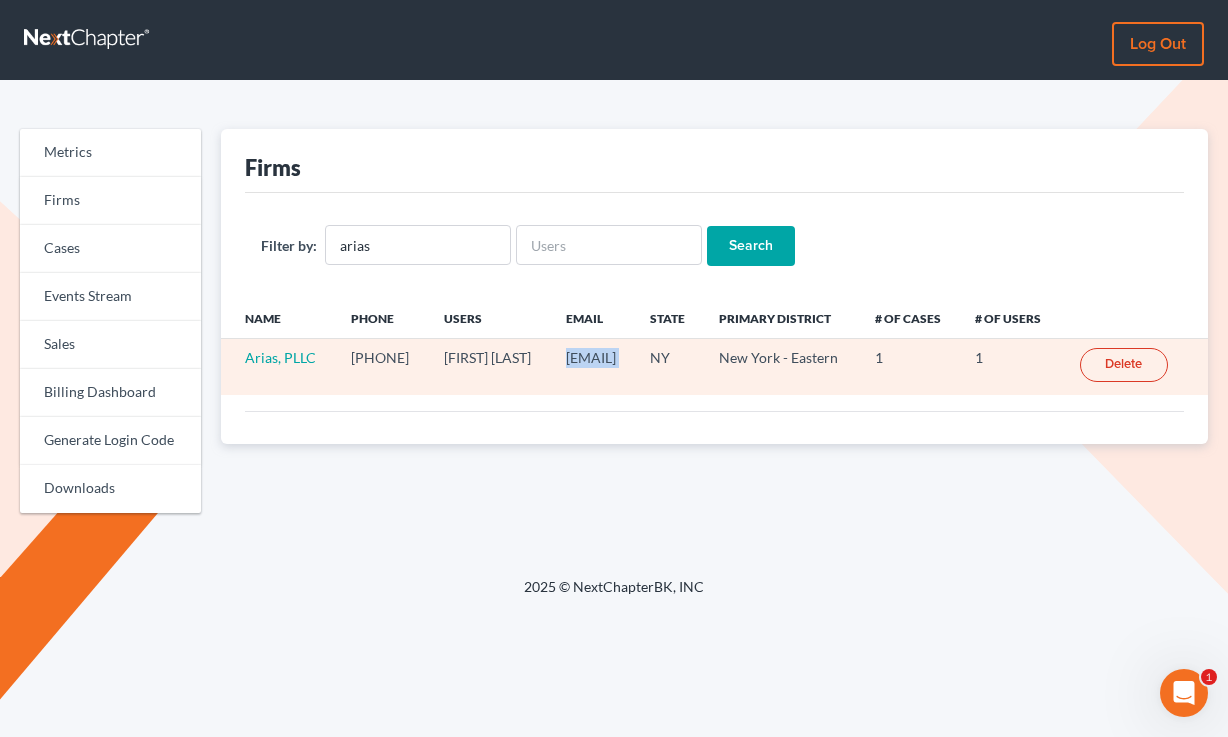 click on "[EMAIL]" at bounding box center (592, 367) 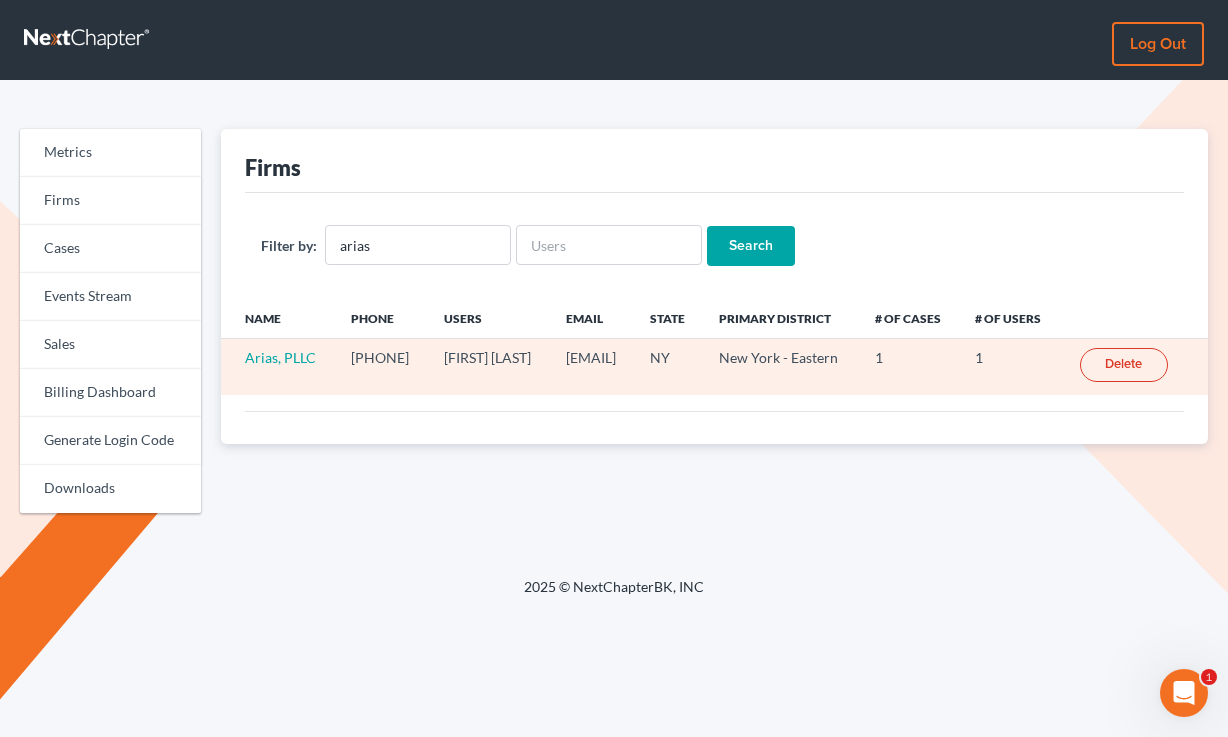 drag, startPoint x: 686, startPoint y: 384, endPoint x: 547, endPoint y: 372, distance: 139.51703 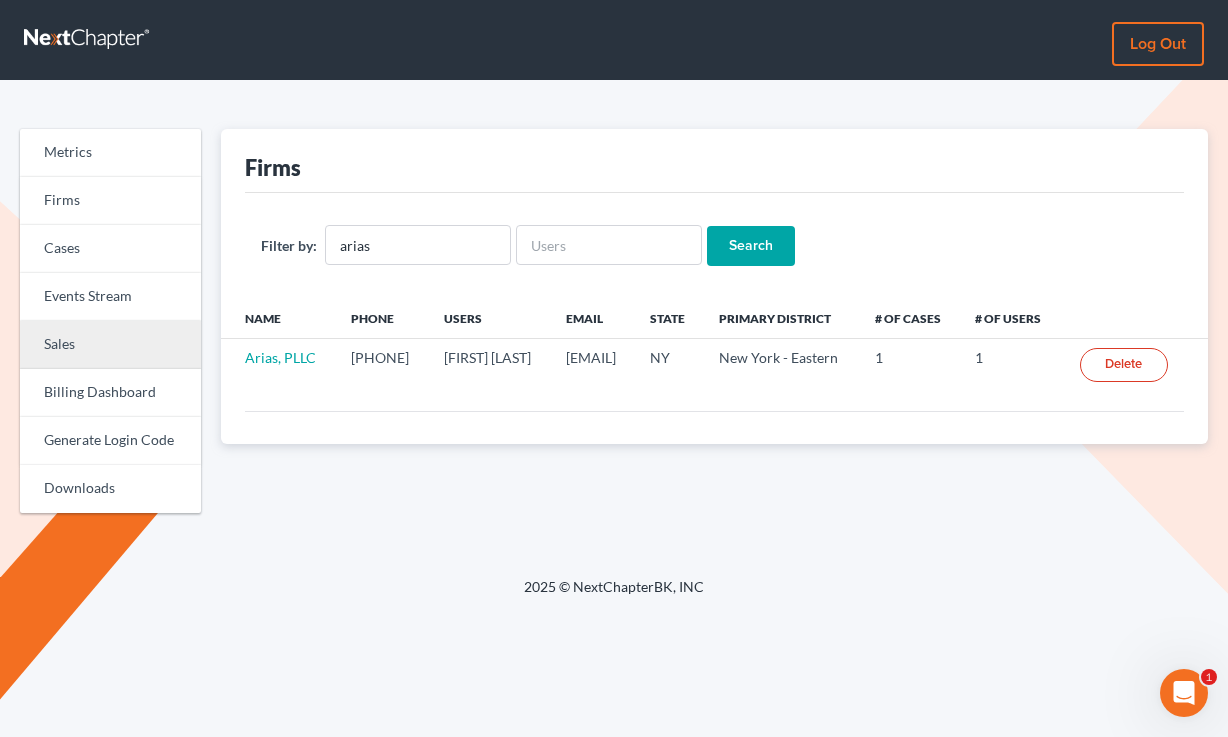 click on "Sales" at bounding box center [110, 345] 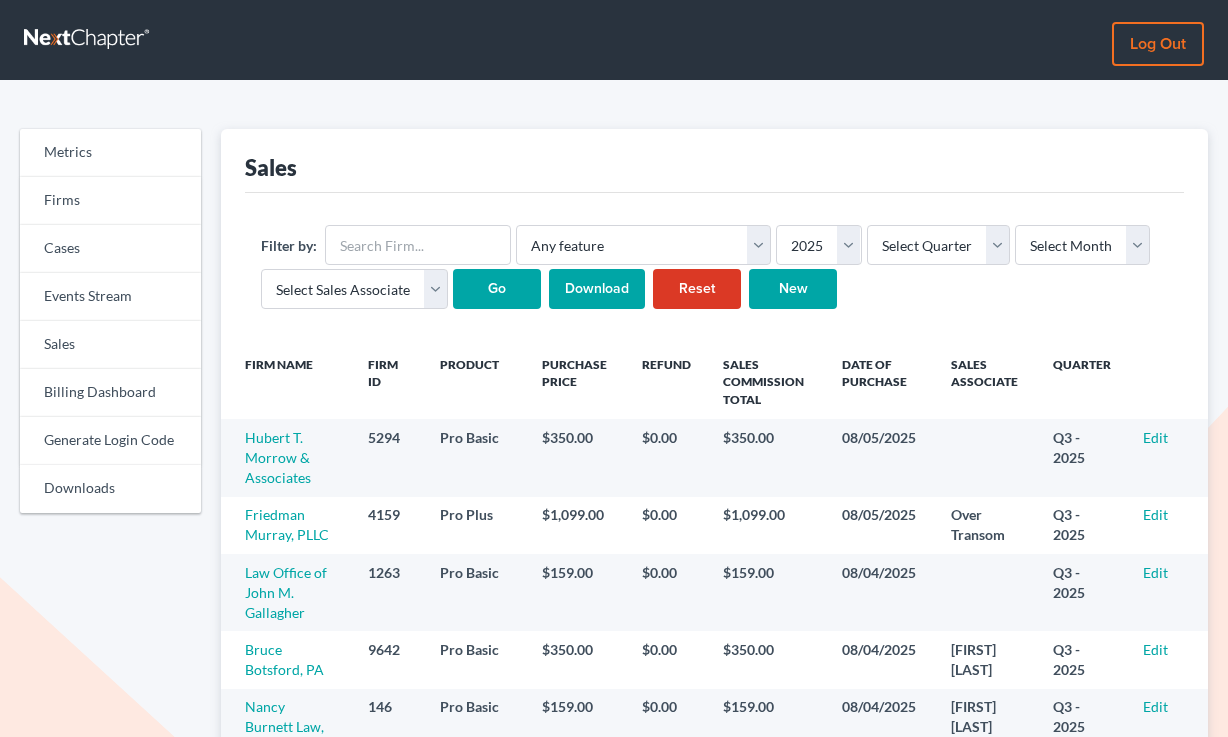 scroll, scrollTop: 0, scrollLeft: 0, axis: both 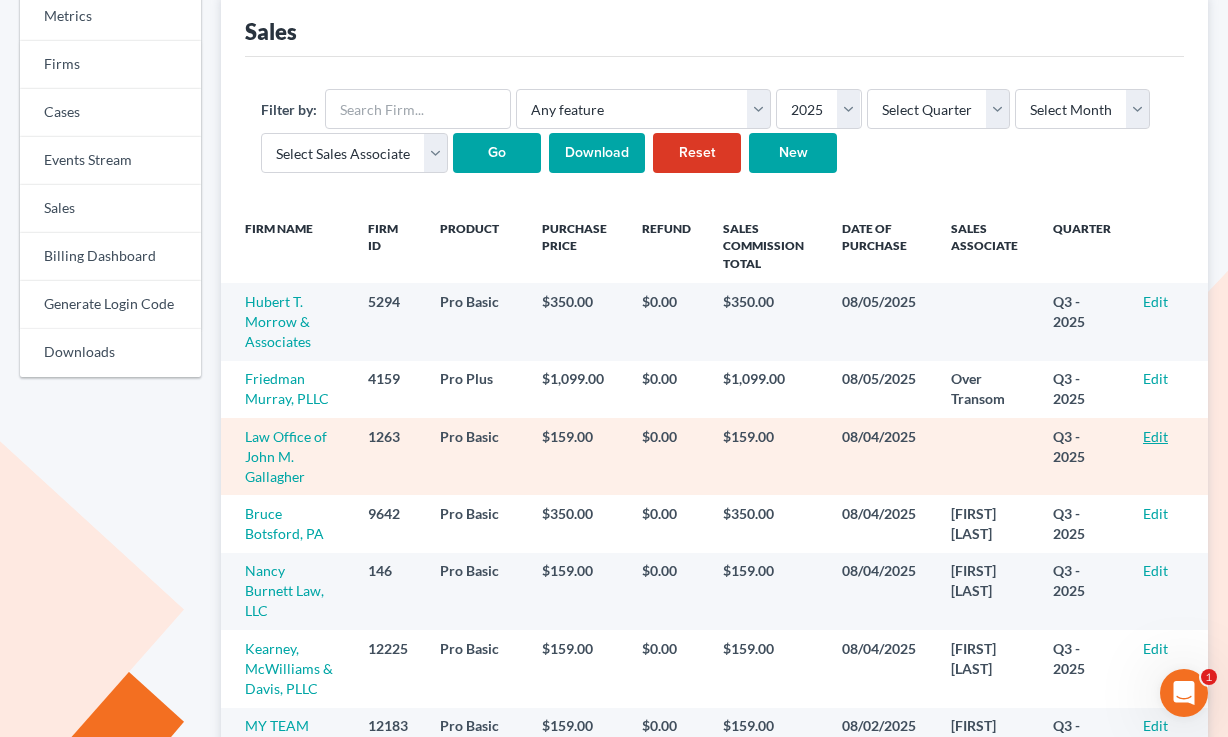 click on "Edit" at bounding box center [1155, 436] 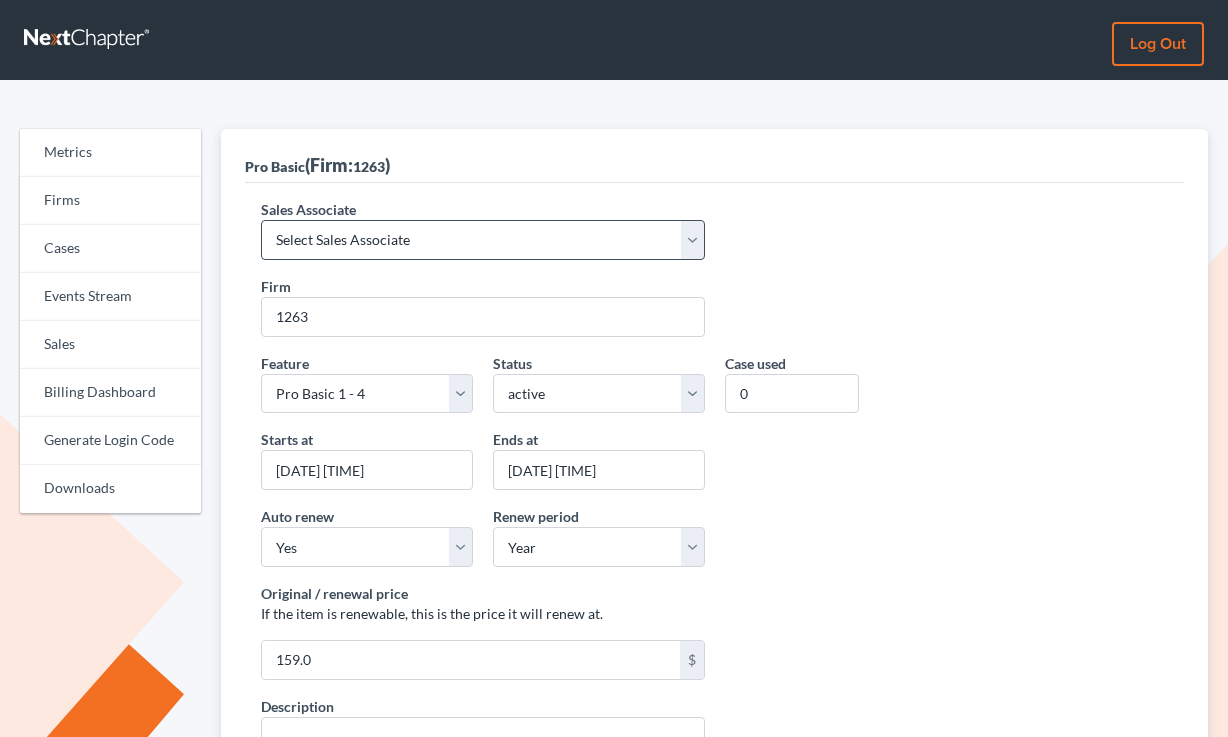 scroll, scrollTop: 0, scrollLeft: 0, axis: both 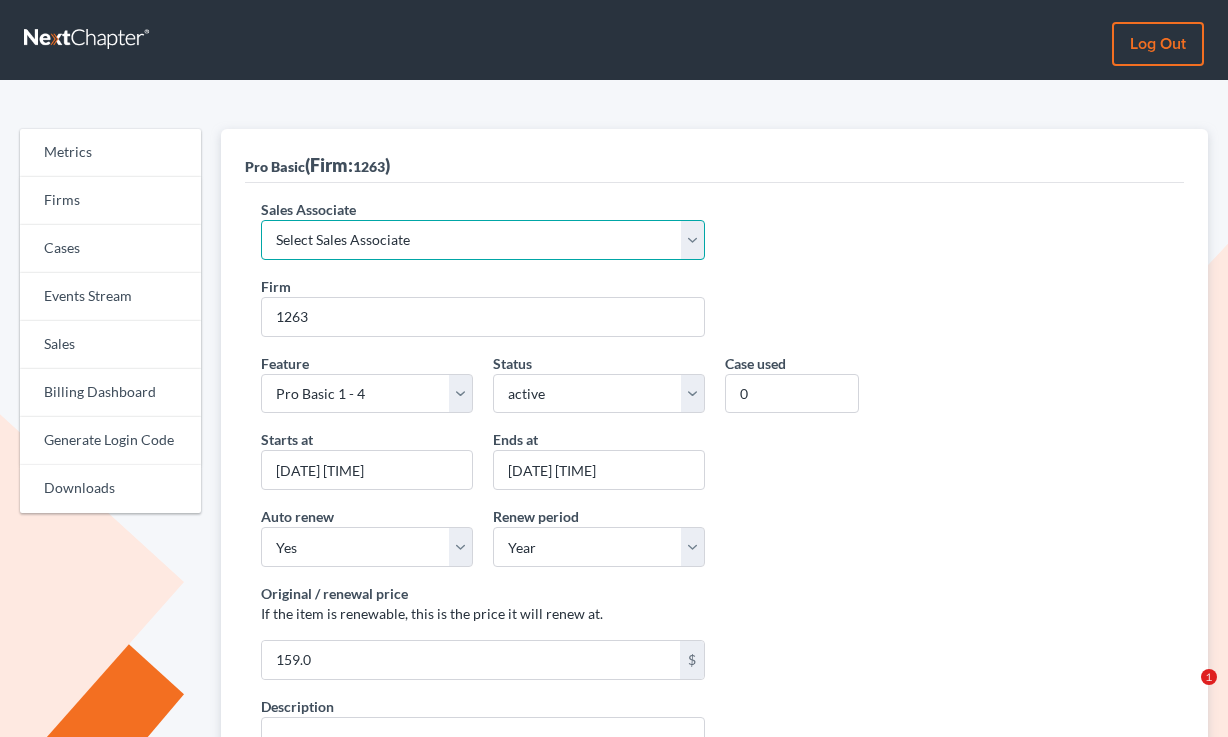 click on "Select Sales Associate
Alex Seymour
Over Transom
Tim Shadoan" at bounding box center [482, 240] 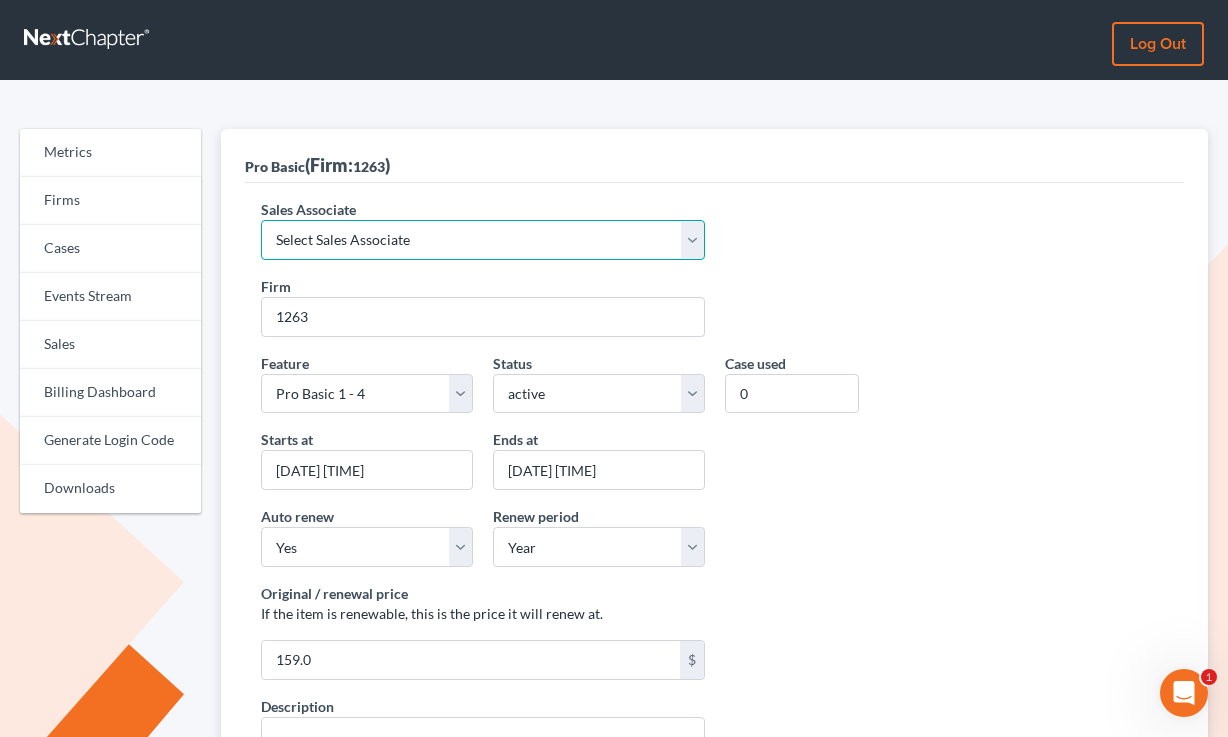 scroll, scrollTop: 0, scrollLeft: 0, axis: both 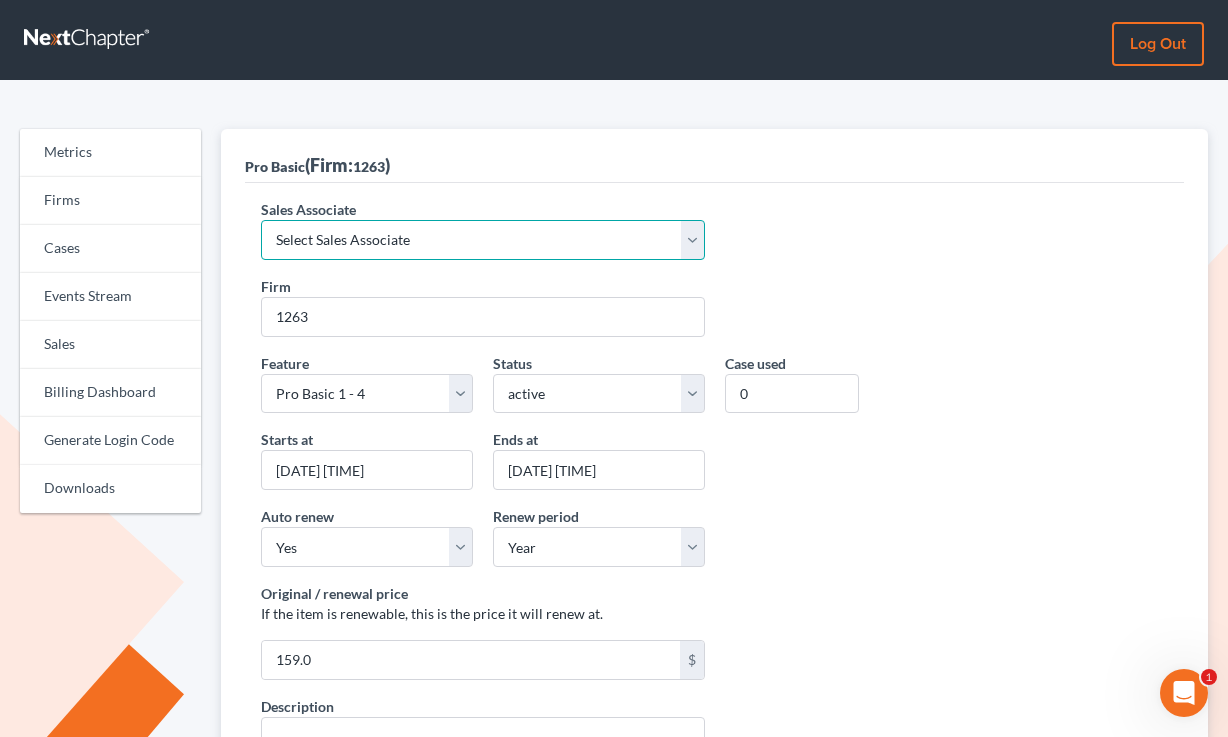 select on "7676" 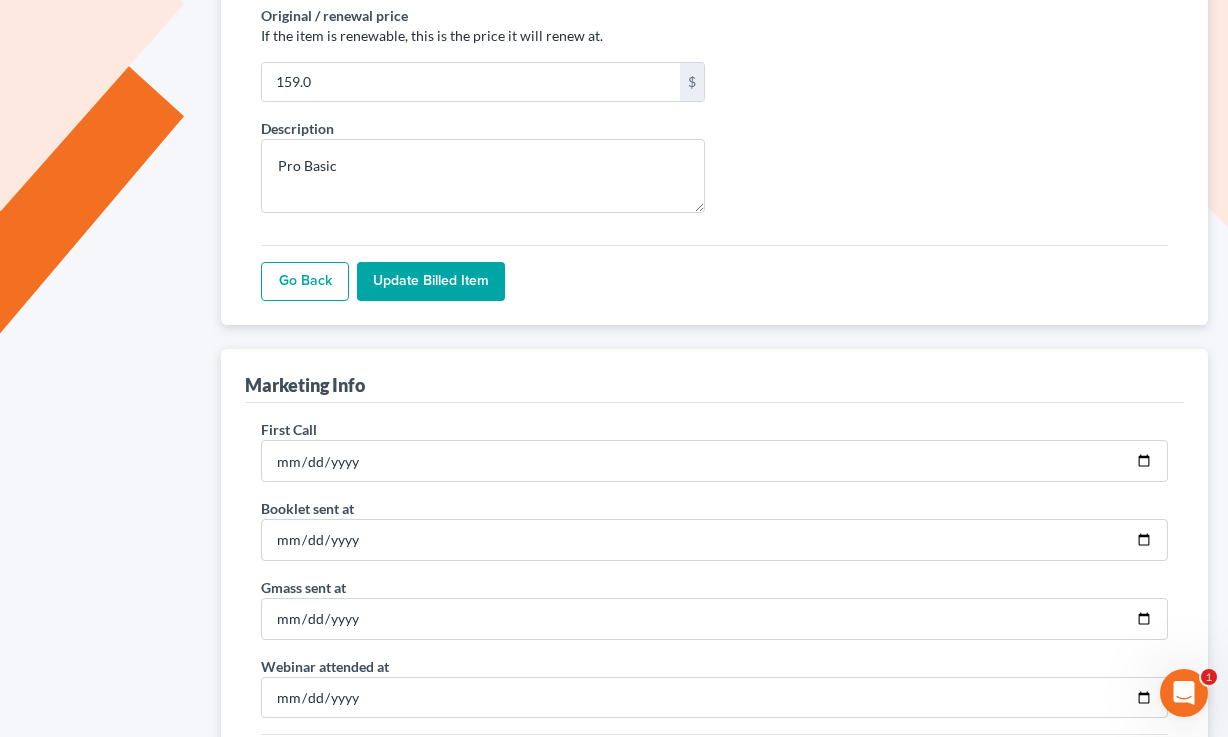click on "Update Billed item" at bounding box center [431, 282] 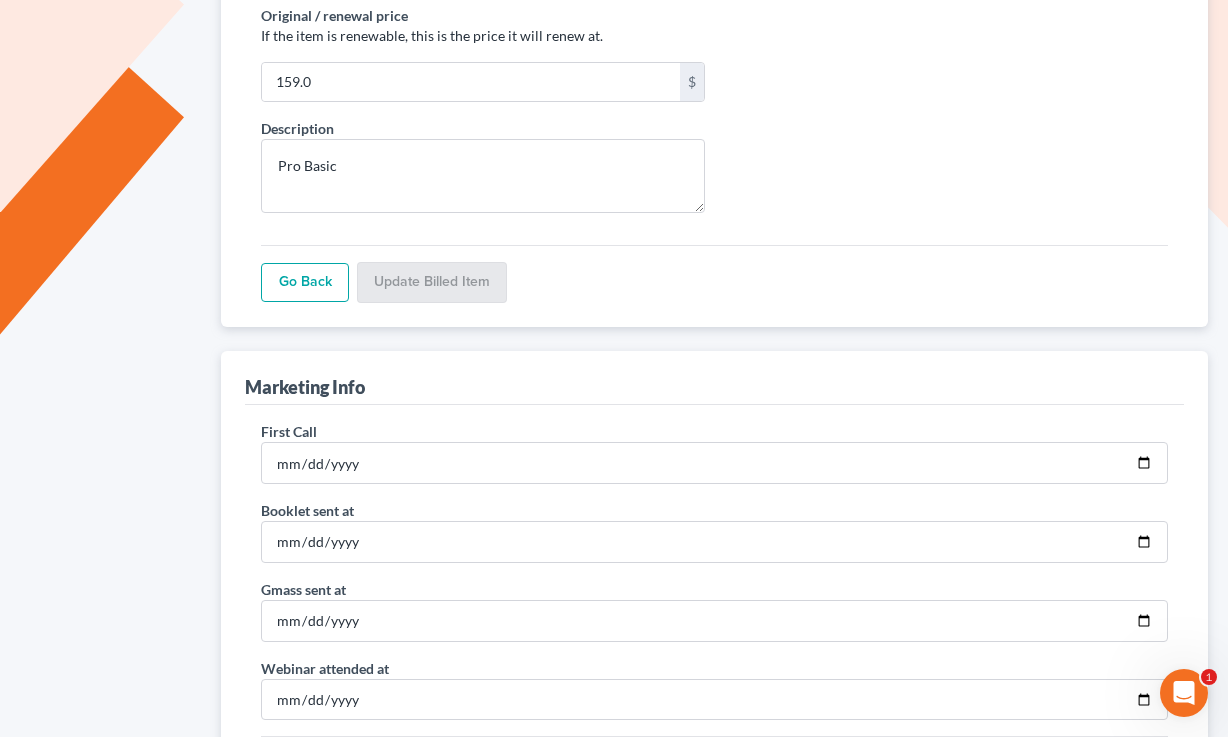 scroll, scrollTop: 578, scrollLeft: 0, axis: vertical 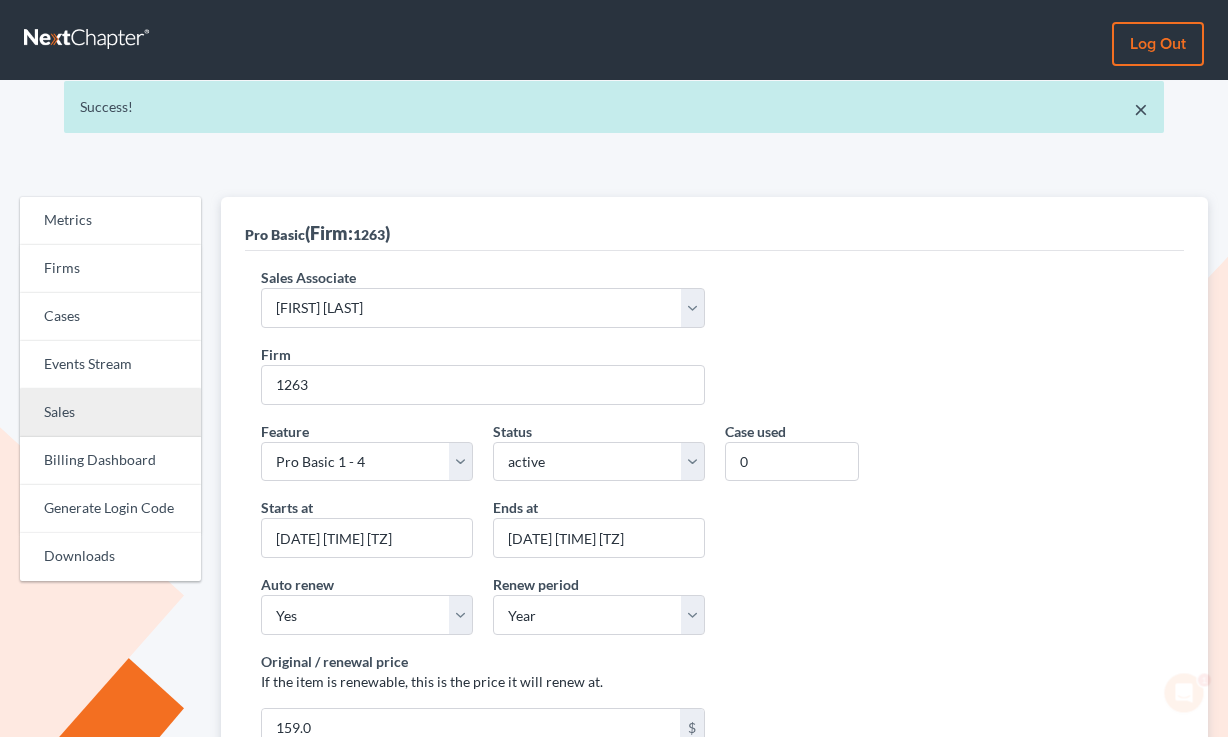 click on "Sales" at bounding box center [110, 413] 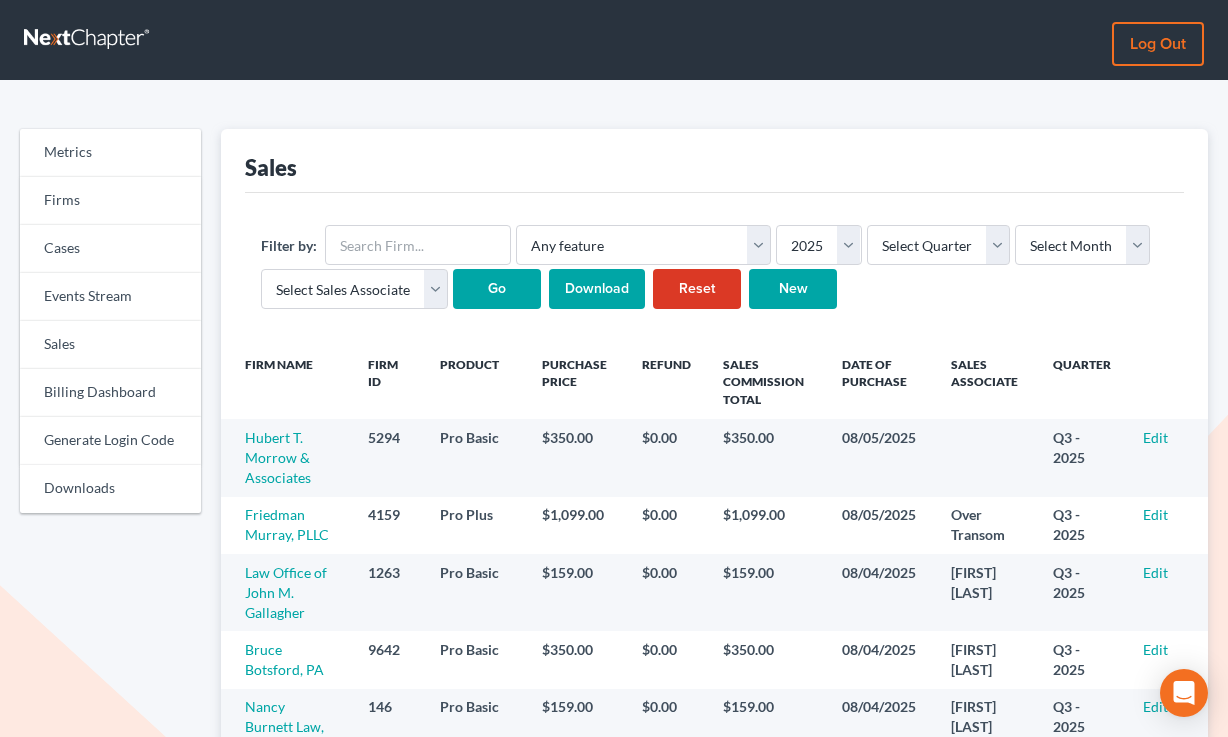 scroll, scrollTop: 0, scrollLeft: 0, axis: both 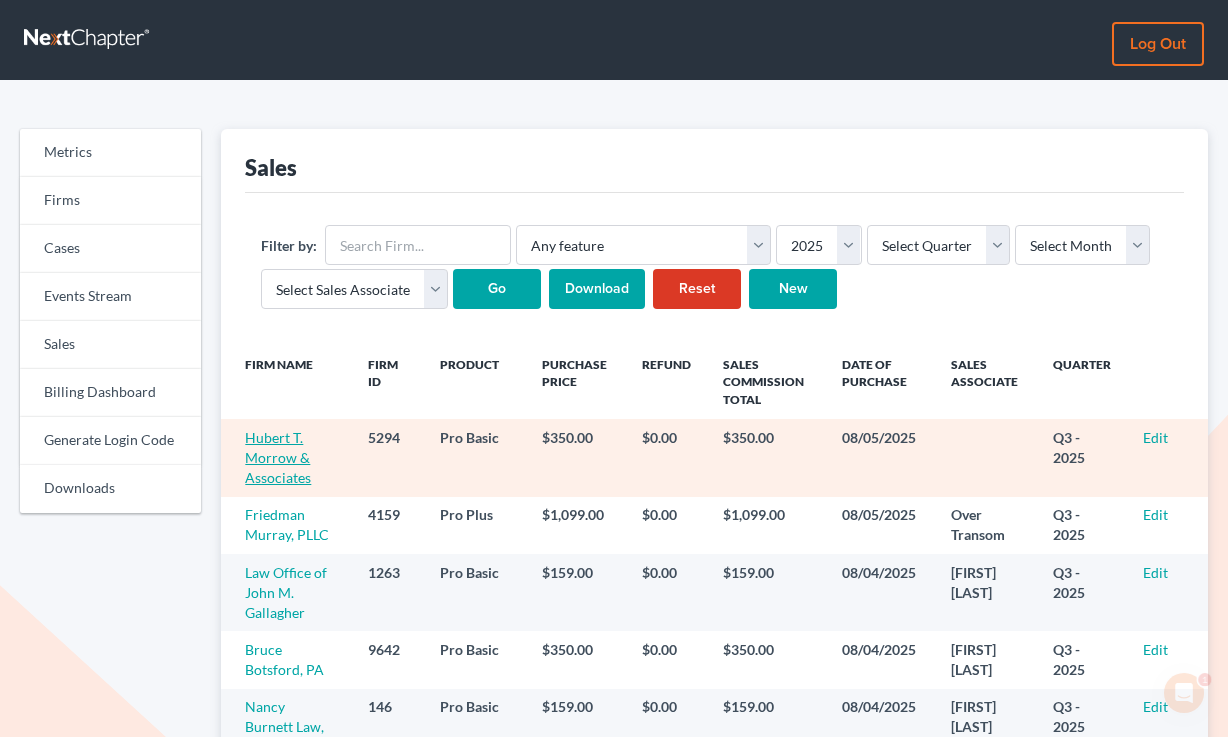 click on "Hubert T. Morrow & Associates" at bounding box center (278, 457) 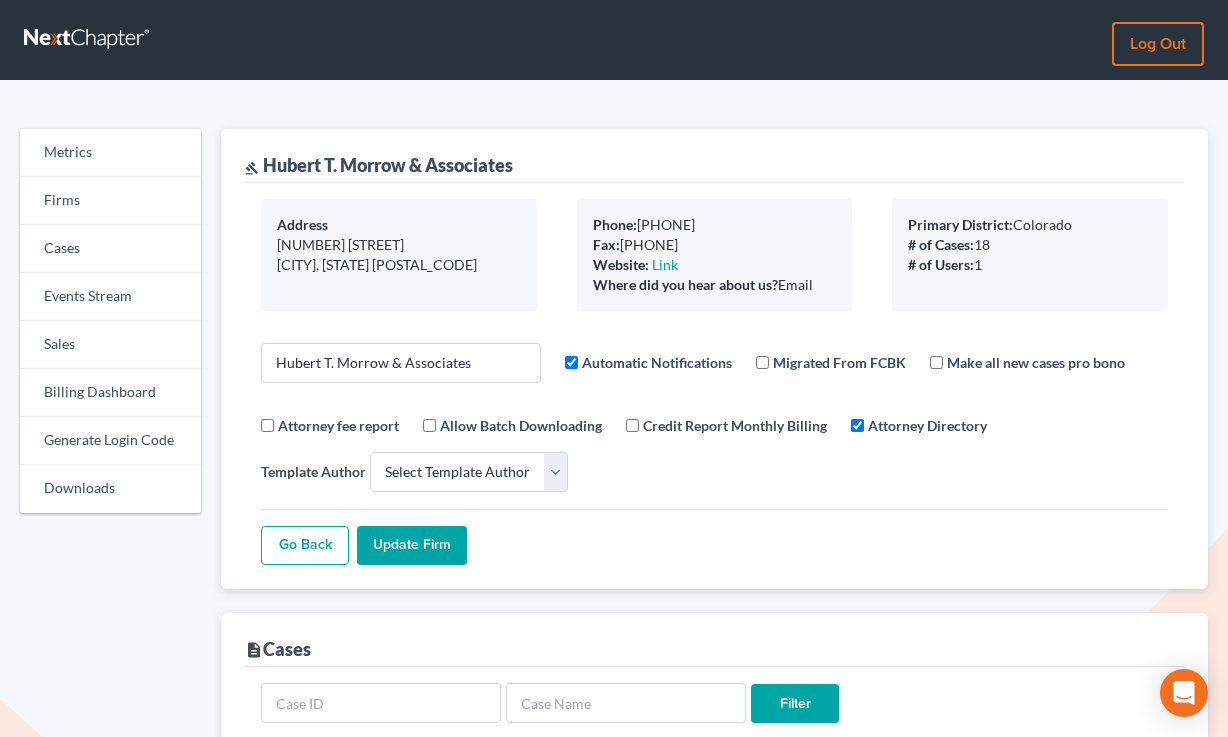 select 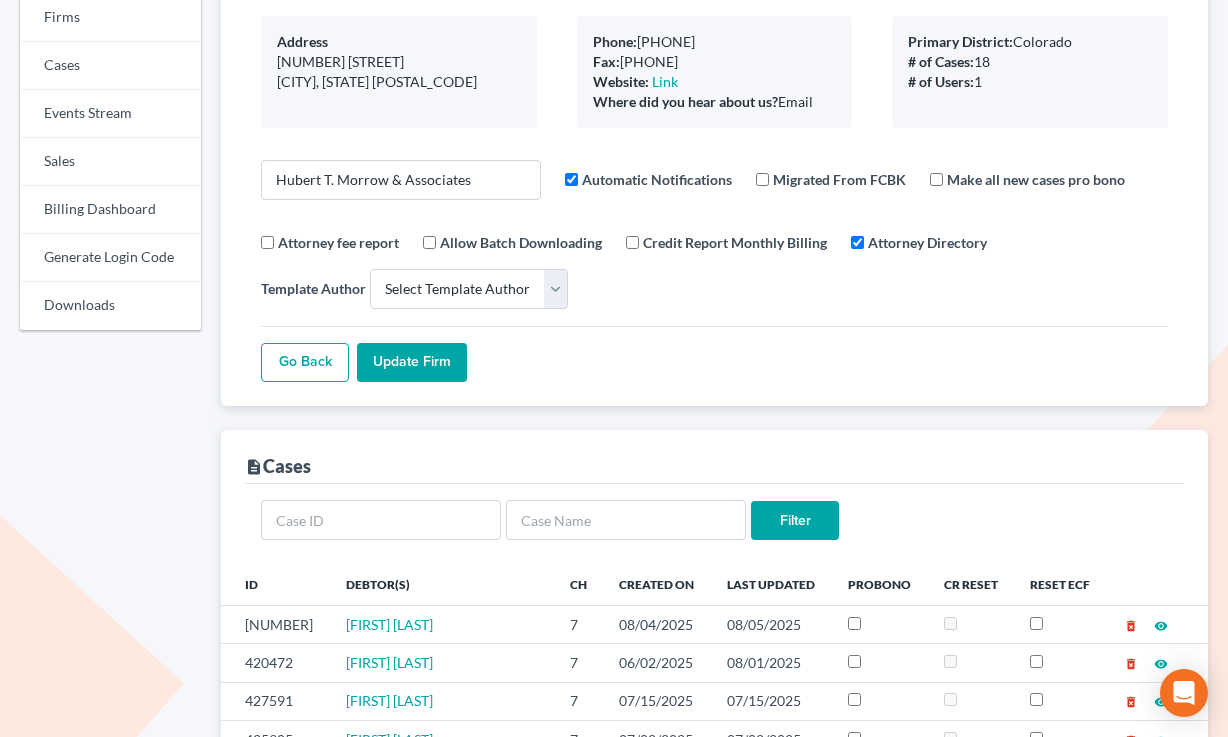 scroll, scrollTop: 329, scrollLeft: 0, axis: vertical 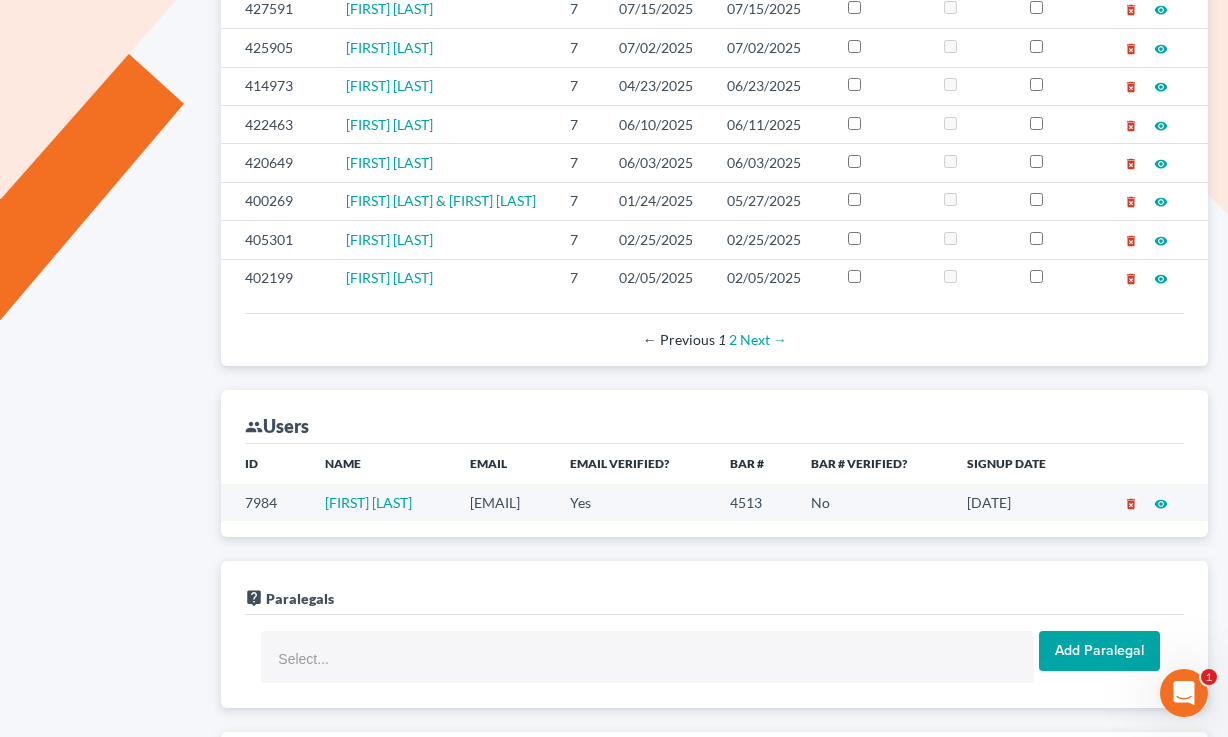click on "[EMAIL]" at bounding box center [504, 502] 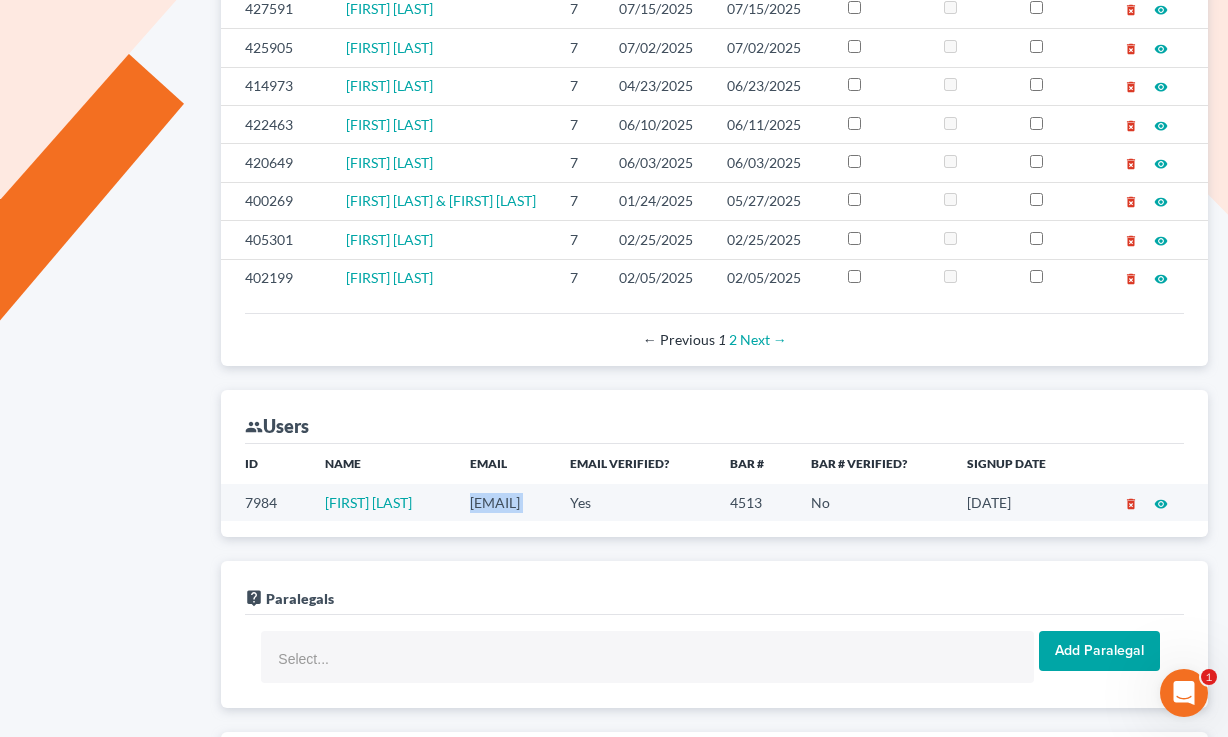 click on "[EMAIL]" at bounding box center (504, 502) 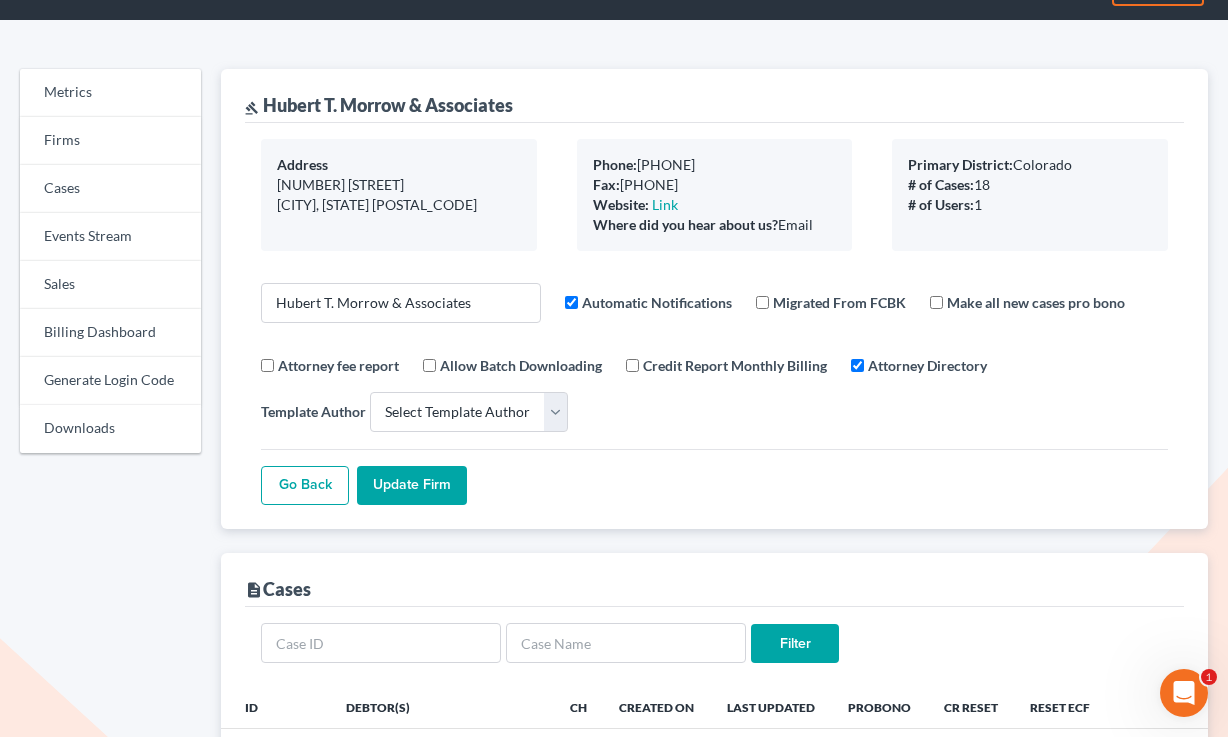 scroll, scrollTop: 0, scrollLeft: 0, axis: both 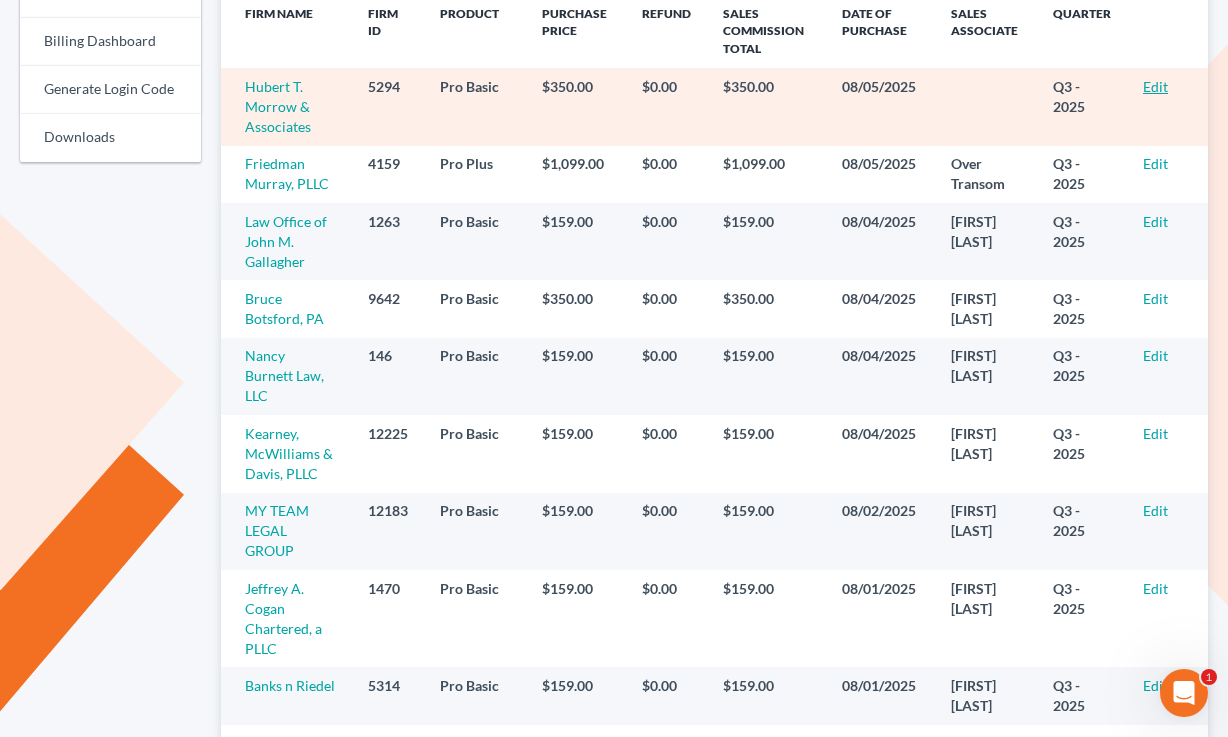 click on "Edit" at bounding box center (1155, 86) 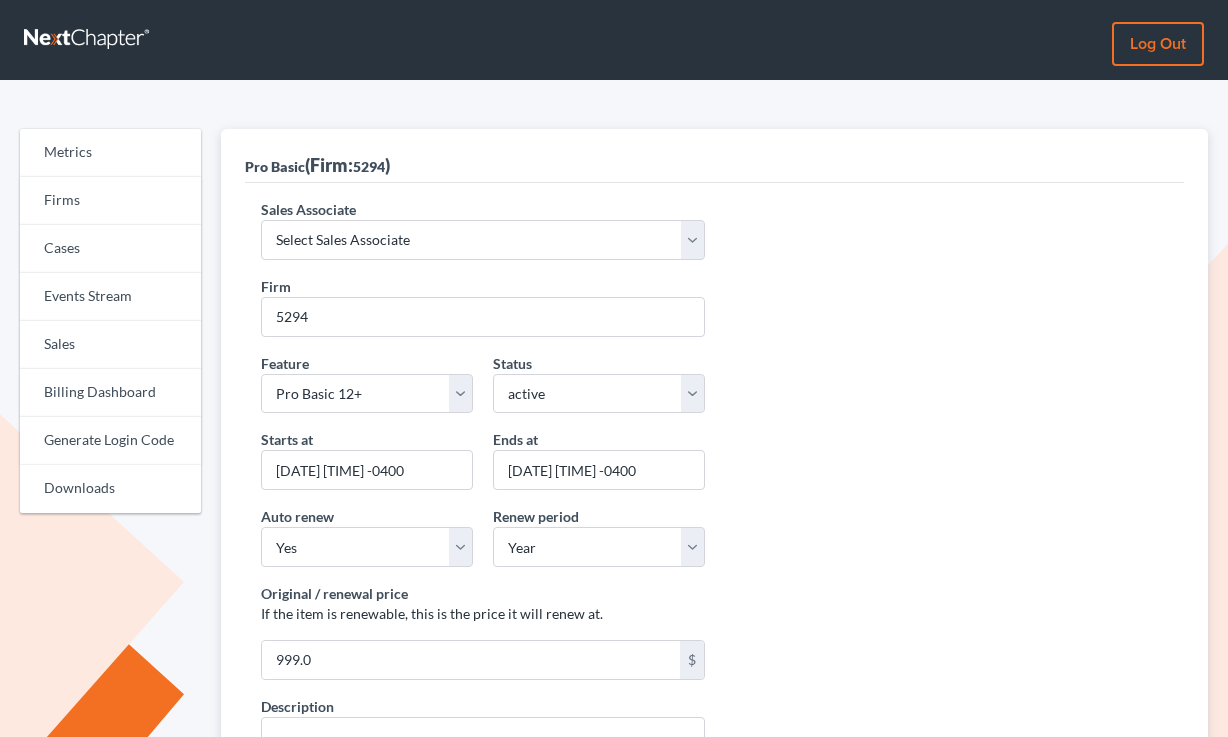 scroll, scrollTop: 0, scrollLeft: 0, axis: both 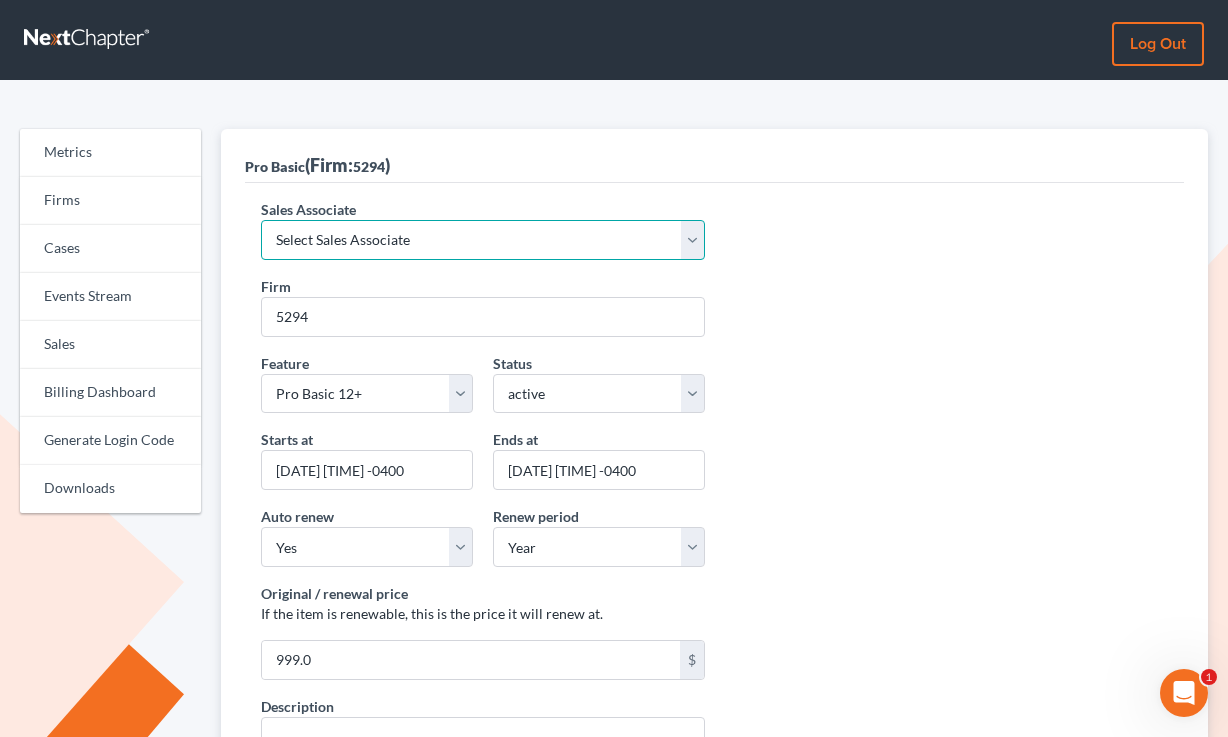 click on "Select Sales Associate
Alex Seymour
Over Transom
Tim Shadoan" at bounding box center (482, 240) 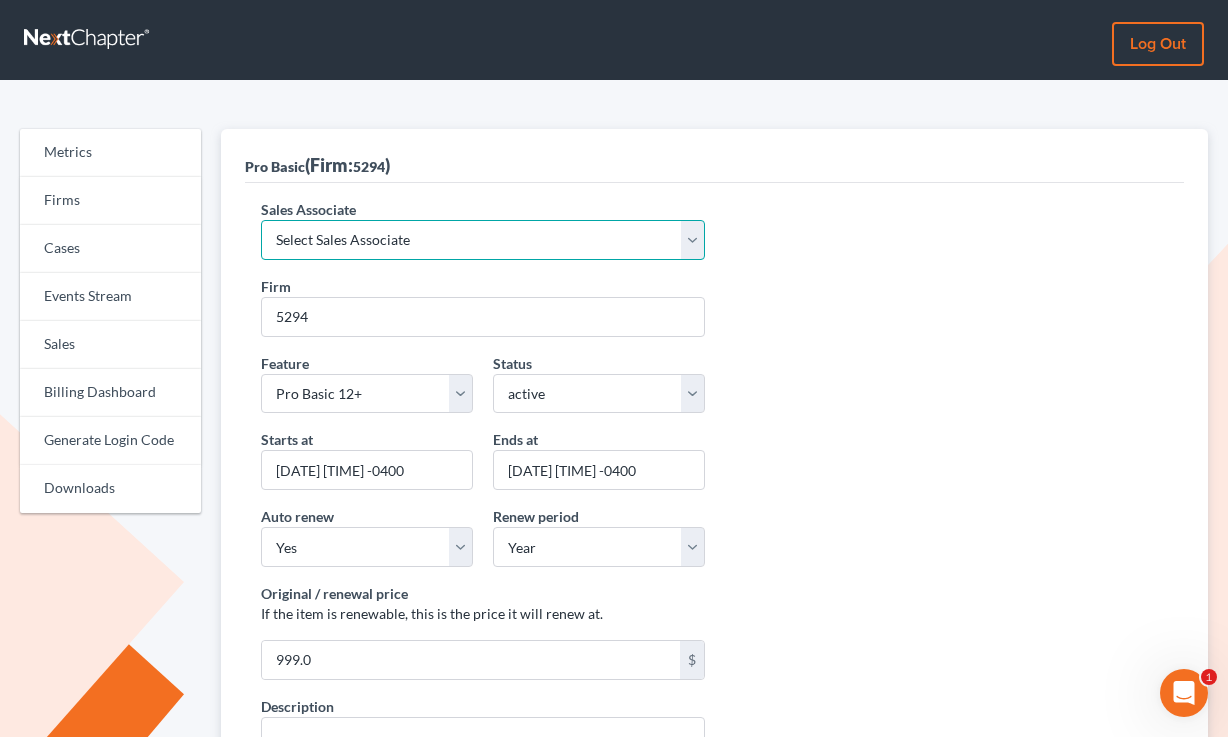 select on "7676" 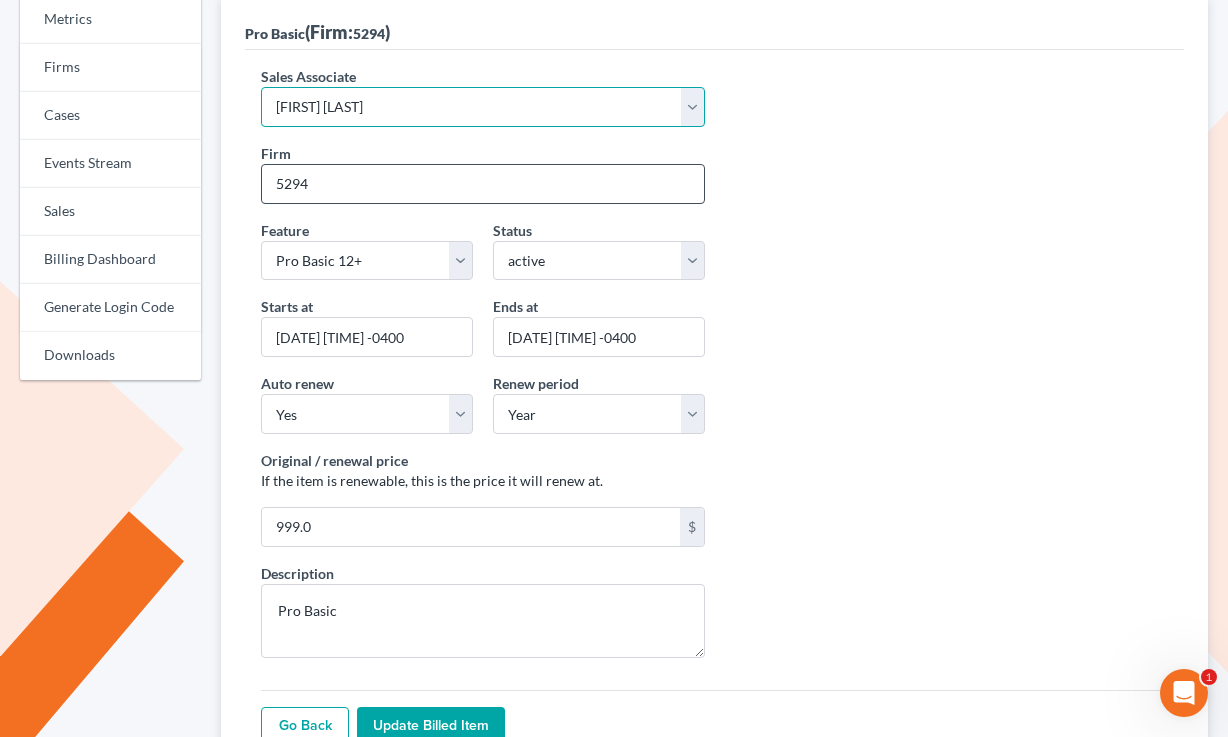 scroll, scrollTop: 350, scrollLeft: 0, axis: vertical 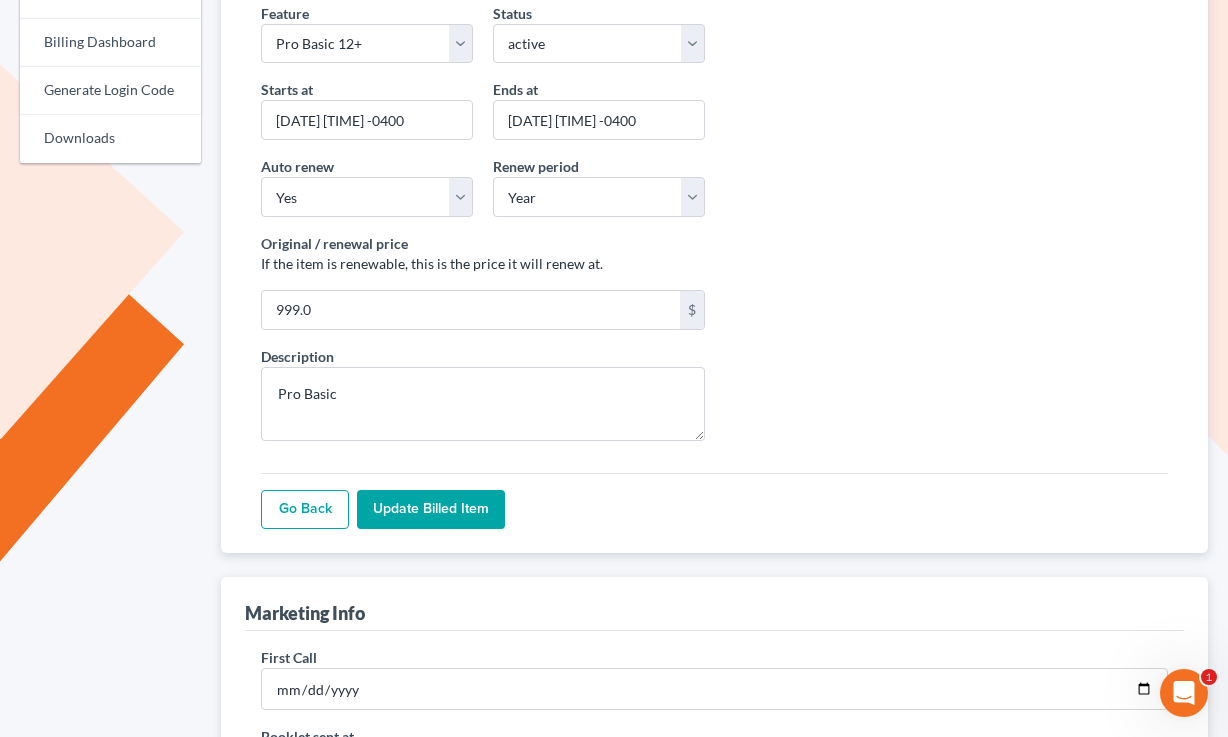 click on "Update Billed item" at bounding box center (431, 510) 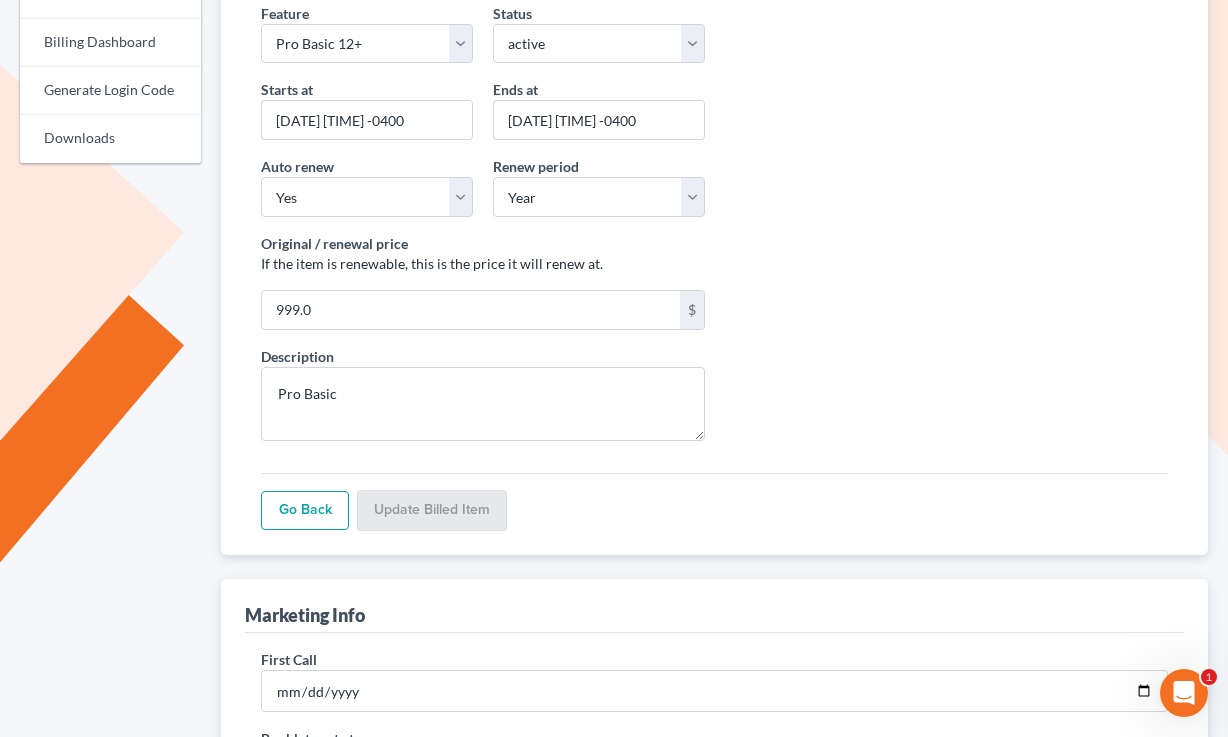 scroll, scrollTop: 350, scrollLeft: 0, axis: vertical 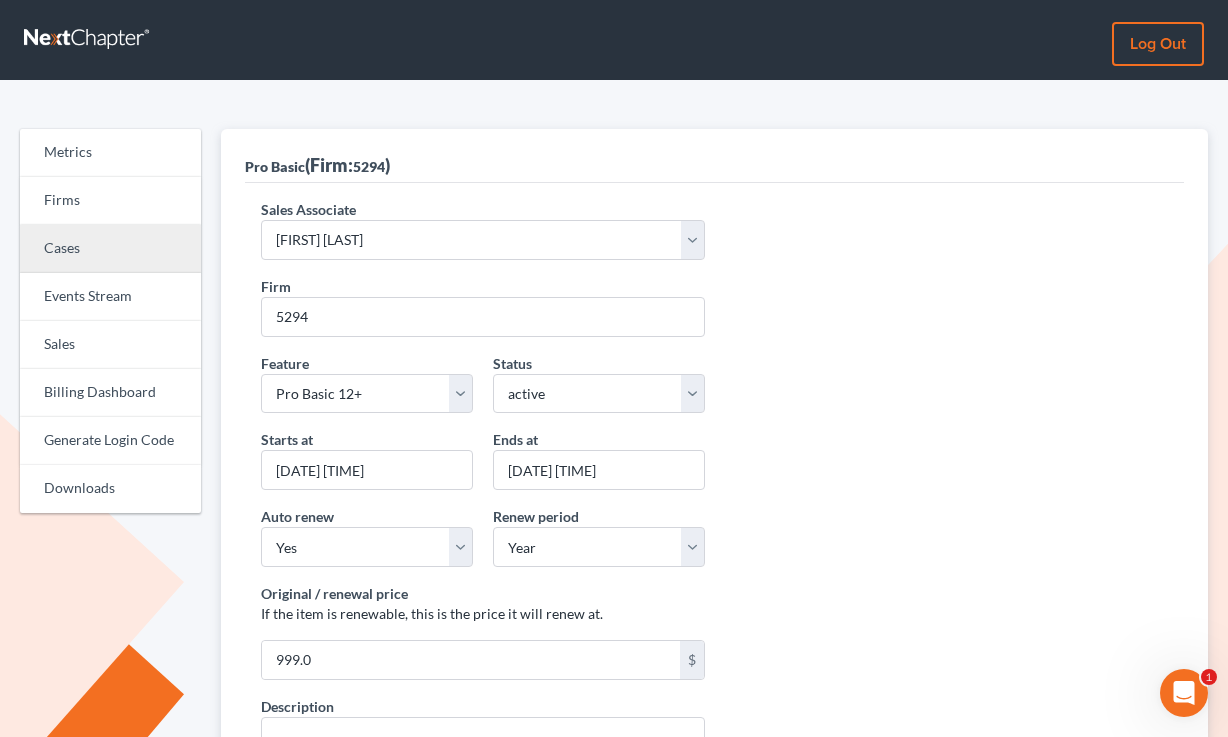 click on "Cases" at bounding box center [110, 249] 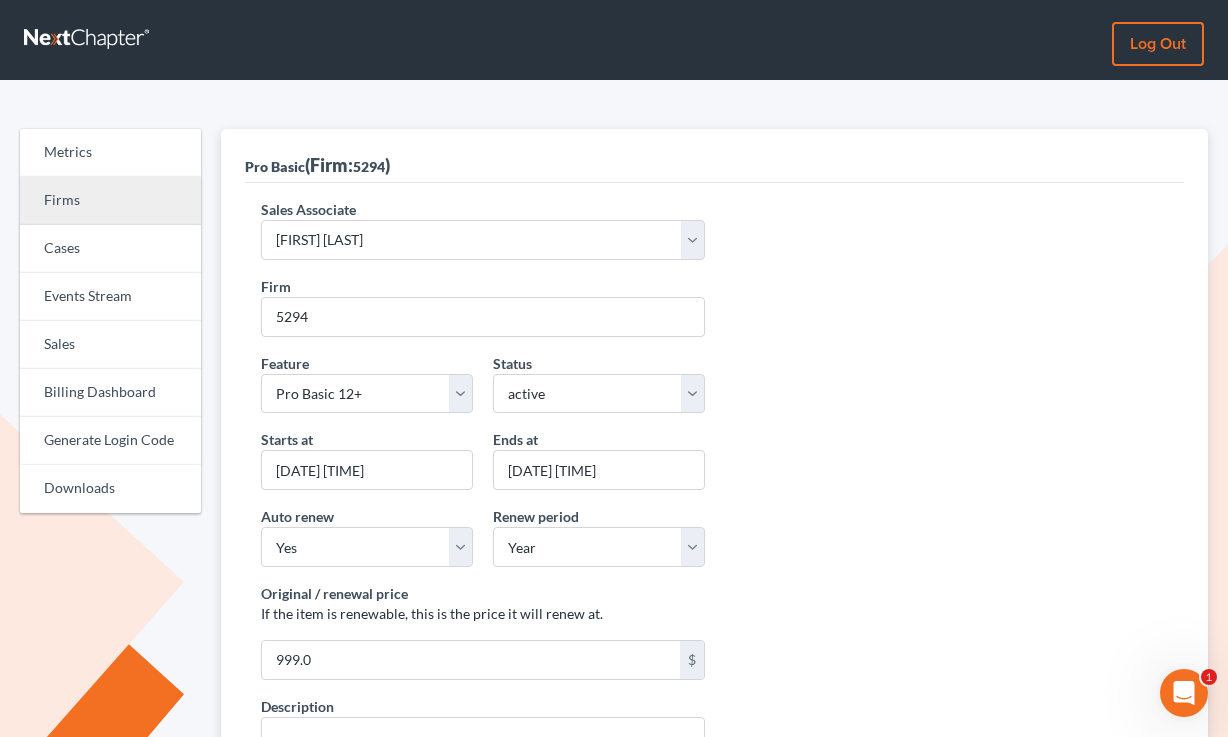 click on "Firms" at bounding box center (110, 201) 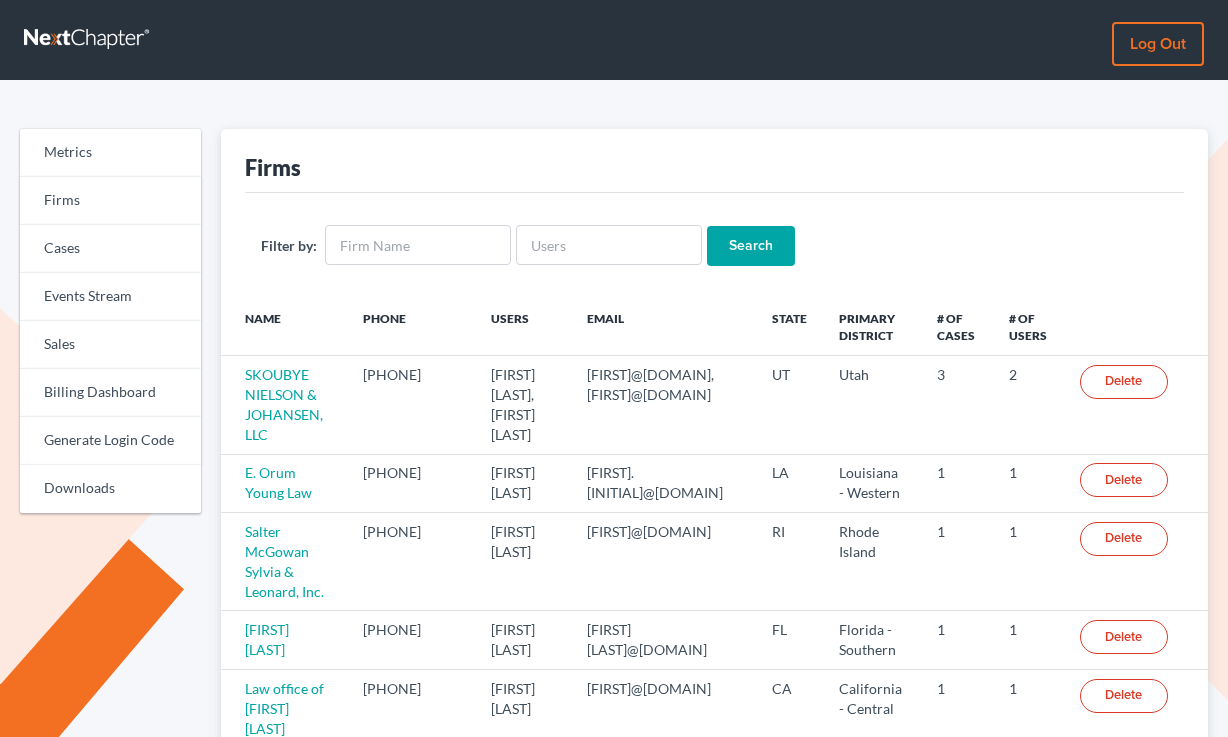 scroll, scrollTop: 0, scrollLeft: 0, axis: both 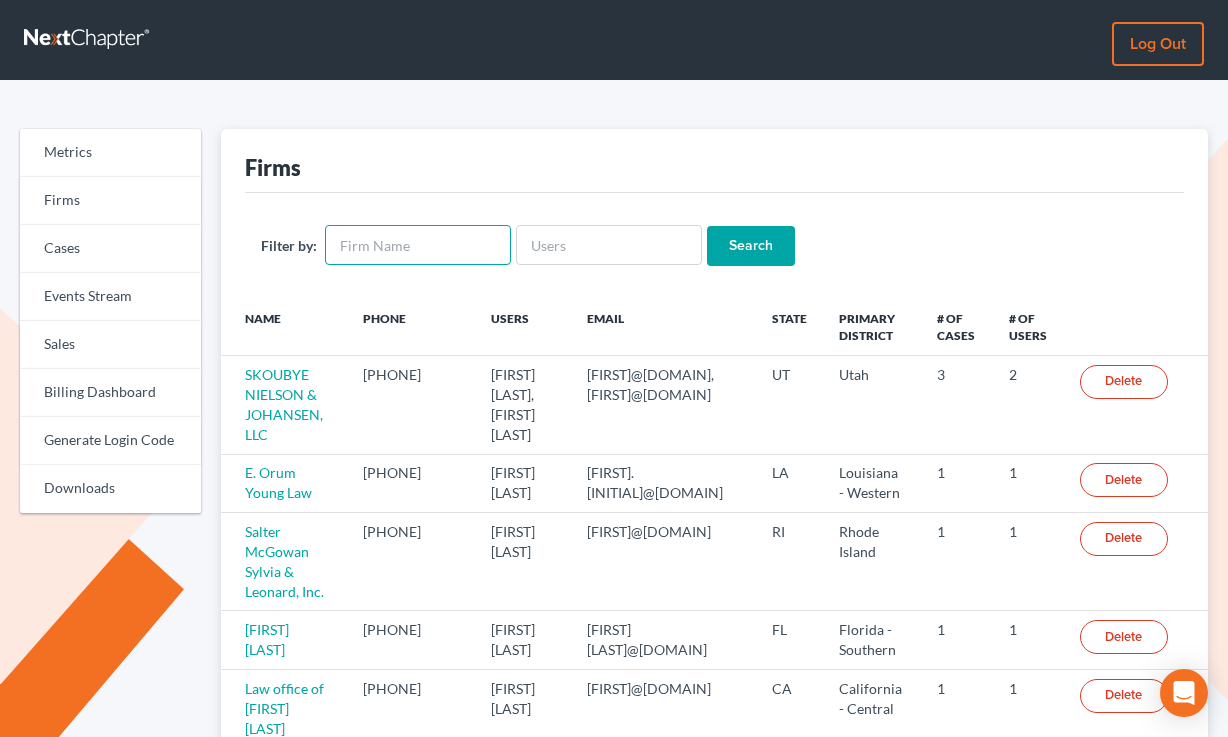 click at bounding box center (418, 245) 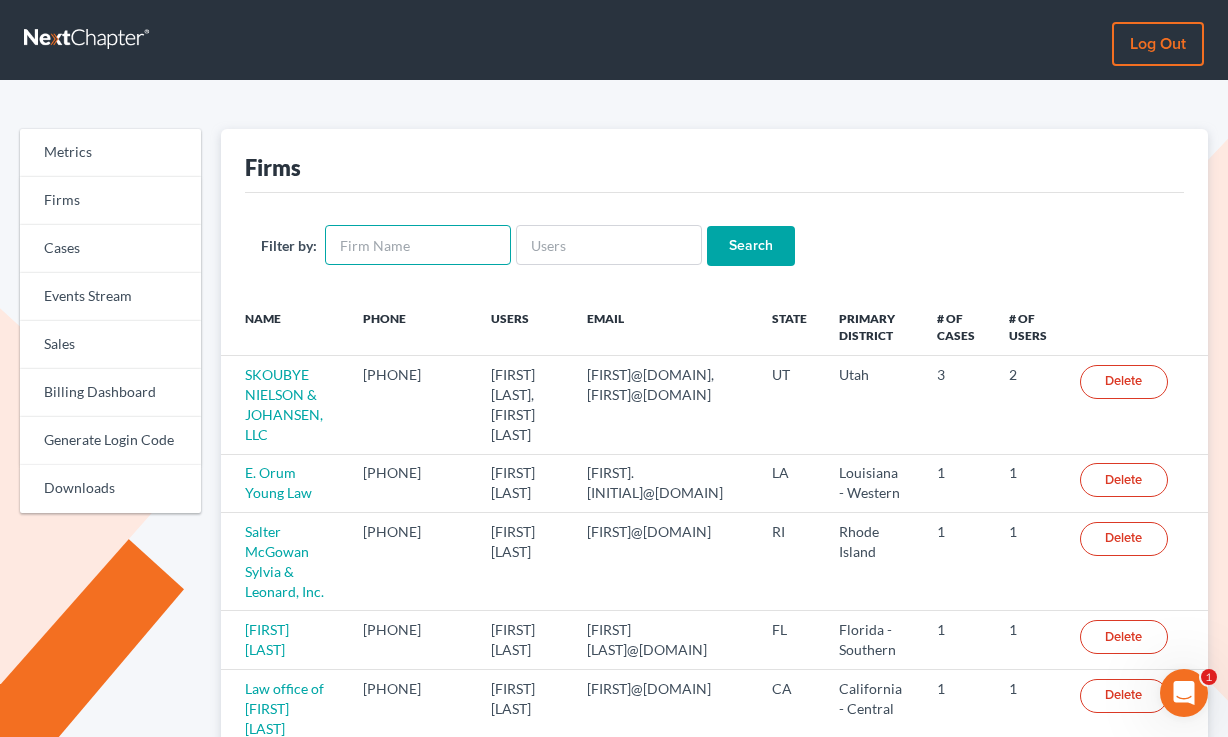 scroll, scrollTop: 0, scrollLeft: 0, axis: both 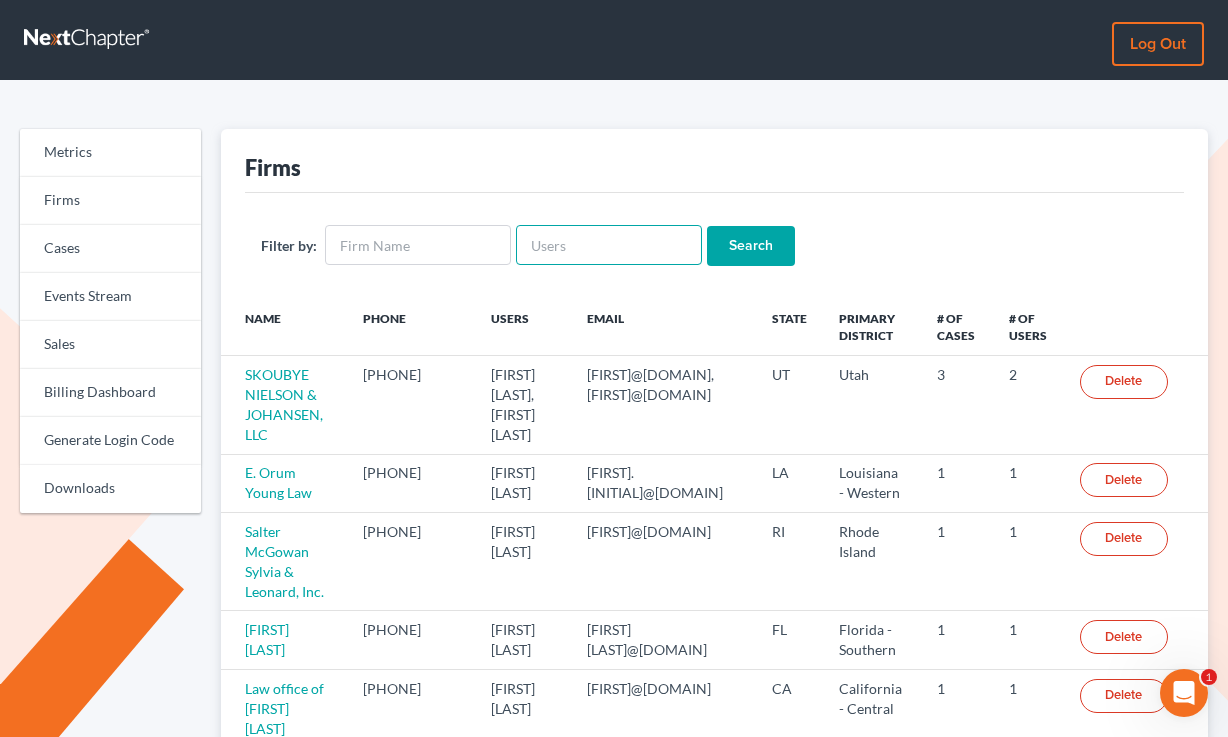 click at bounding box center [609, 245] 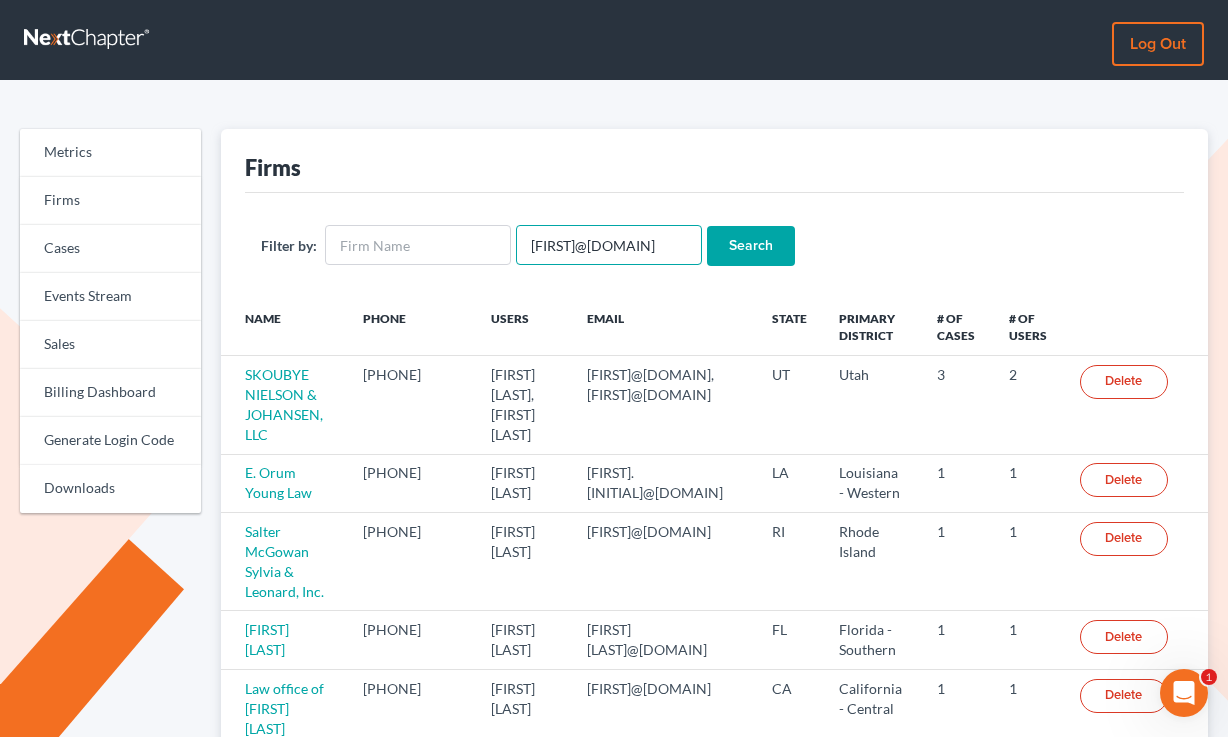 scroll, scrollTop: 0, scrollLeft: 7, axis: horizontal 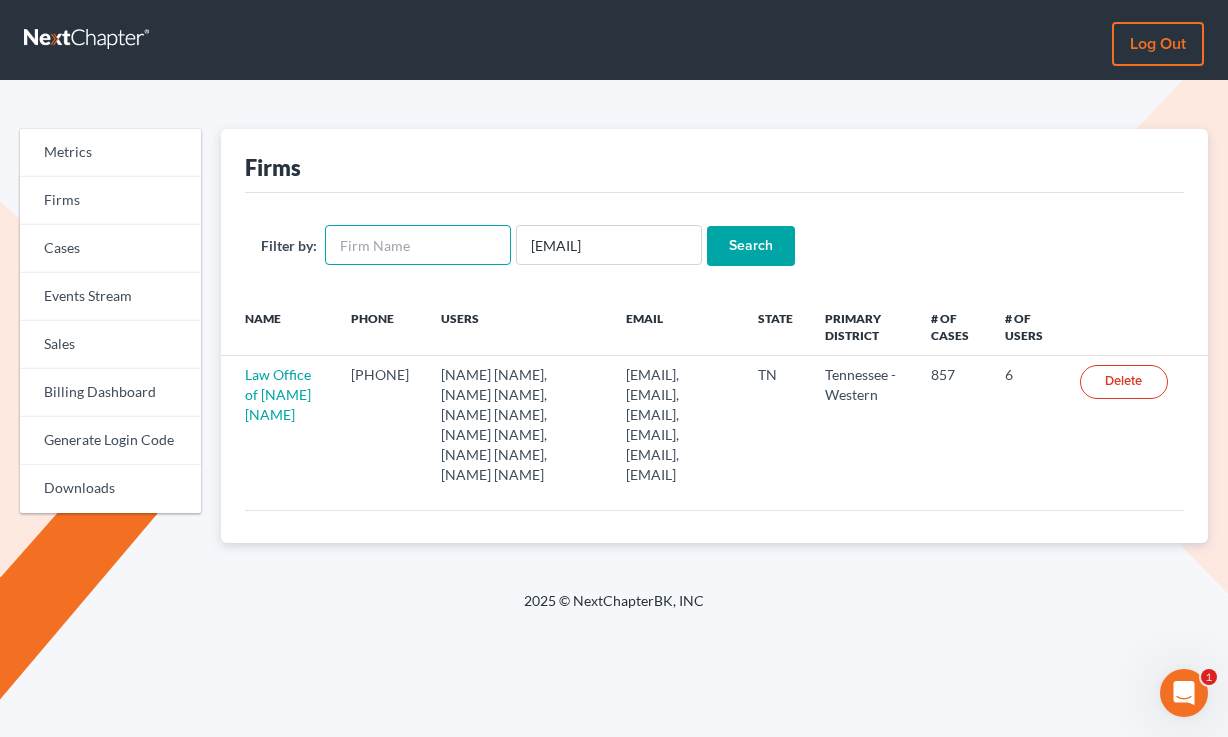 click at bounding box center (418, 245) 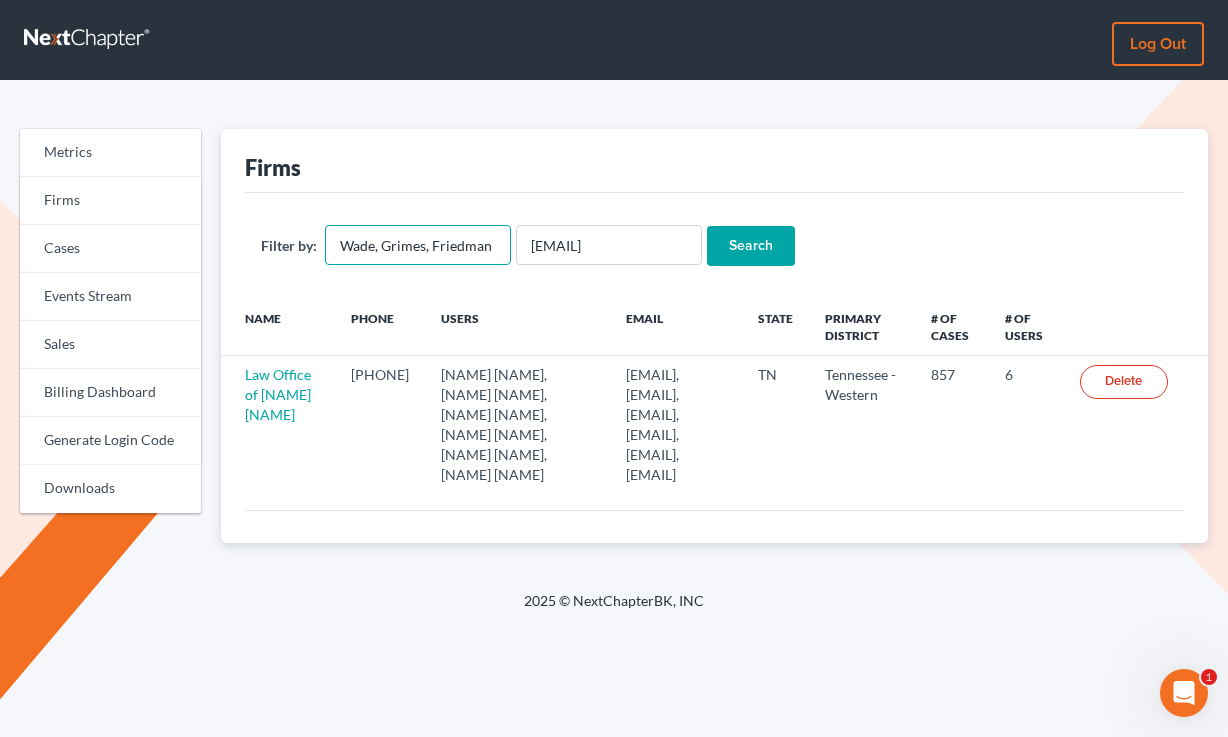 scroll, scrollTop: 0, scrollLeft: 179, axis: horizontal 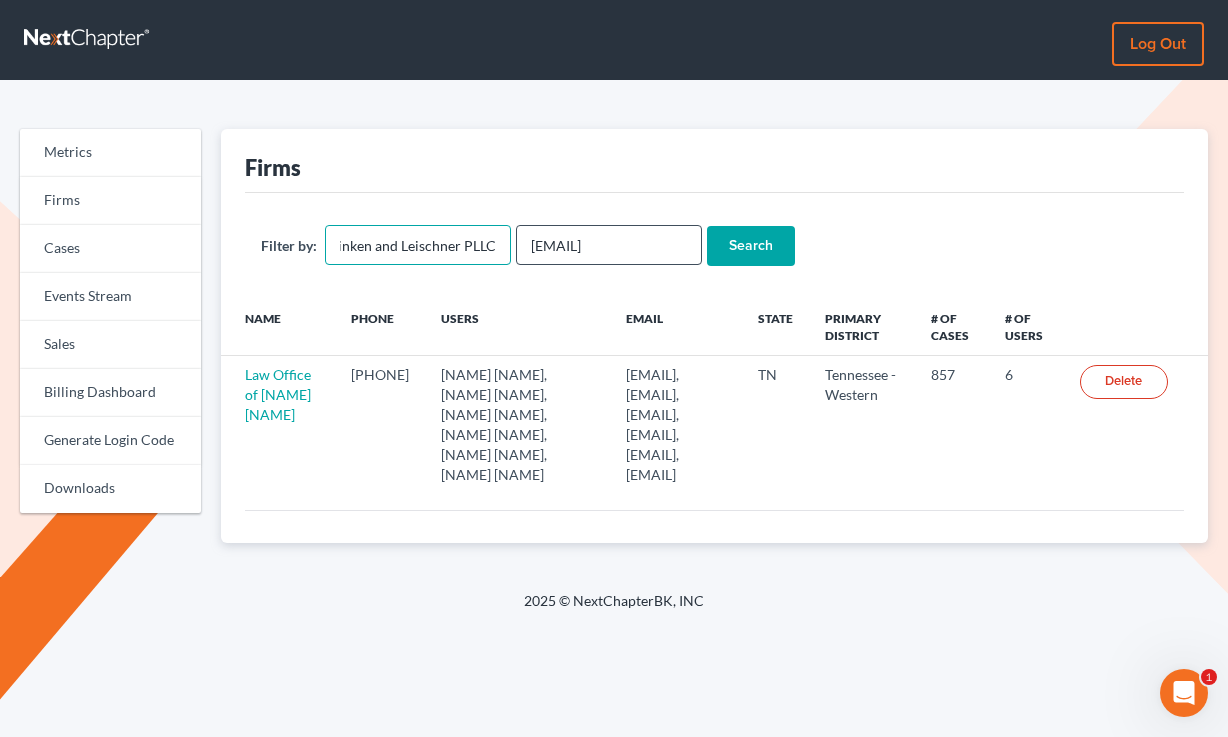type on "Wade, Grimes, Friedman Meinken and Leischner PLLC" 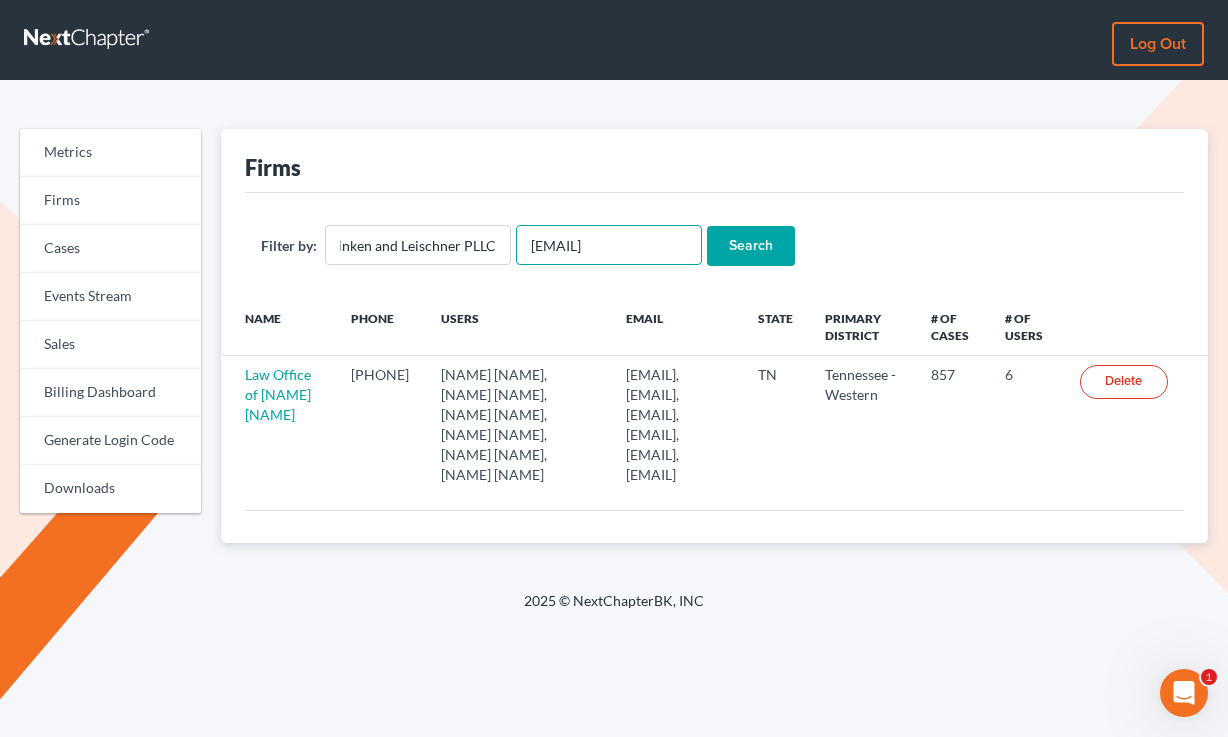 click on "[EMAIL]" at bounding box center (609, 245) 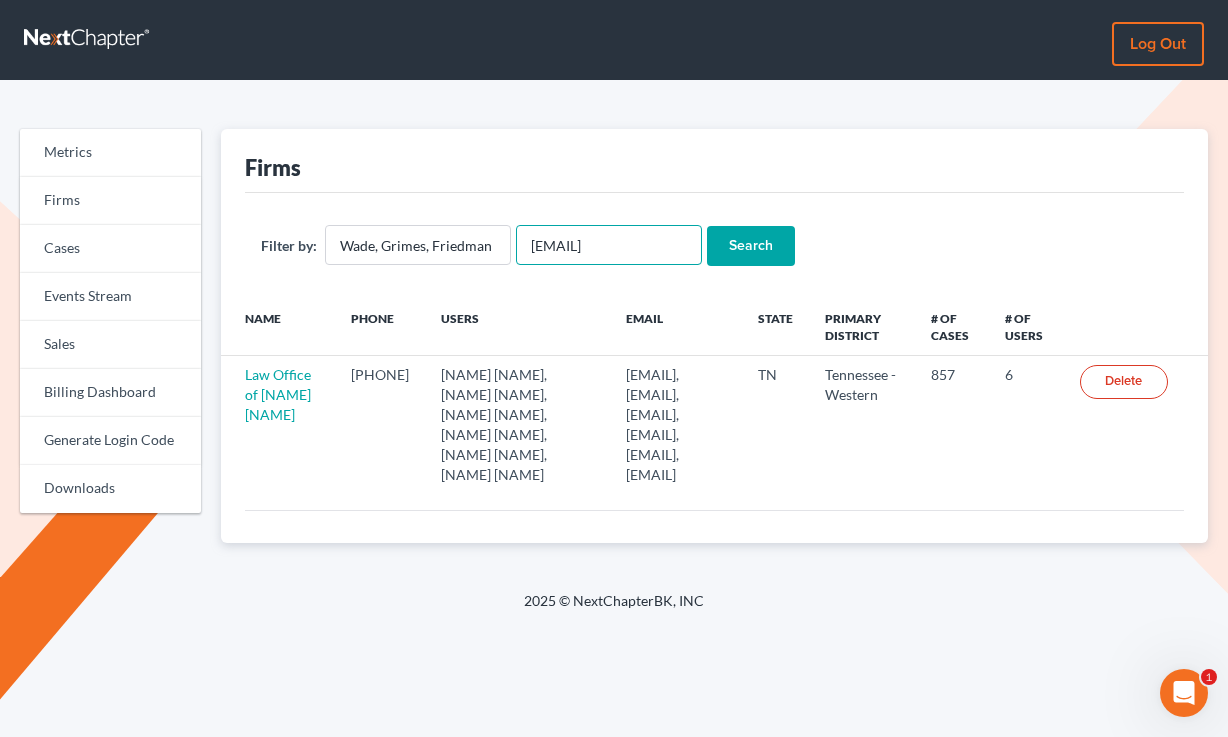 click on "[EMAIL]" at bounding box center [609, 245] 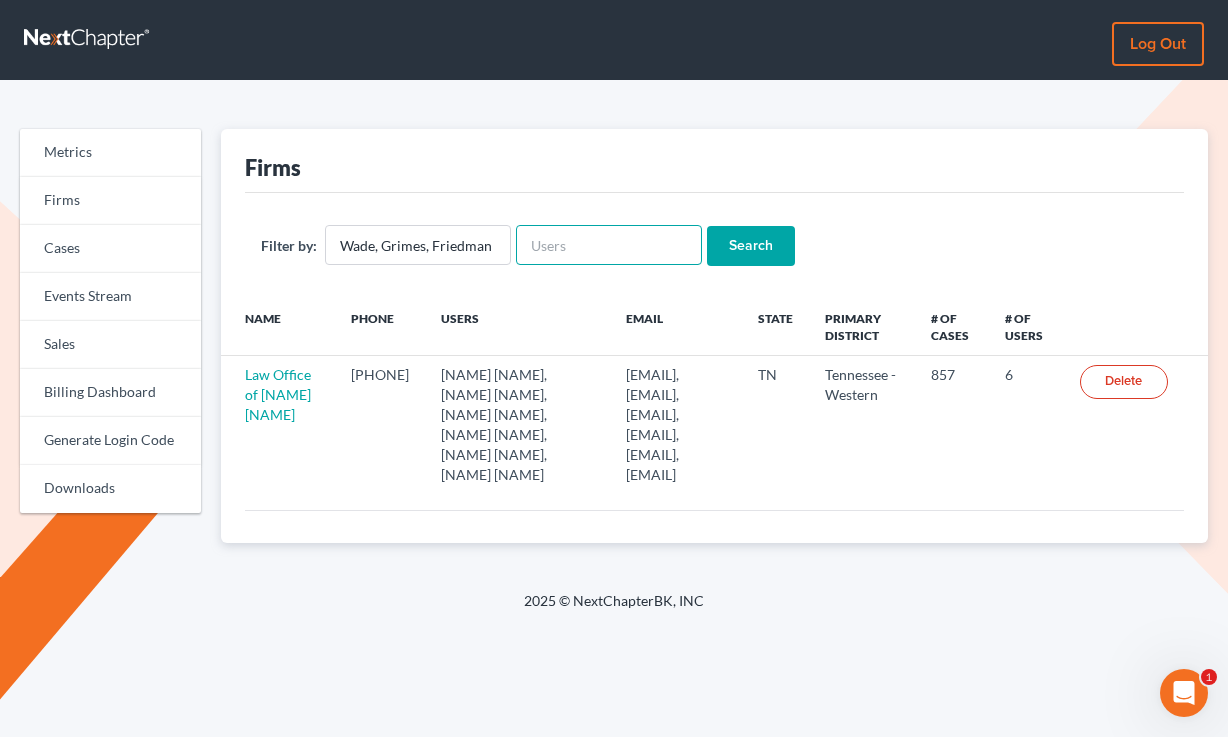 type 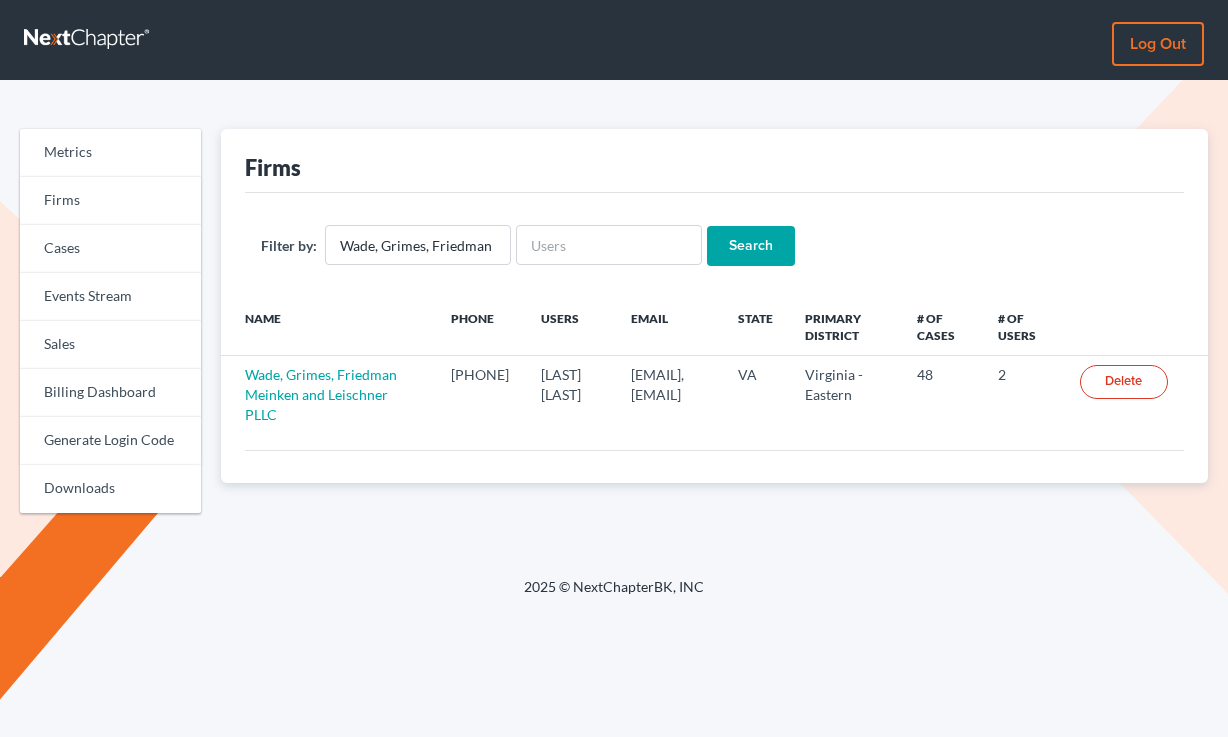 scroll, scrollTop: 0, scrollLeft: 0, axis: both 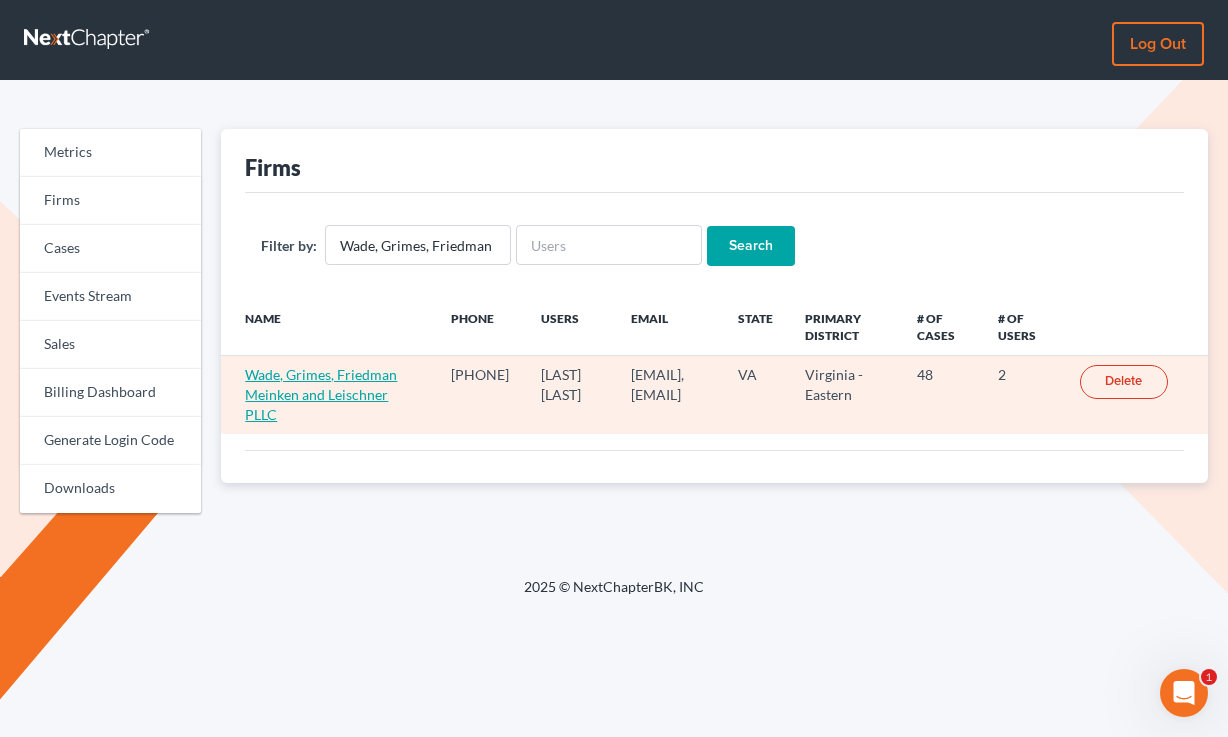 click on "Wade, Grimes, Friedman Meinken and Leischner PLLC" at bounding box center [321, 394] 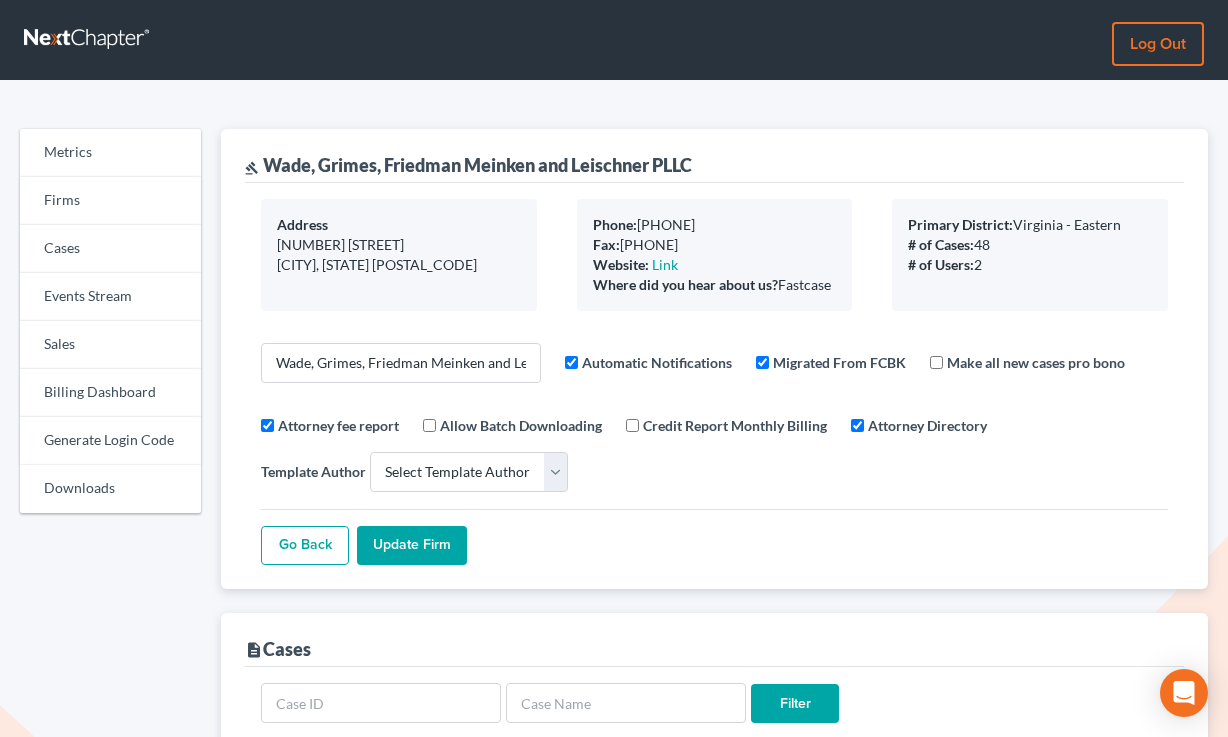 select 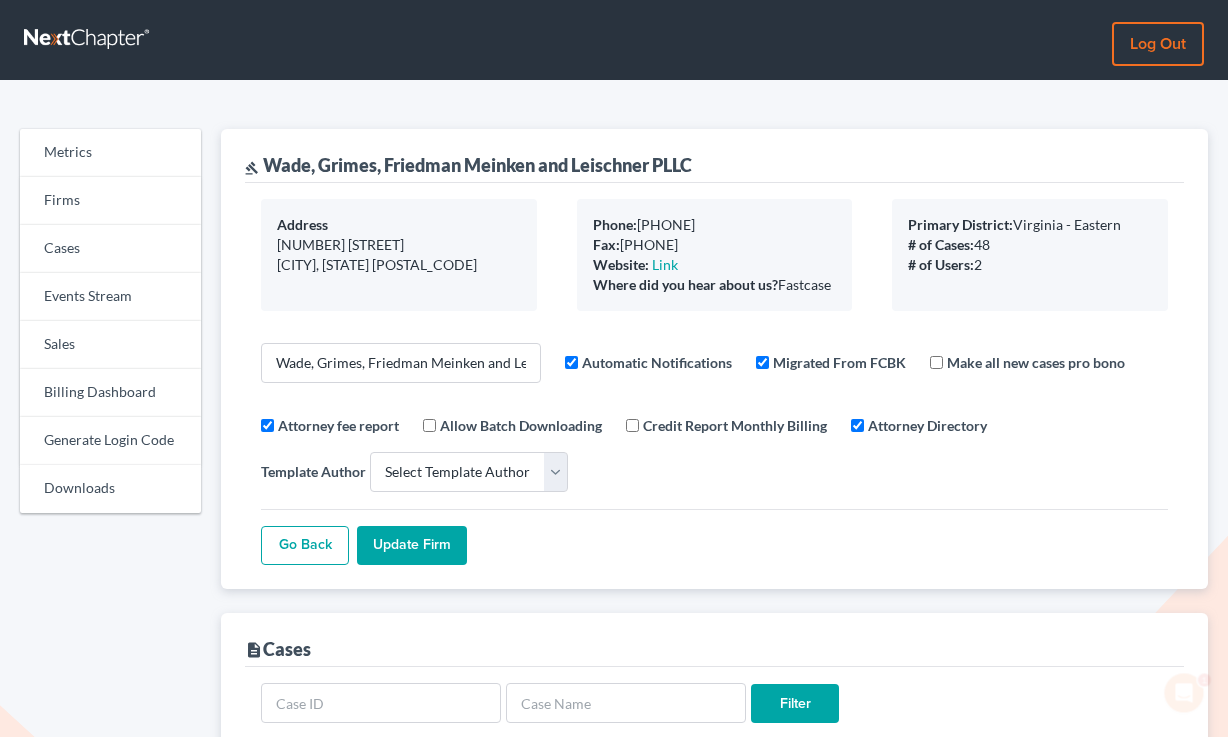 scroll, scrollTop: 0, scrollLeft: 0, axis: both 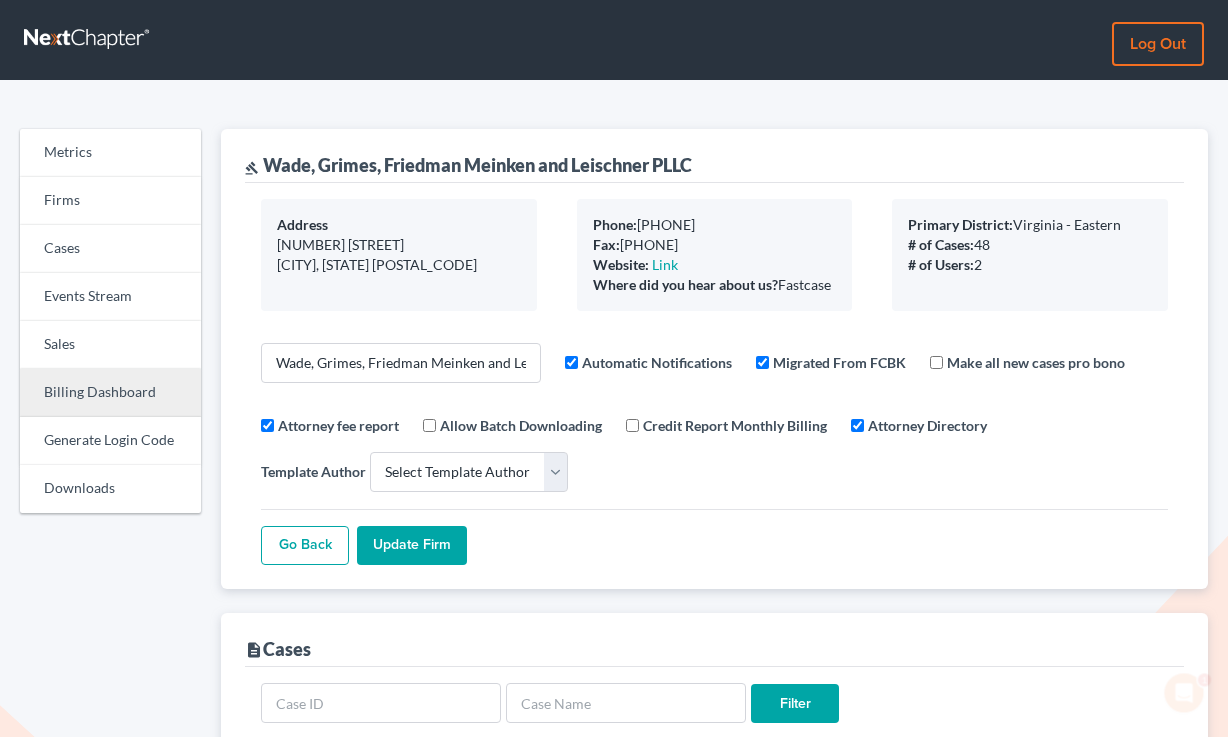 click on "Billing Dashboard" at bounding box center [110, 393] 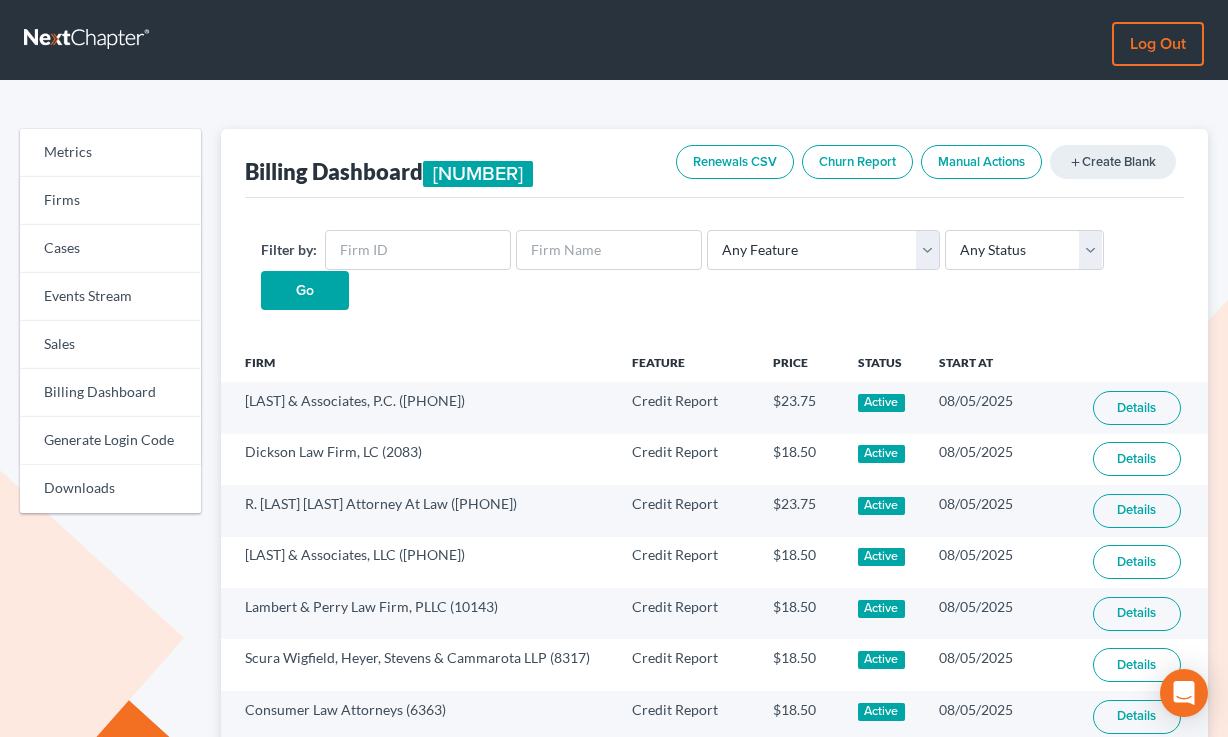scroll, scrollTop: 0, scrollLeft: 0, axis: both 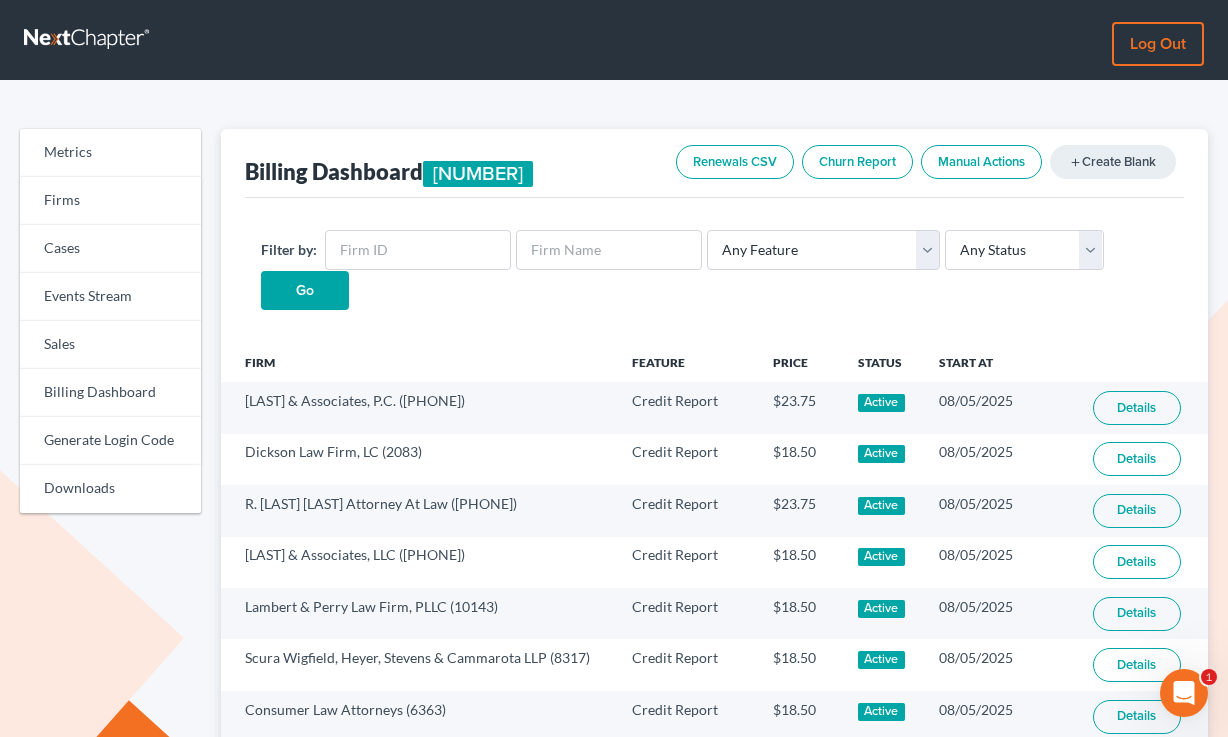 click on "Filter by: Any Feature
Start Plus Plan
Pro Plus Plan
Whoa Plan
Credit Report
Credit Report Monthly
Final Packet
ECF Full
ECF Emergency
Chapter 13 Plan
MyChapter
NextMessage
NextMessage - Campaign
Pacer Notices
Doc Creator
Virtual Paralegal
Virtual Paralegal - Hourly
Virtual Paralegal Annual 5
Virtual Paralegal Annual 10
Virtual Paralegal Annual 15
Virtual Paralegal Annual 15+
Concierge
Case Transfer
Additional User
Additional User Loyalty
Start Plan (Loyalty)
Grow Plan (Loyalty)
Pro Plan (Loyalty)
Start Plan
Grow Plan
Pro Plan
Whoa Plan (Loyalty)
Doc Pro Monthly
Doc Whoa Monthly
Doc Pro
Doc Whoa
Form Suite
Pro Basic 1 - 4
Pro Basic 5 - 11
Pro Basic 12+
Pro Plus 1 - 11
Pro Plus 12+ Any Status
Active
Inactive
Pending
Expired
Error
Pending Charges Go" at bounding box center [714, 270] 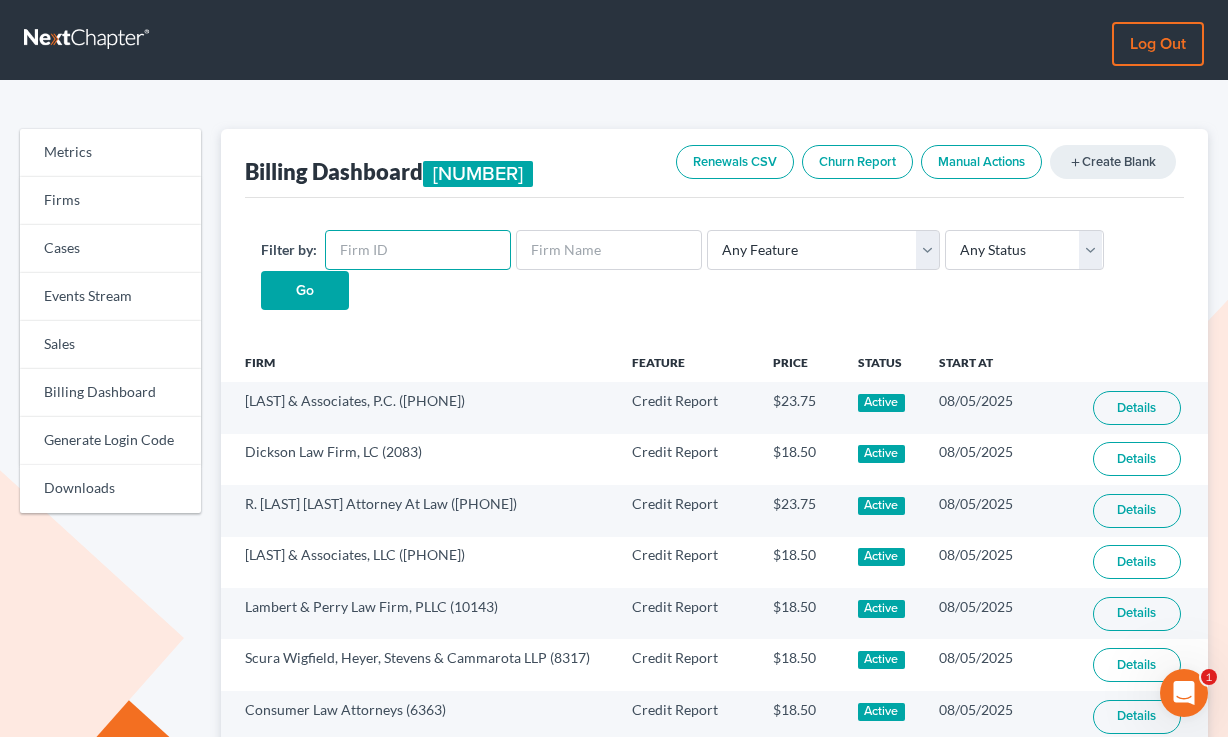 click at bounding box center [418, 250] 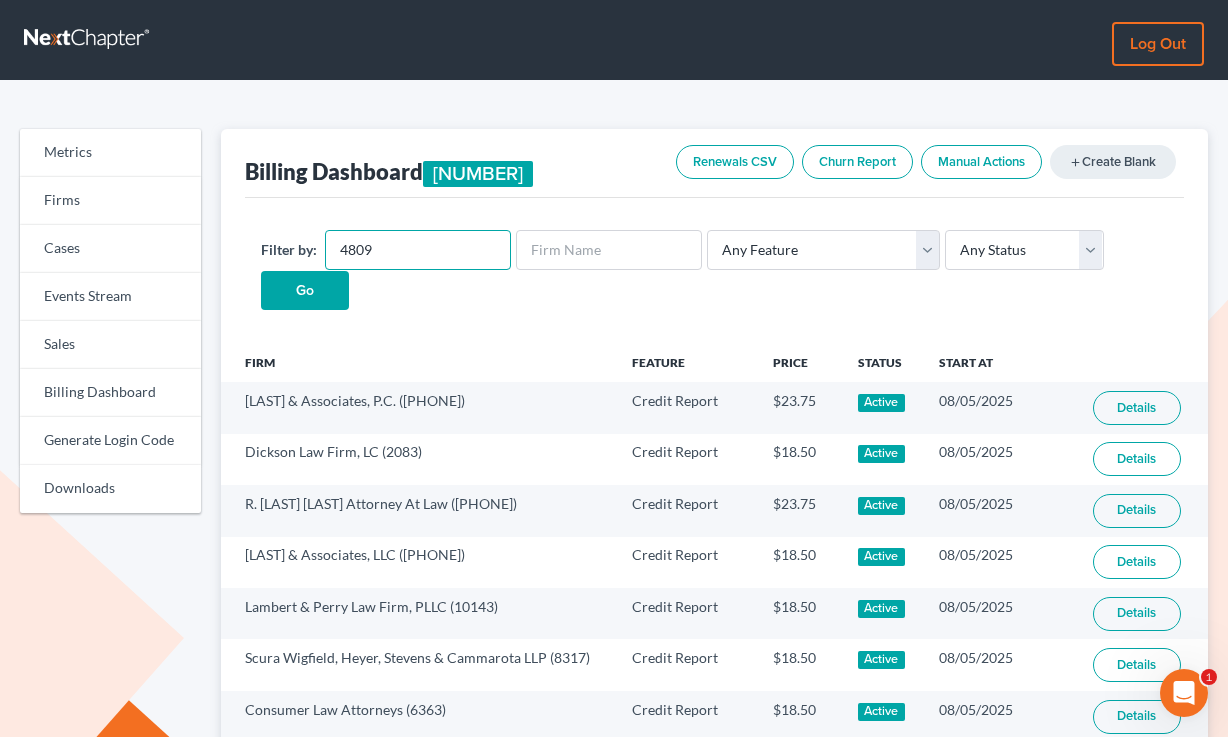 type on "4809" 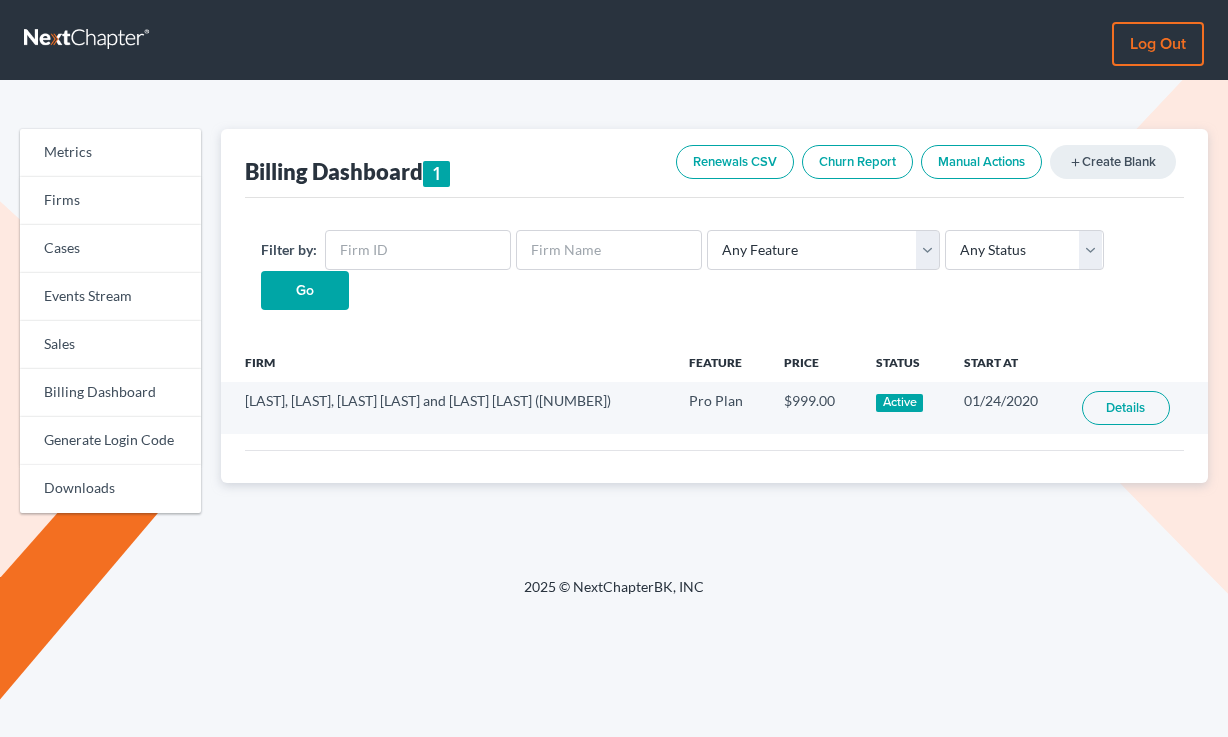 scroll, scrollTop: 0, scrollLeft: 0, axis: both 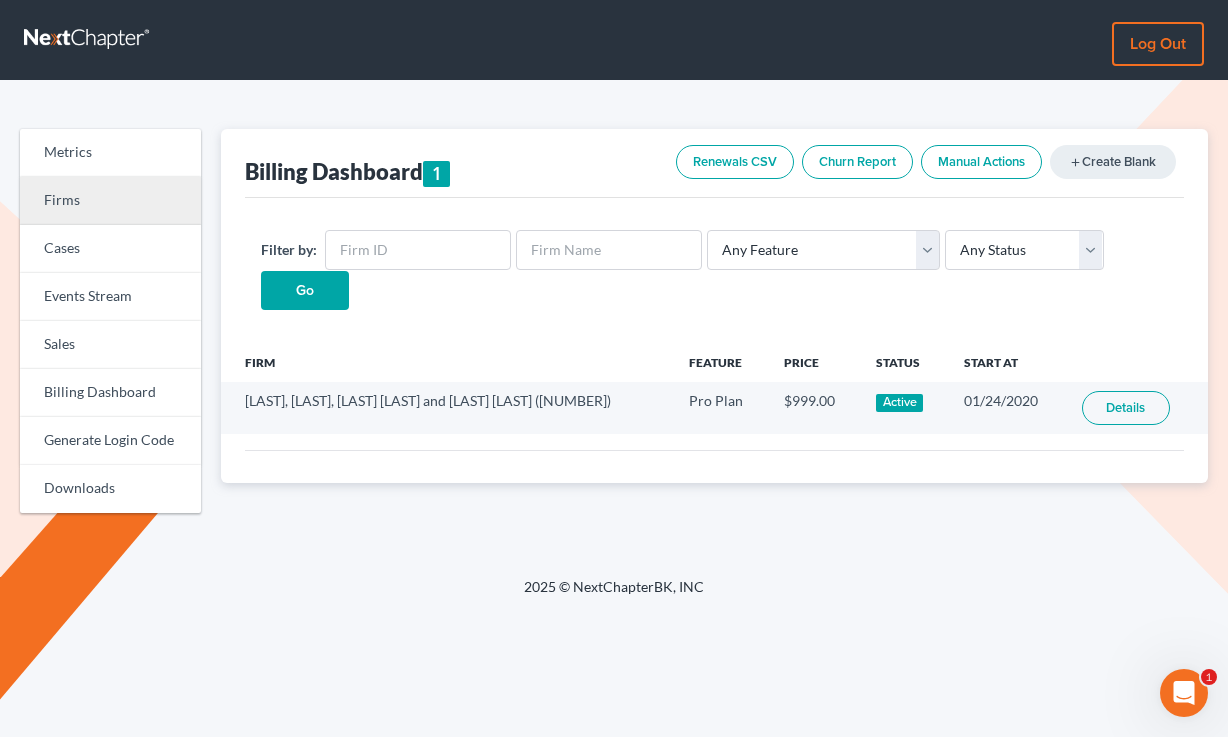 click on "Firms" at bounding box center [110, 201] 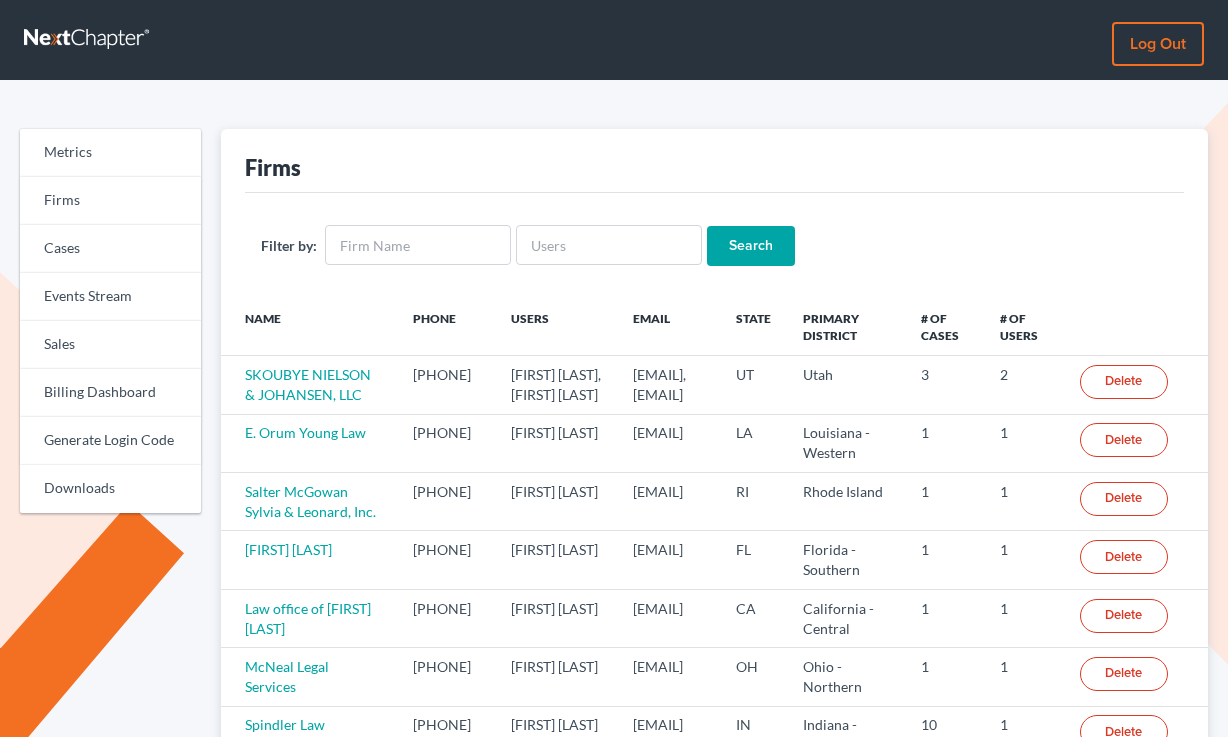 scroll, scrollTop: 0, scrollLeft: 0, axis: both 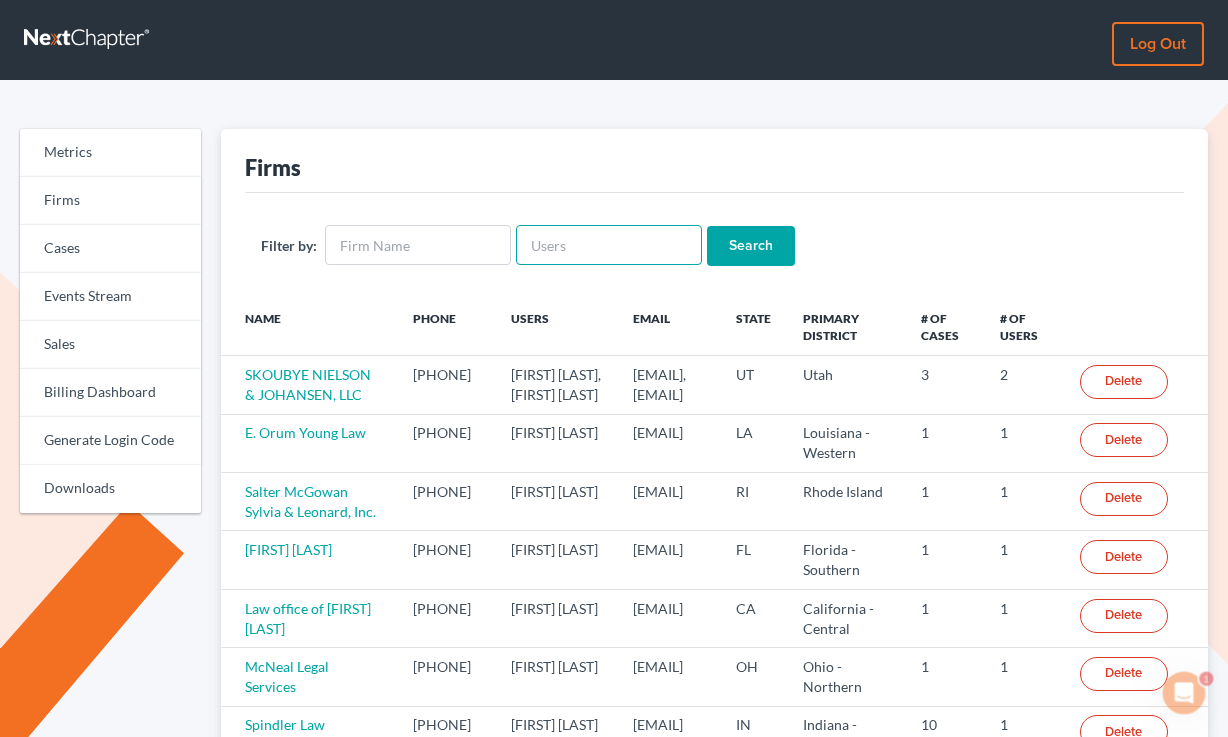 click at bounding box center (609, 245) 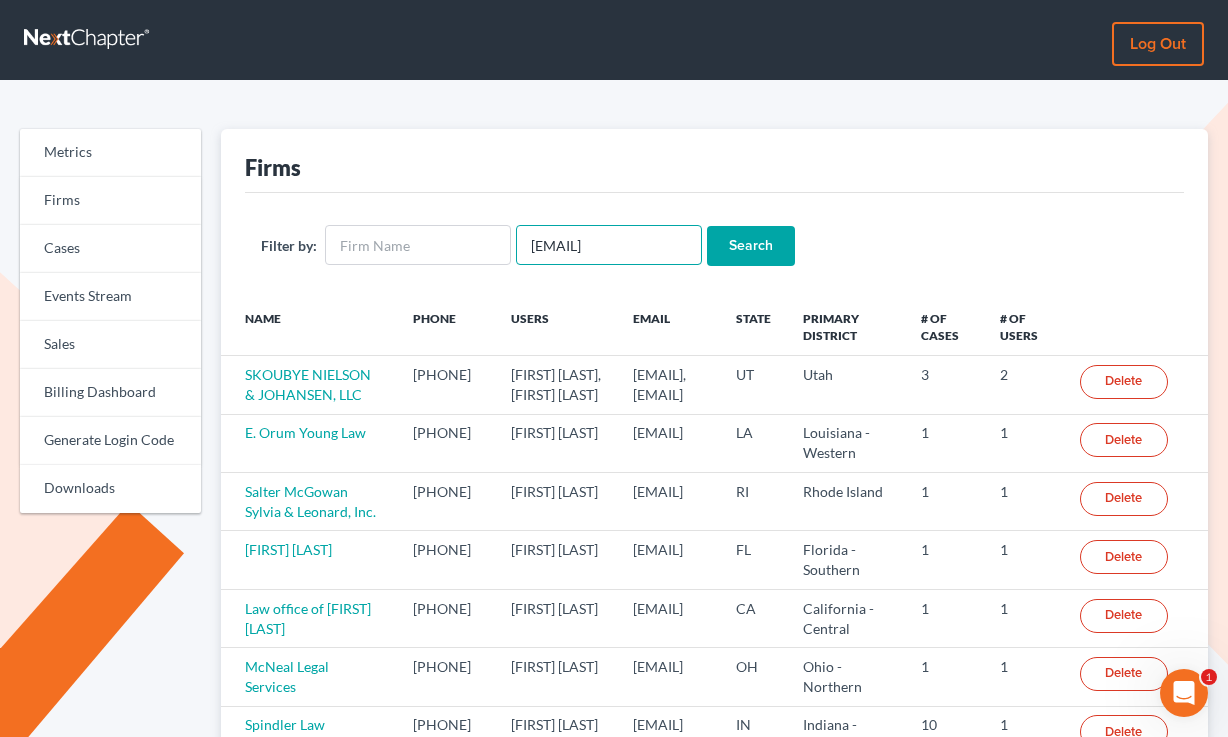 type on "[EMAIL]" 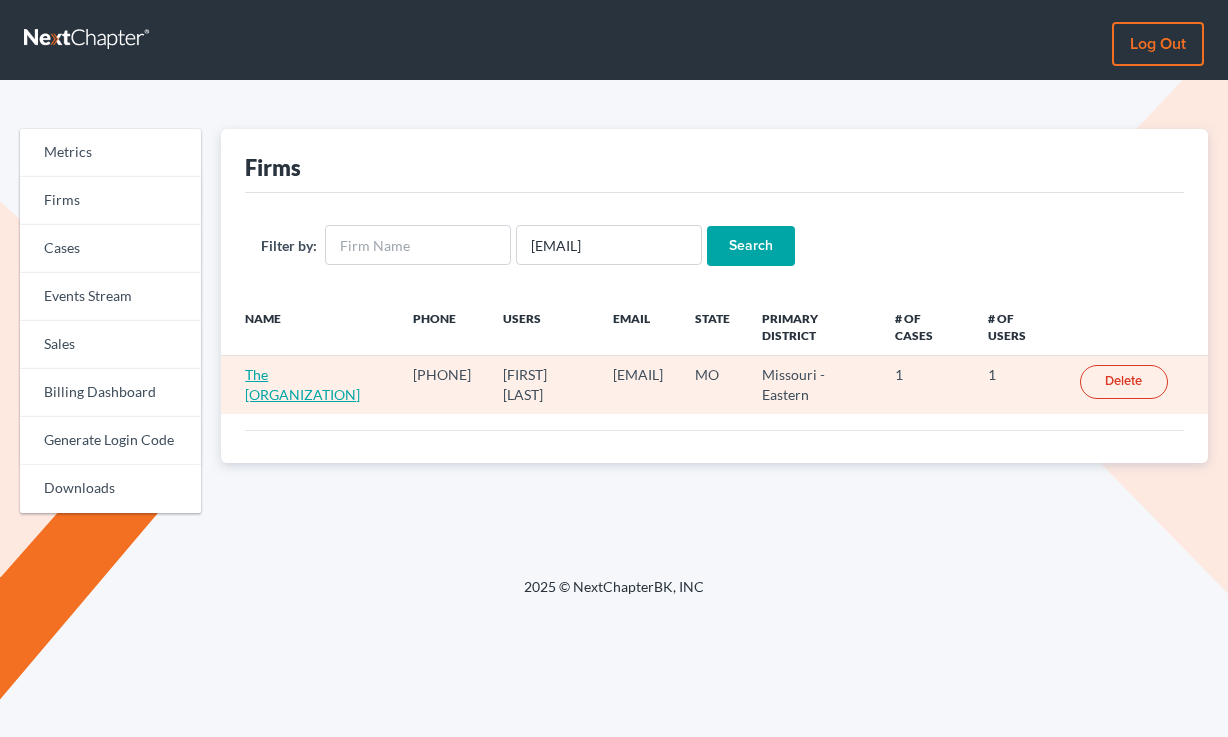 scroll, scrollTop: 0, scrollLeft: 0, axis: both 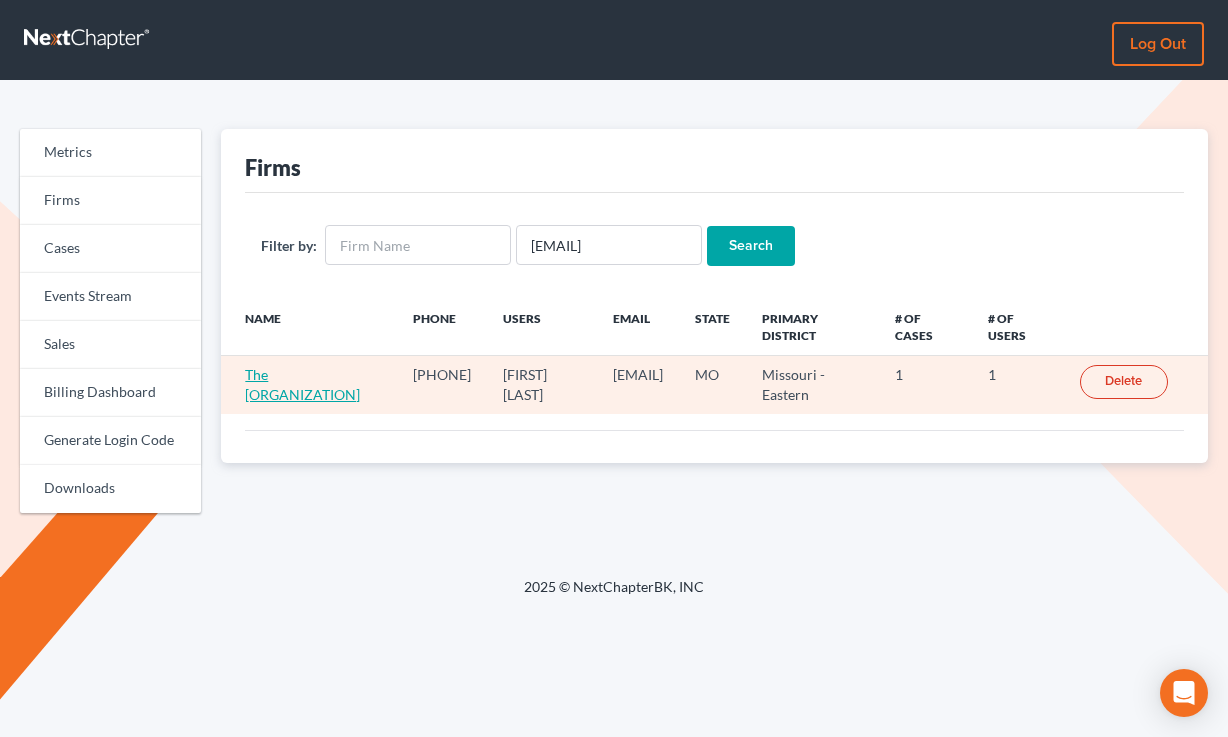 click on "The [ORGANIZATION]" at bounding box center (302, 384) 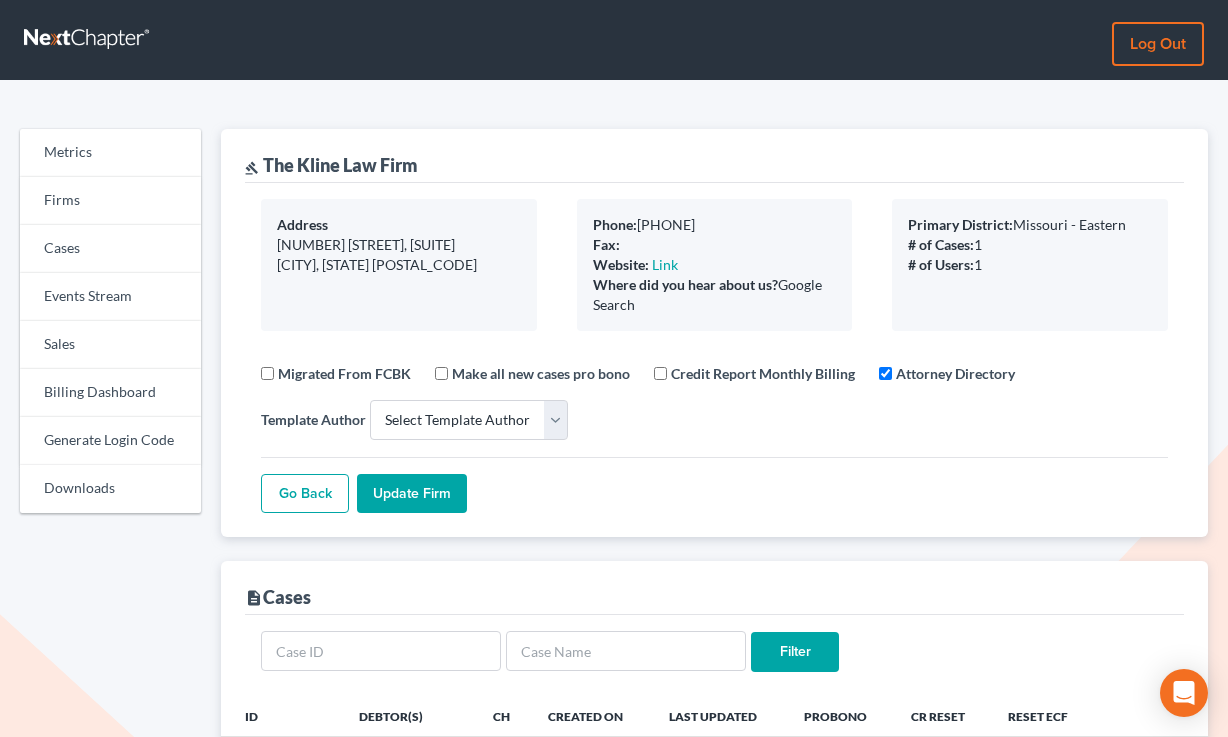 select 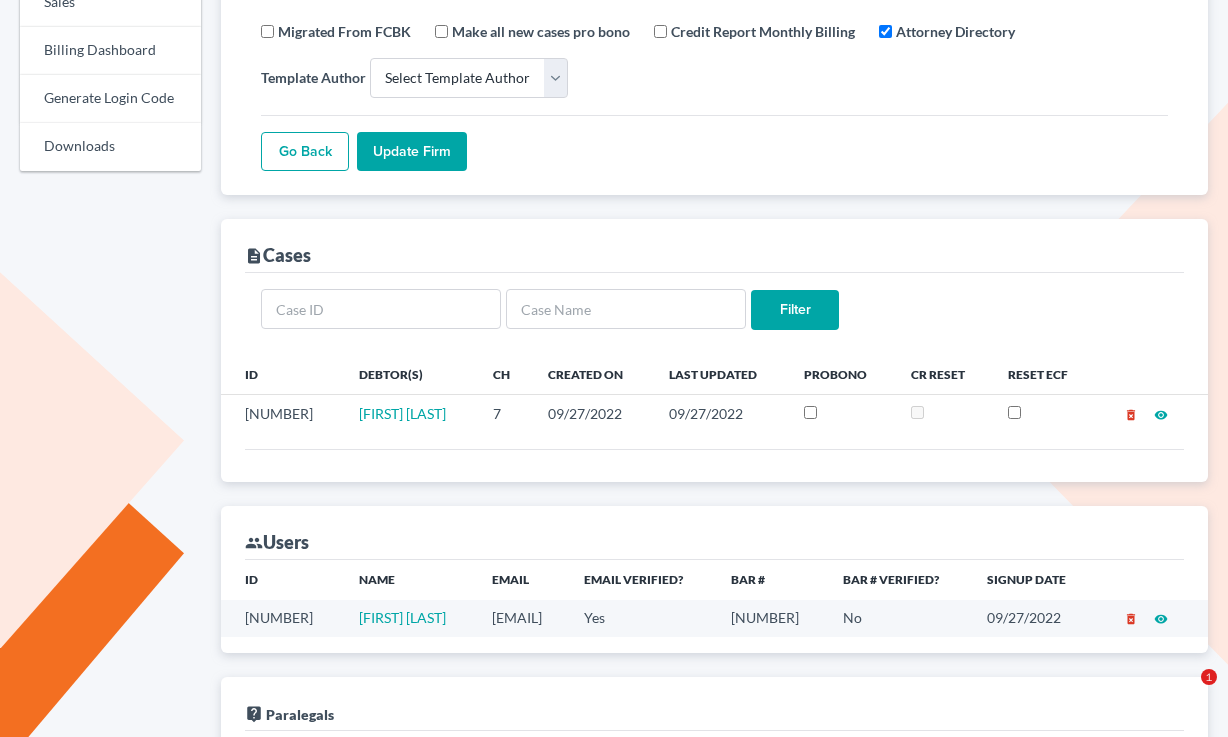 scroll, scrollTop: 453, scrollLeft: 0, axis: vertical 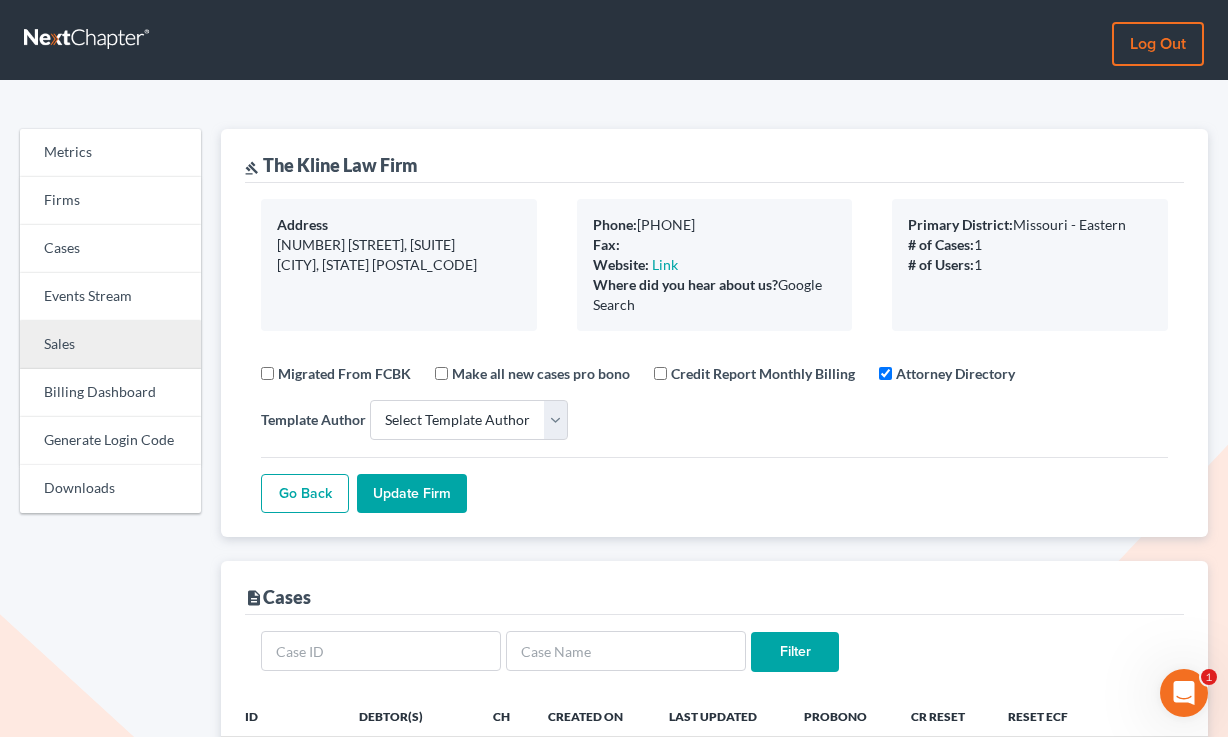 click on "Sales" at bounding box center (110, 345) 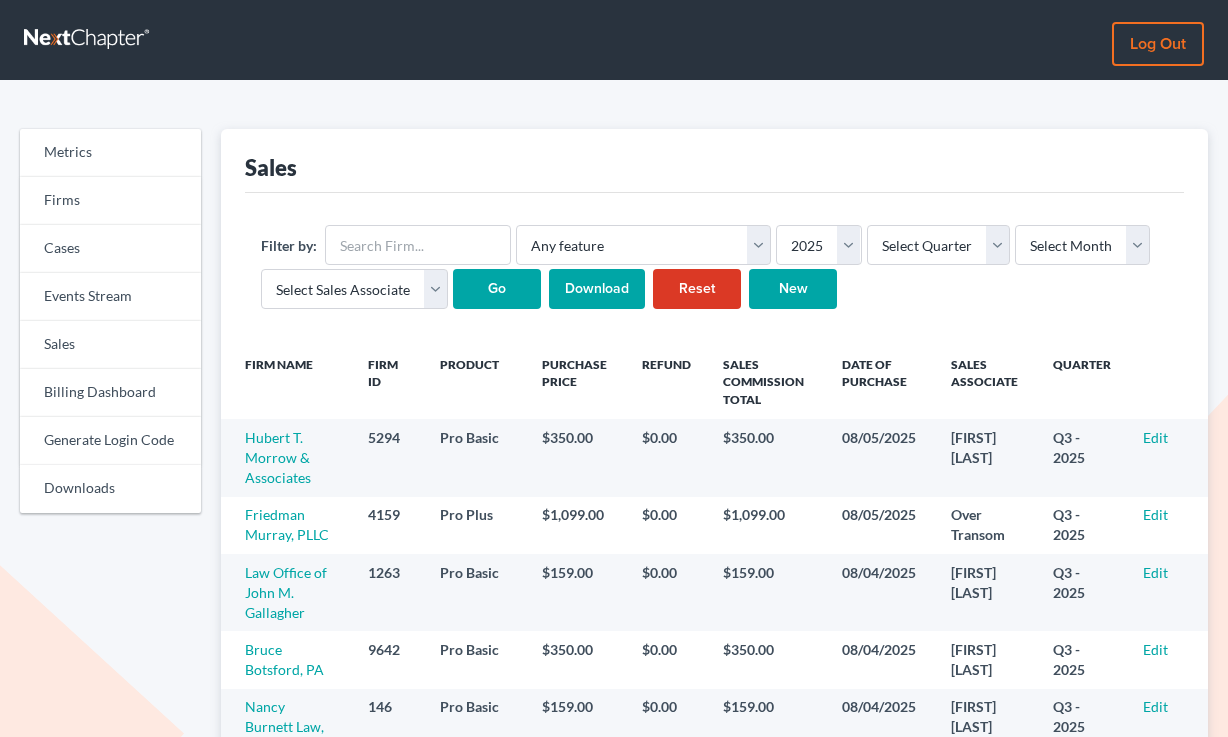 scroll, scrollTop: 0, scrollLeft: 0, axis: both 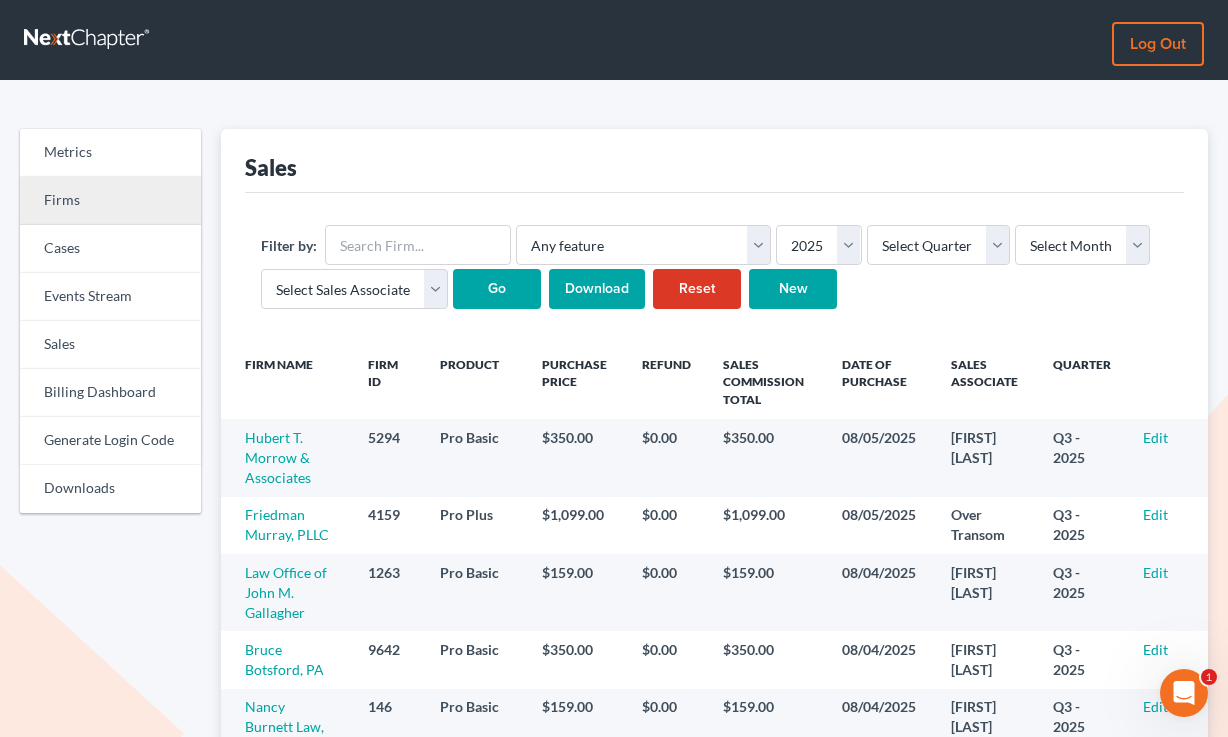 click on "Firms" at bounding box center (110, 201) 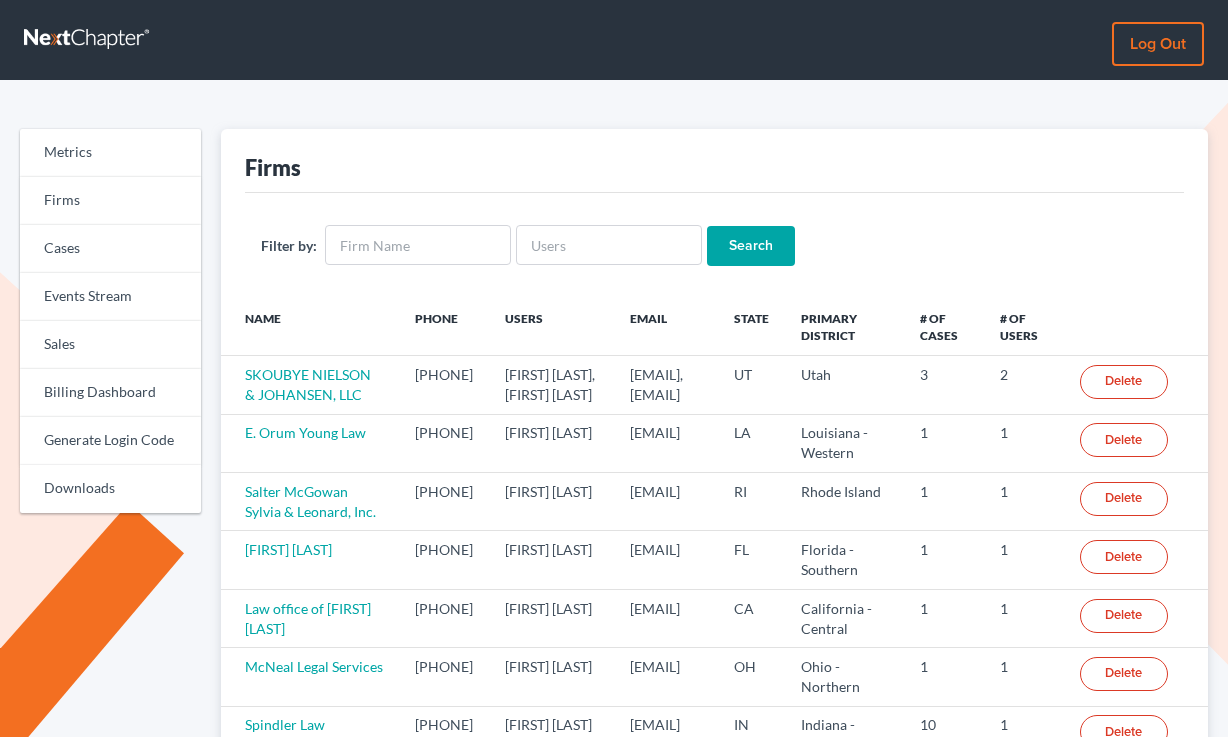 scroll, scrollTop: 0, scrollLeft: 0, axis: both 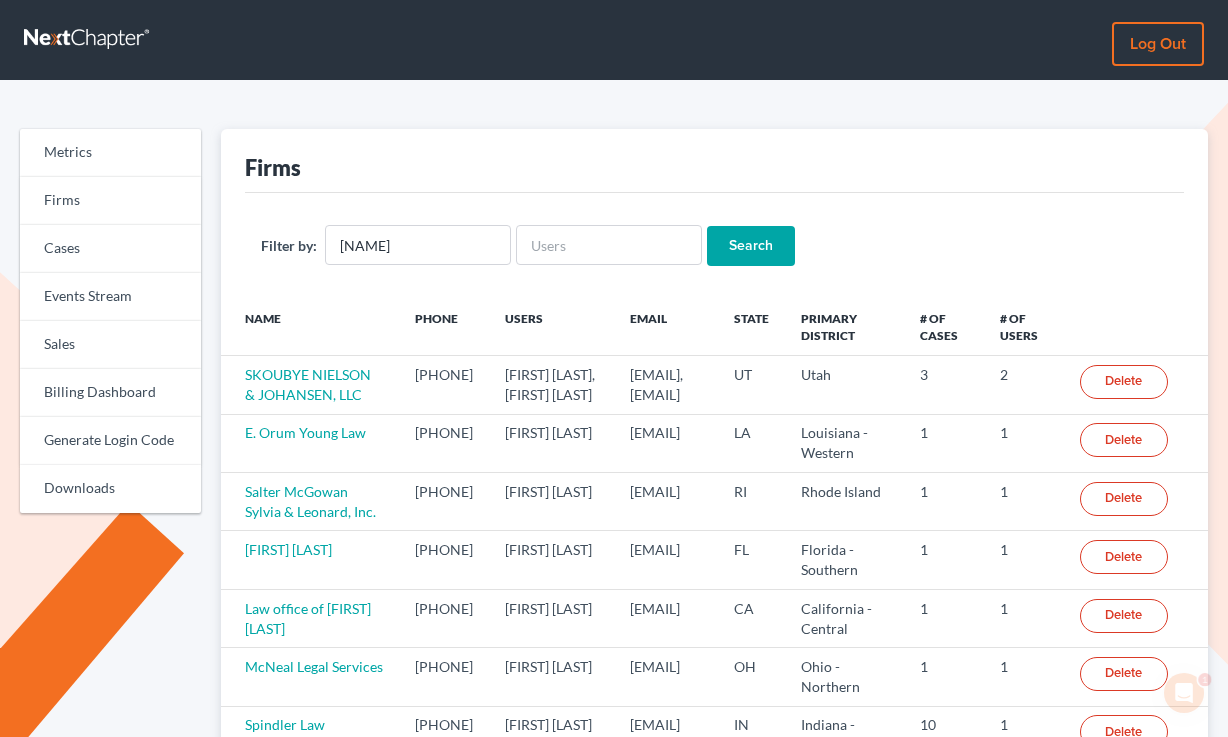 type on "[NAME]" 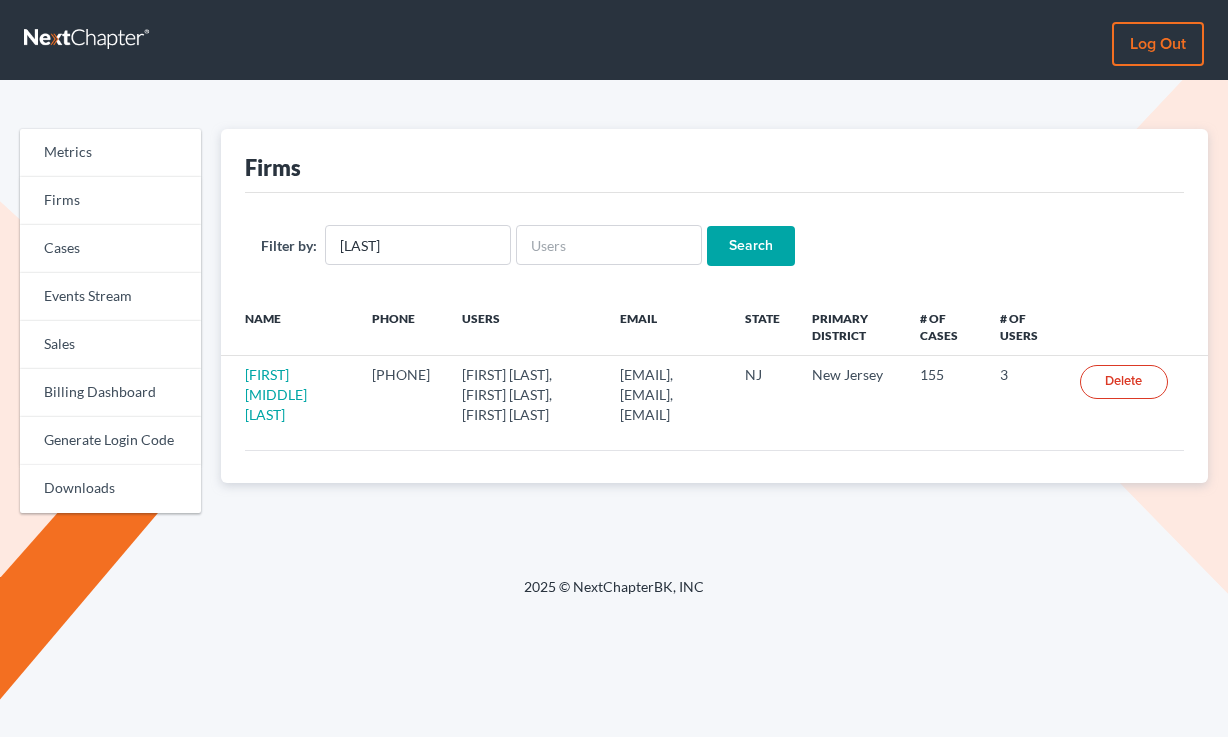 scroll, scrollTop: 0, scrollLeft: 0, axis: both 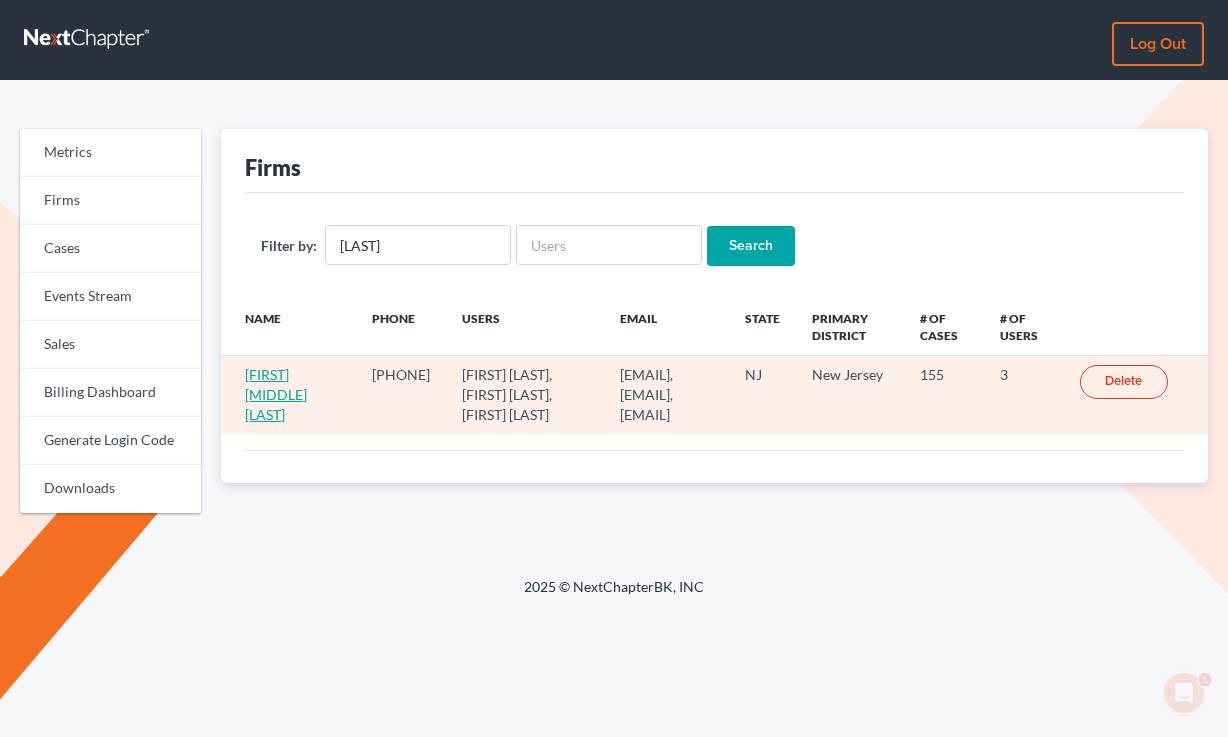 click on "[FIRST] [MIDDLE] [LAST]" at bounding box center [276, 394] 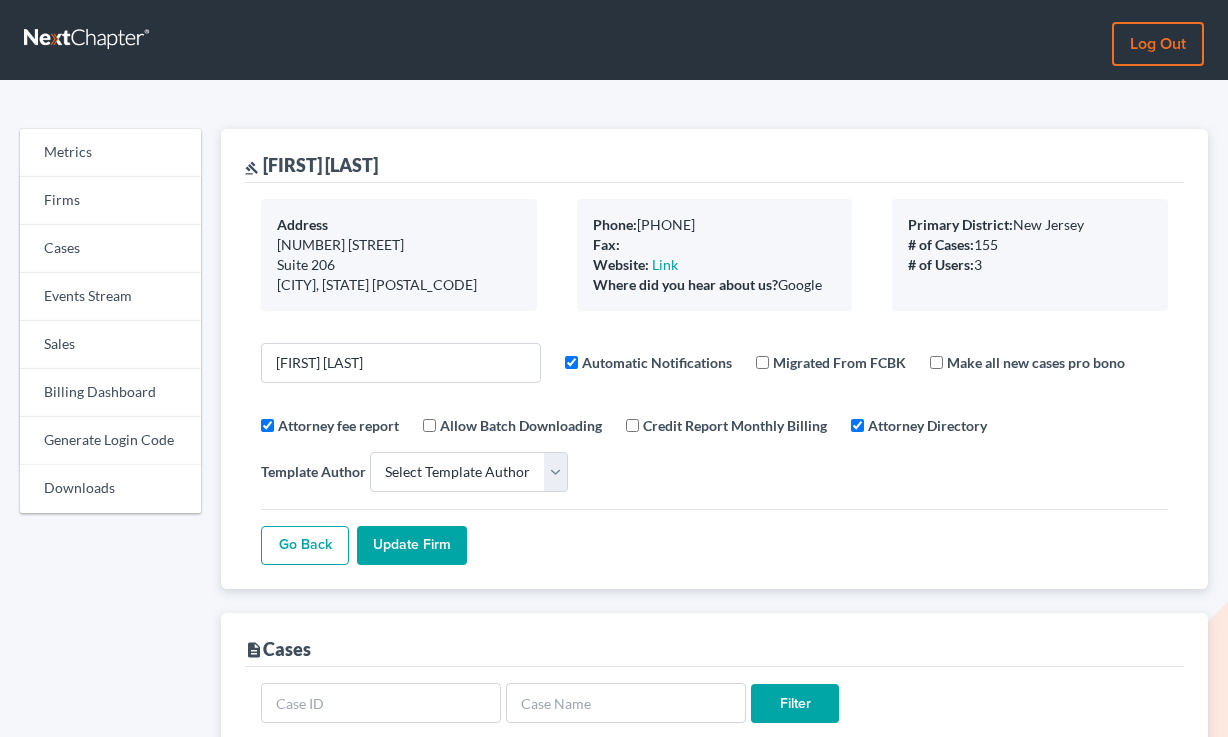 select 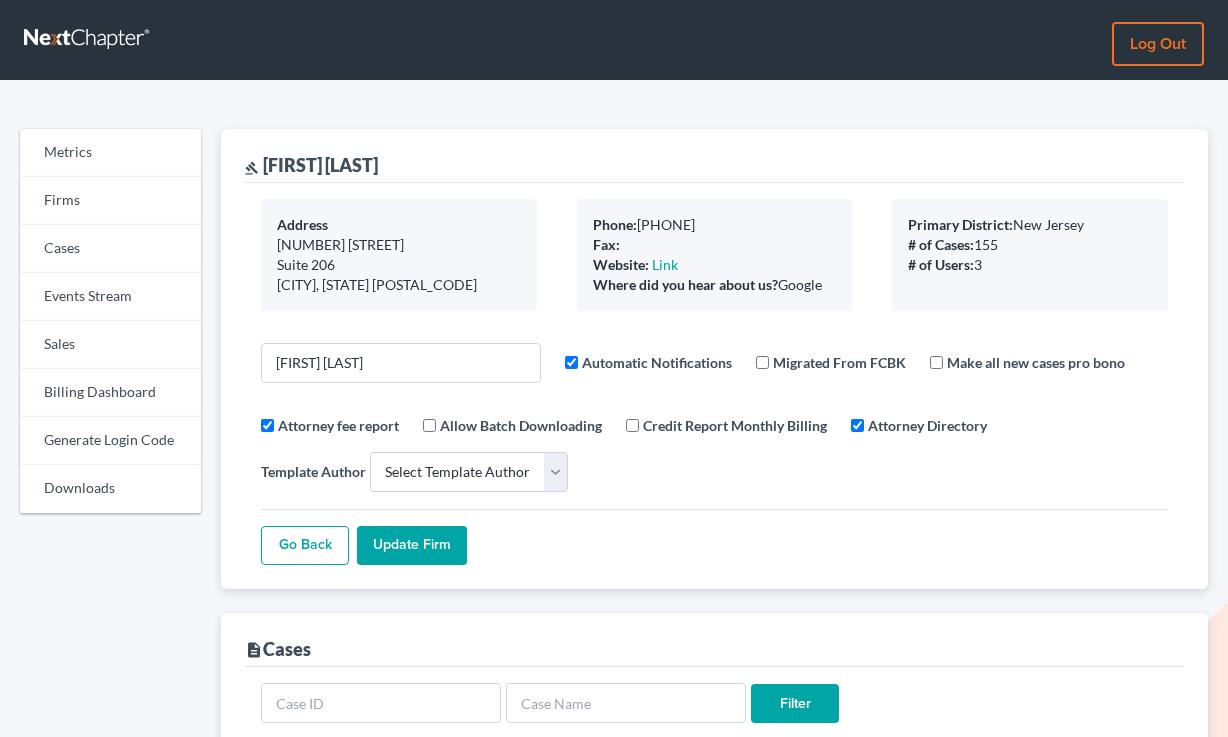 scroll, scrollTop: 0, scrollLeft: 0, axis: both 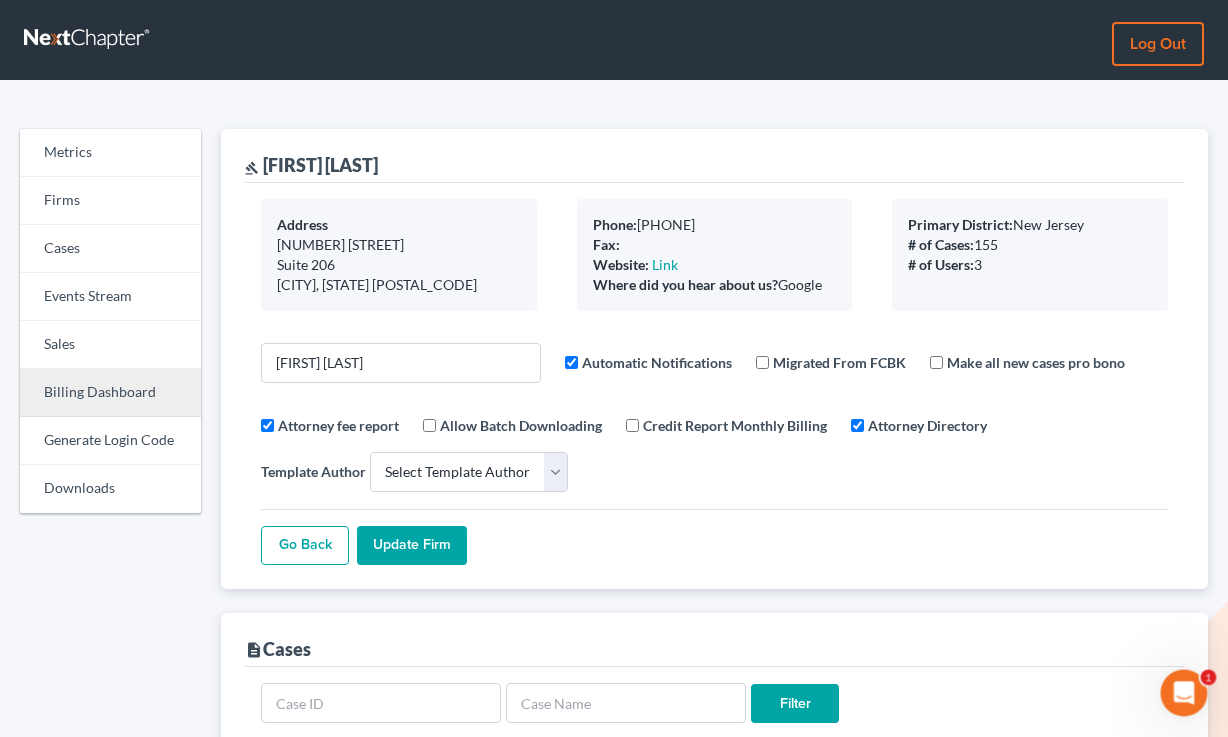 click on "Billing Dashboard" at bounding box center [110, 393] 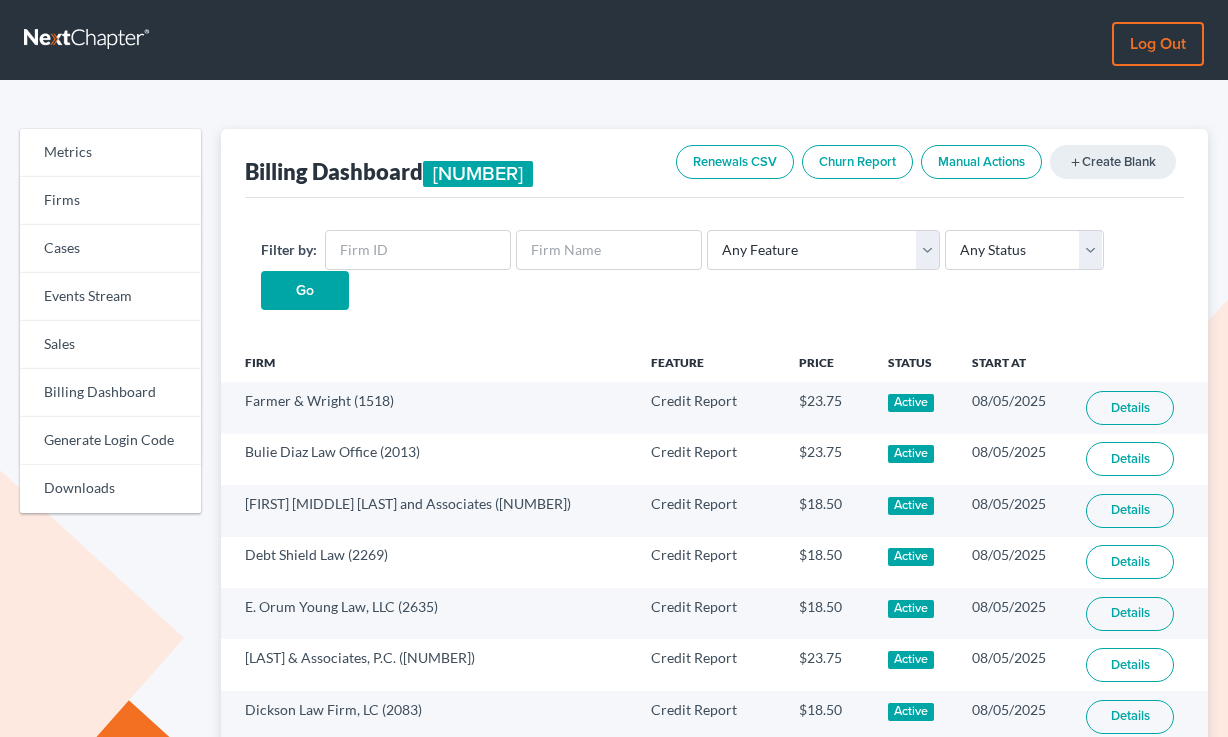scroll, scrollTop: 0, scrollLeft: 0, axis: both 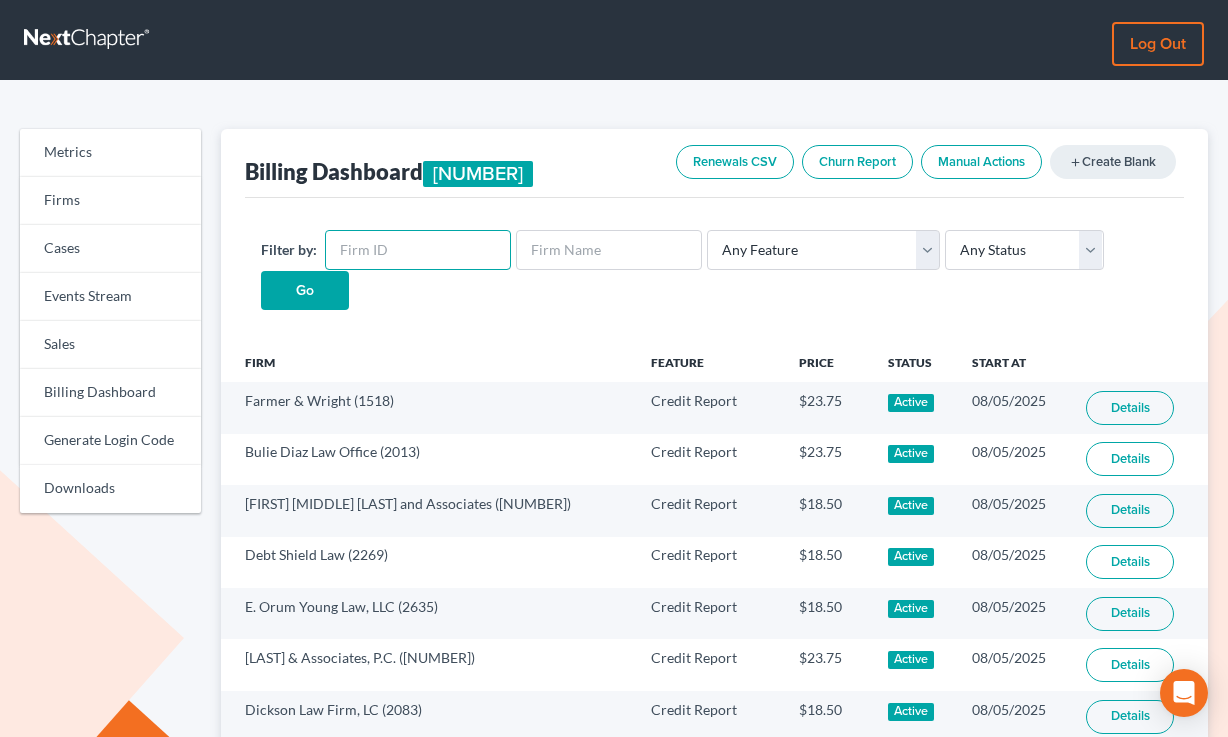 click at bounding box center [418, 250] 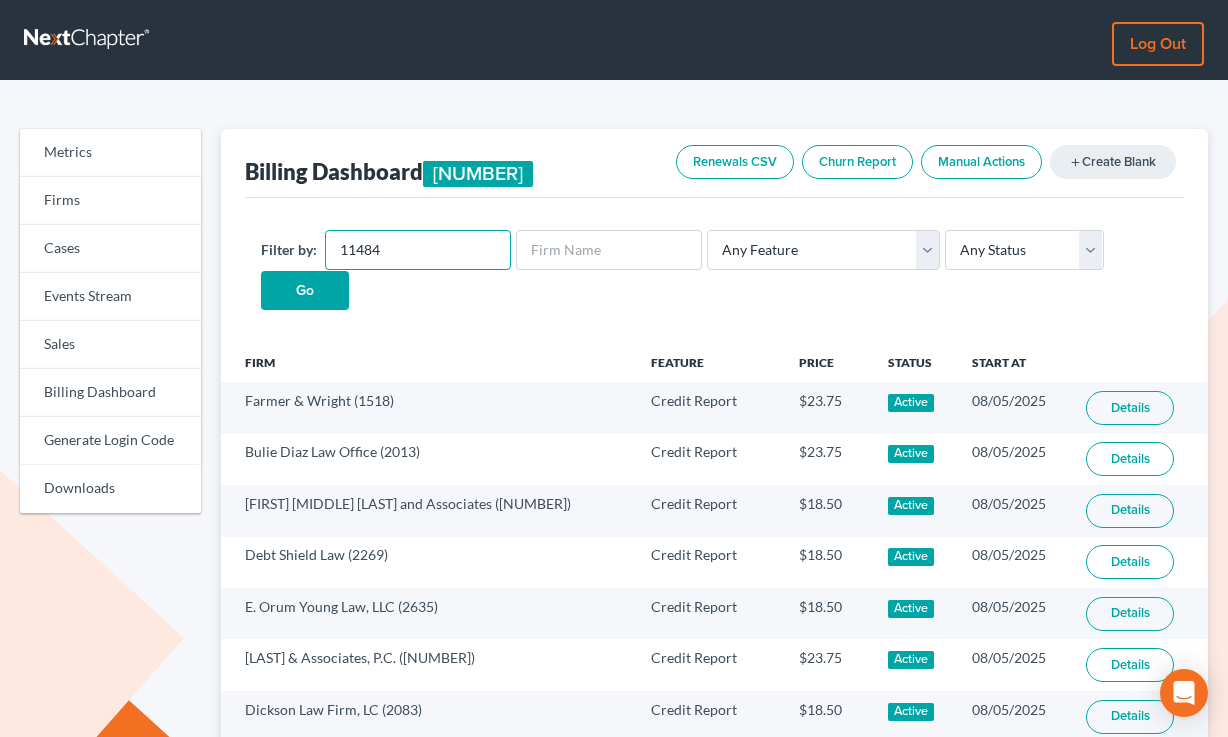 type on "11484" 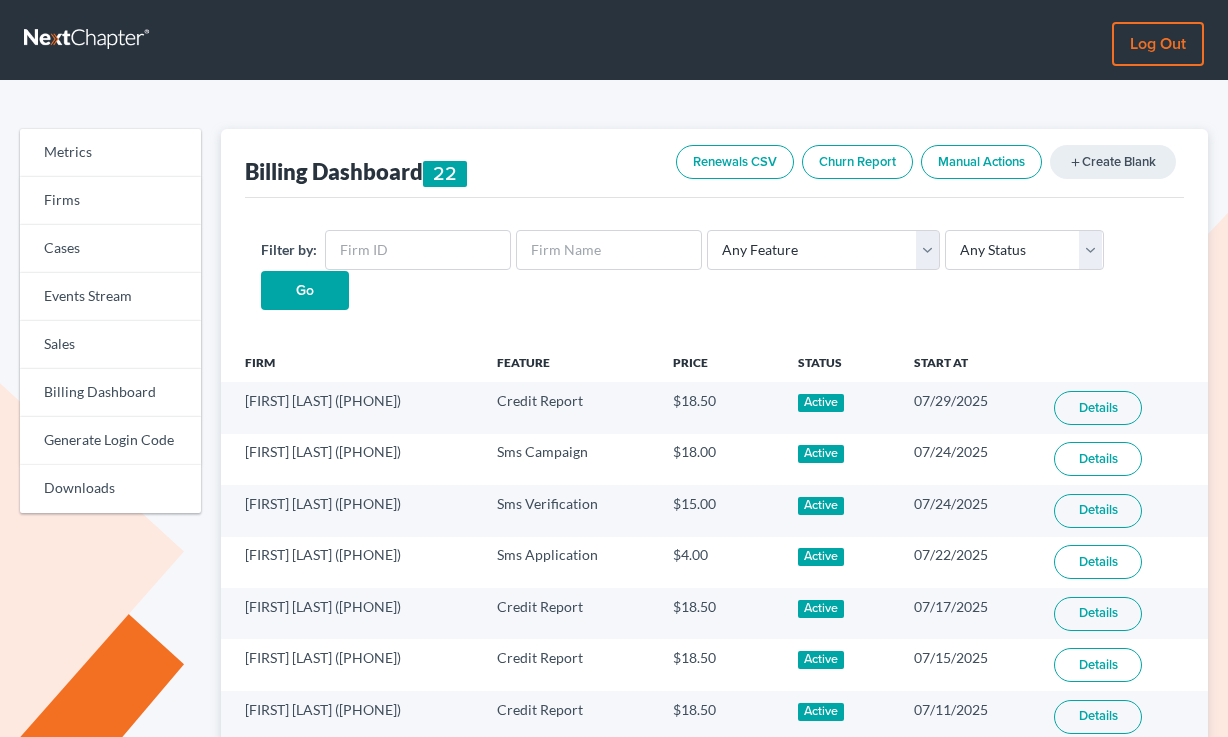 scroll, scrollTop: 0, scrollLeft: 0, axis: both 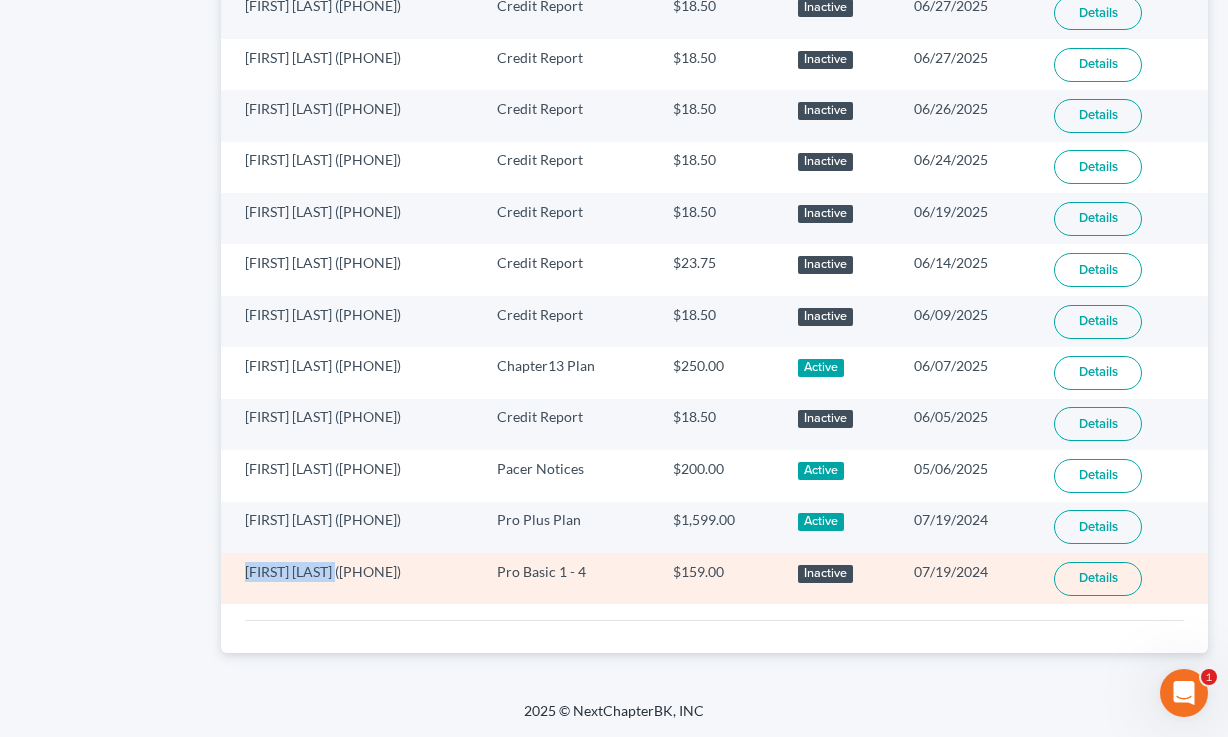 drag, startPoint x: 348, startPoint y: 575, endPoint x: 231, endPoint y: 565, distance: 117.426575 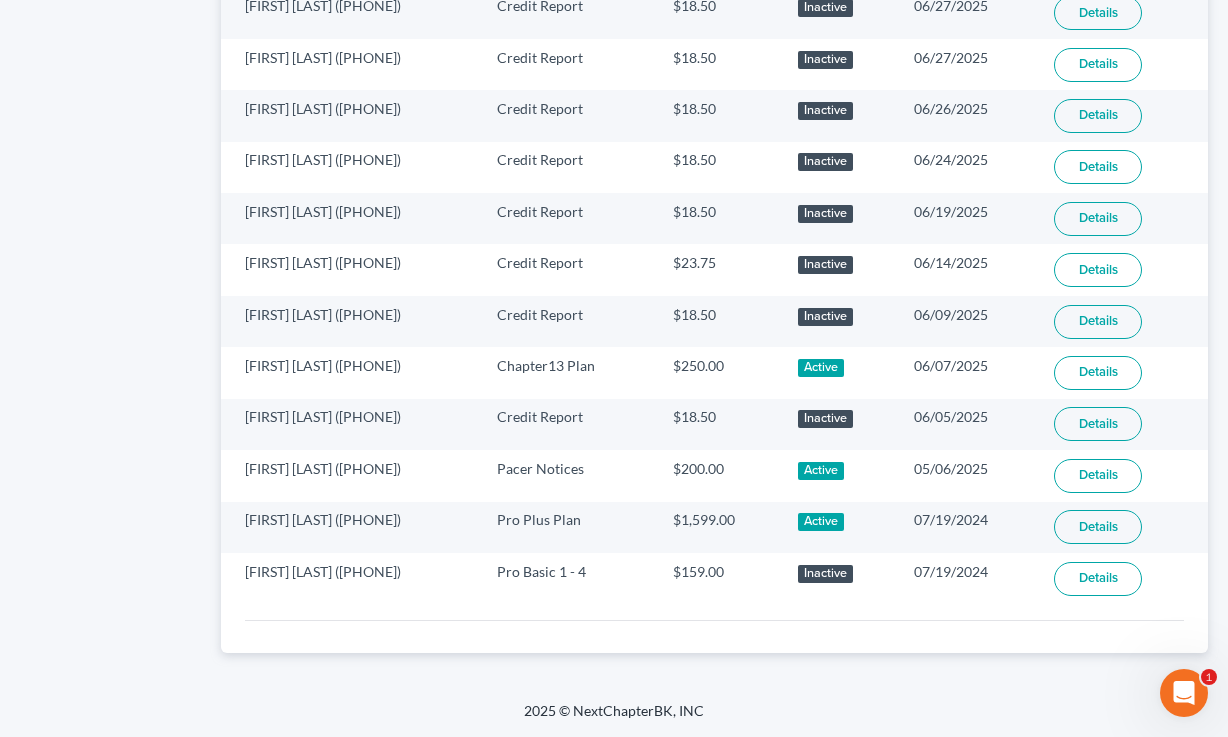 click on "Metrics Firms Cases Events Stream Sales Billing Dashboard Generate Login Code Downloads" at bounding box center (110, -72) 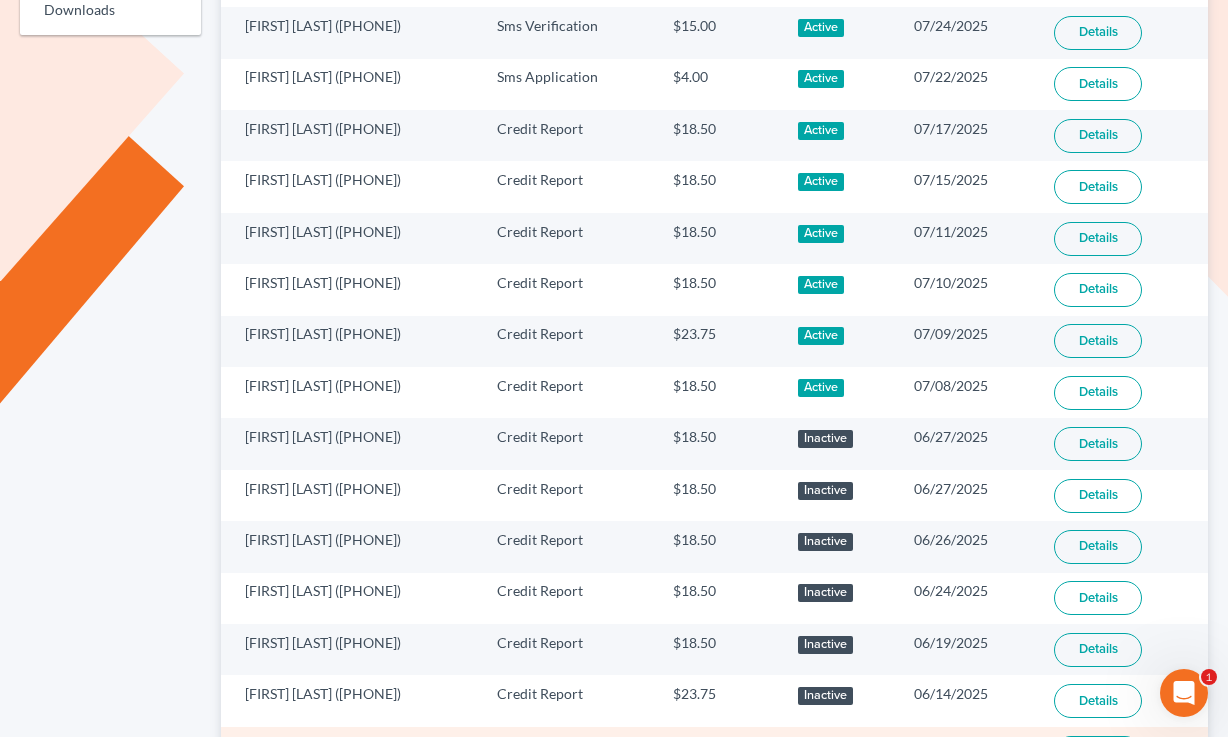 scroll, scrollTop: 0, scrollLeft: 0, axis: both 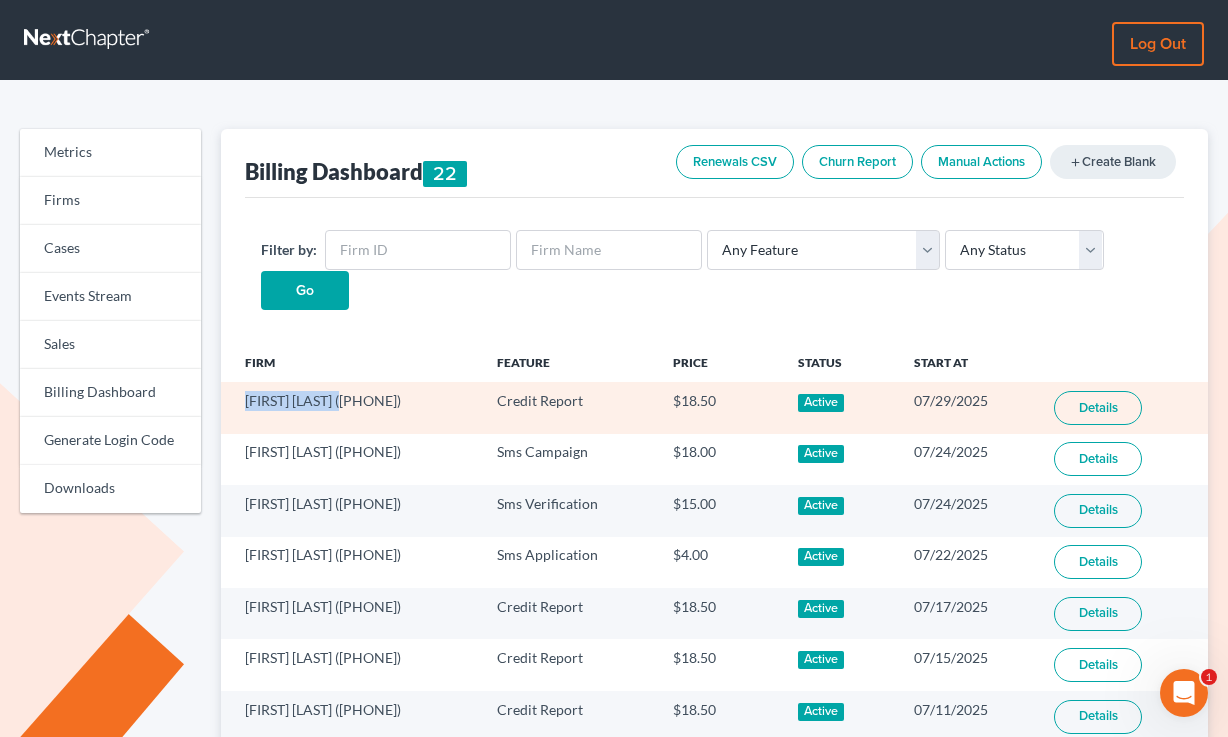 drag, startPoint x: 350, startPoint y: 403, endPoint x: 242, endPoint y: 401, distance: 108.01852 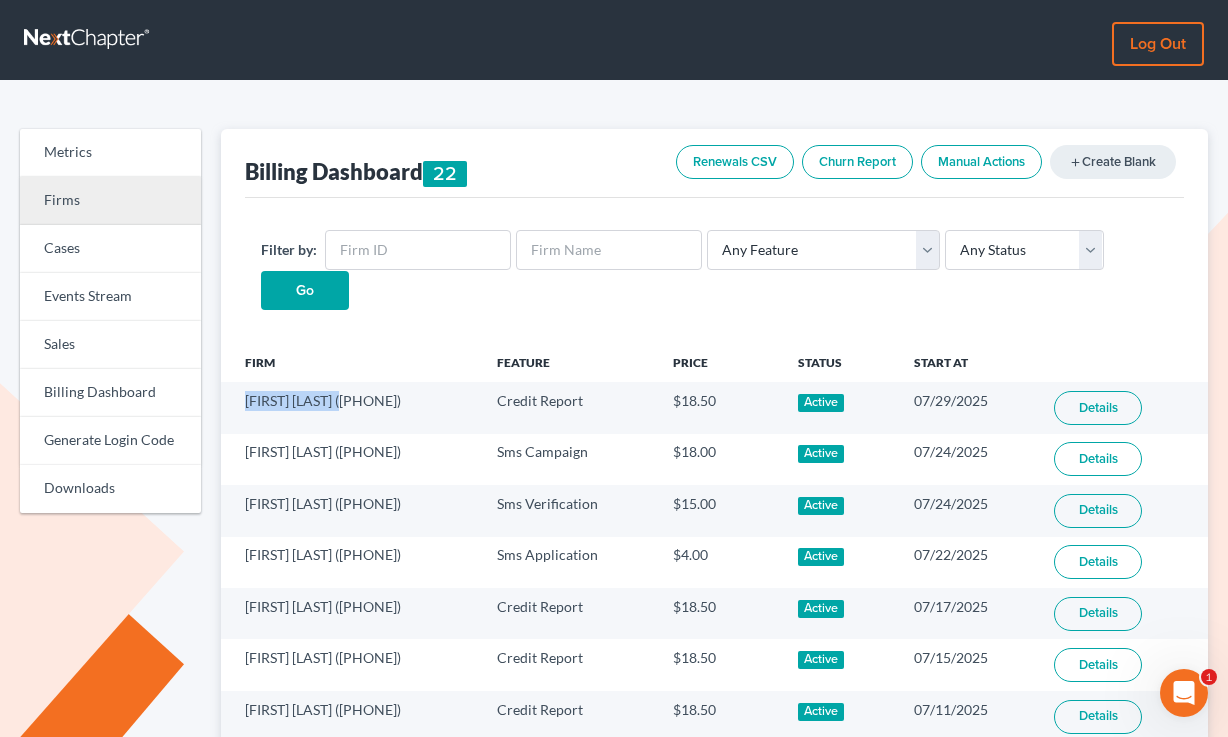 click on "Firms" at bounding box center [110, 201] 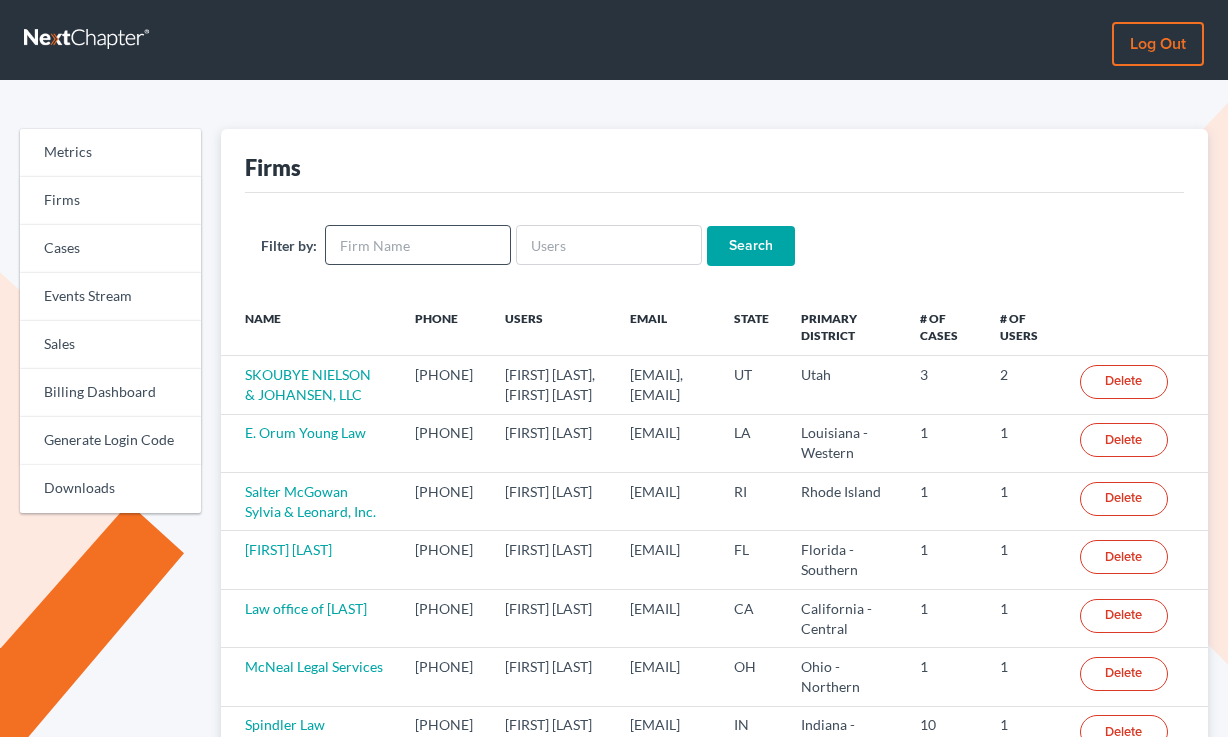 scroll, scrollTop: 0, scrollLeft: 0, axis: both 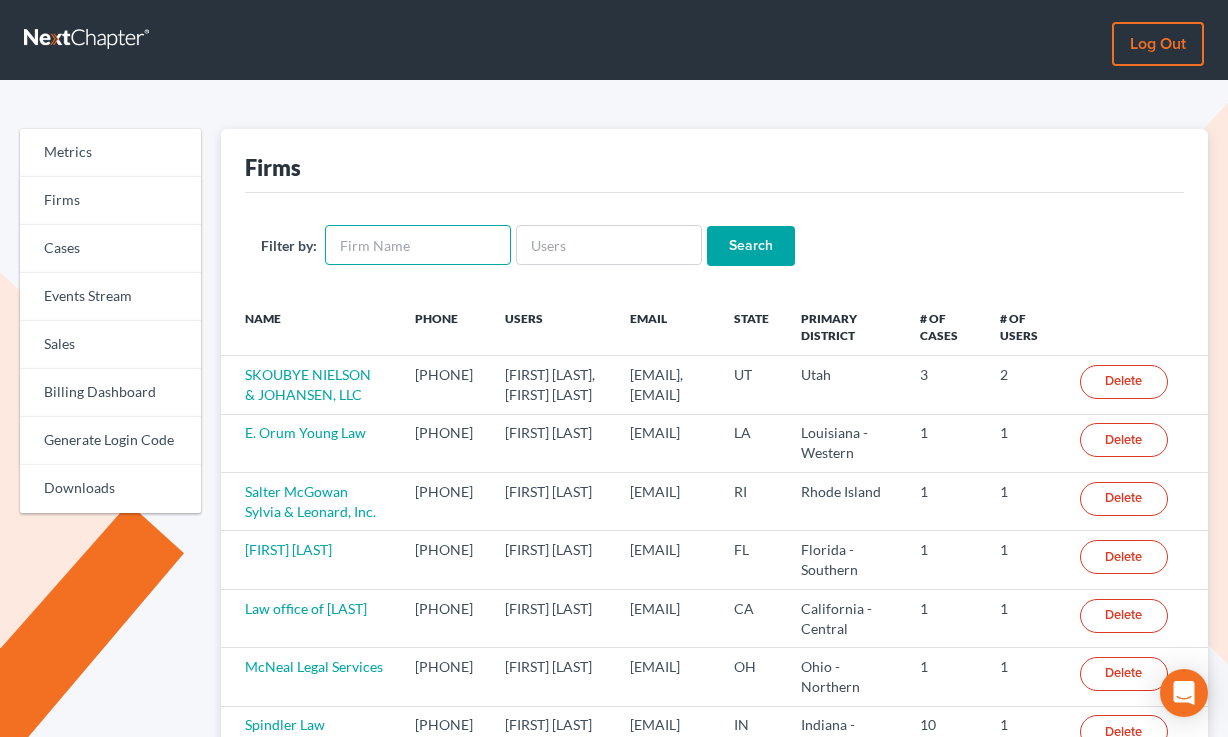 click at bounding box center [418, 245] 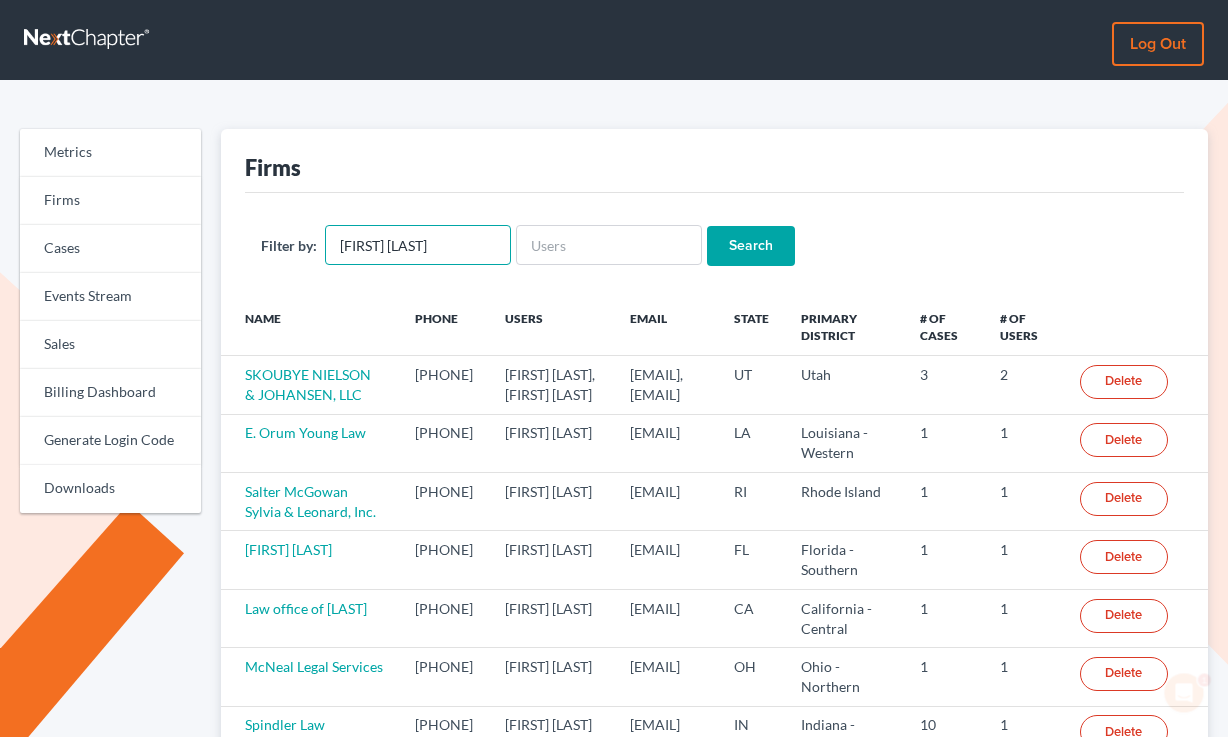 scroll, scrollTop: 0, scrollLeft: 0, axis: both 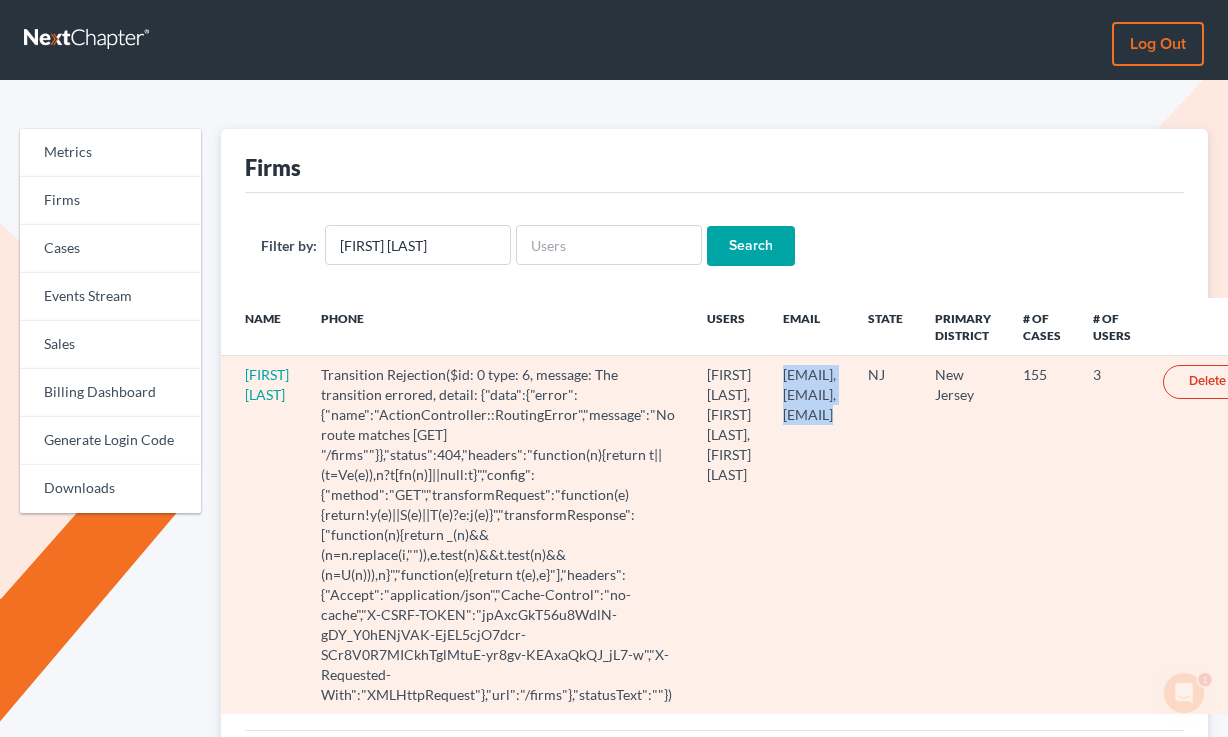 drag, startPoint x: 704, startPoint y: 377, endPoint x: 522, endPoint y: 377, distance: 182 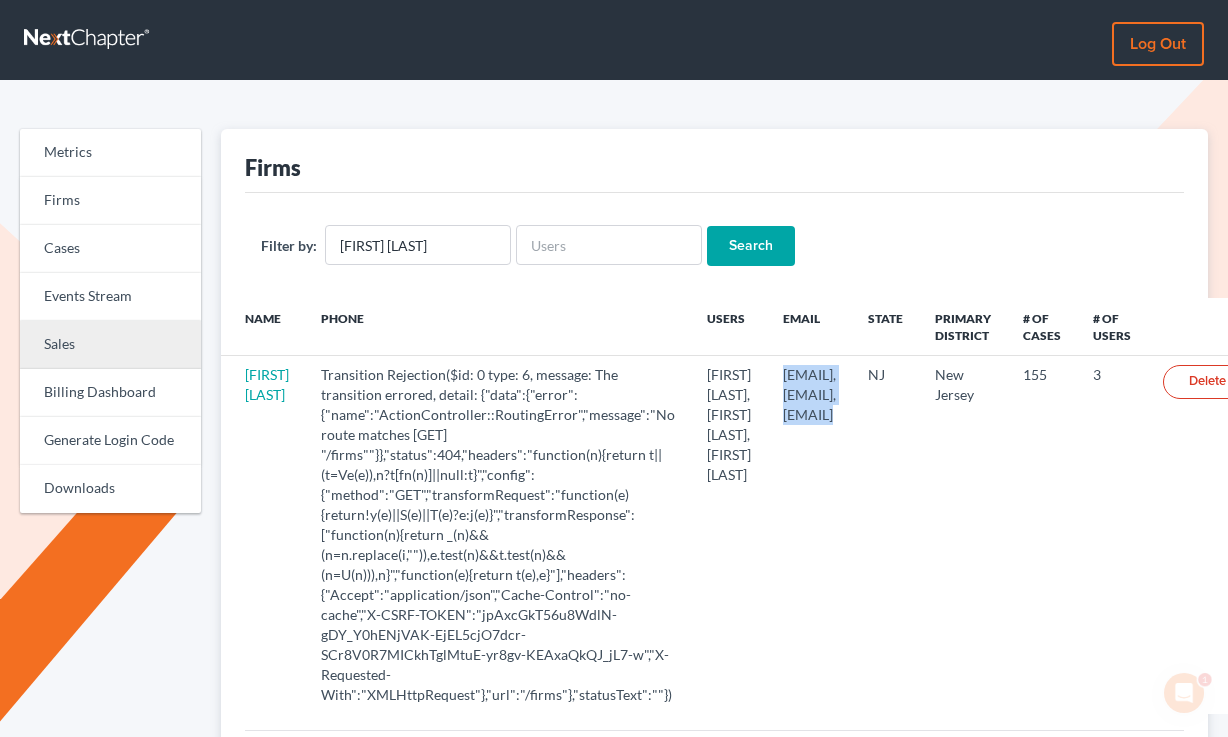 click on "Sales" at bounding box center [110, 345] 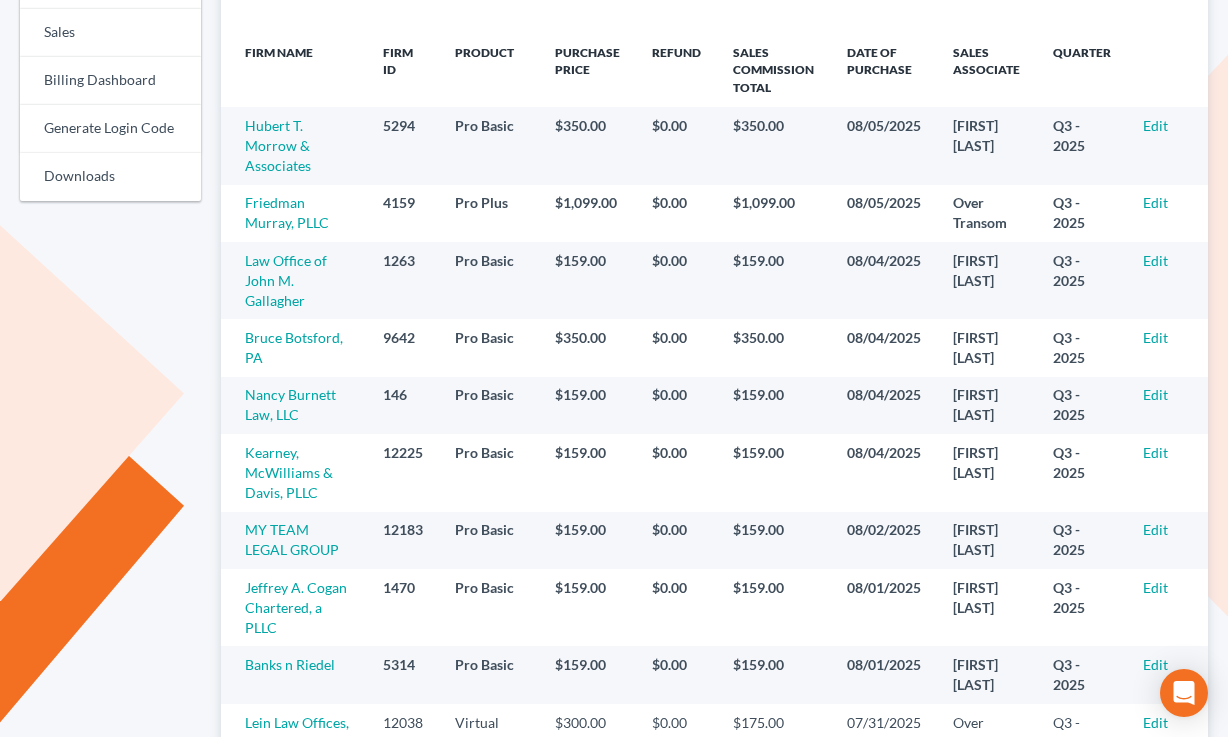scroll, scrollTop: 317, scrollLeft: 0, axis: vertical 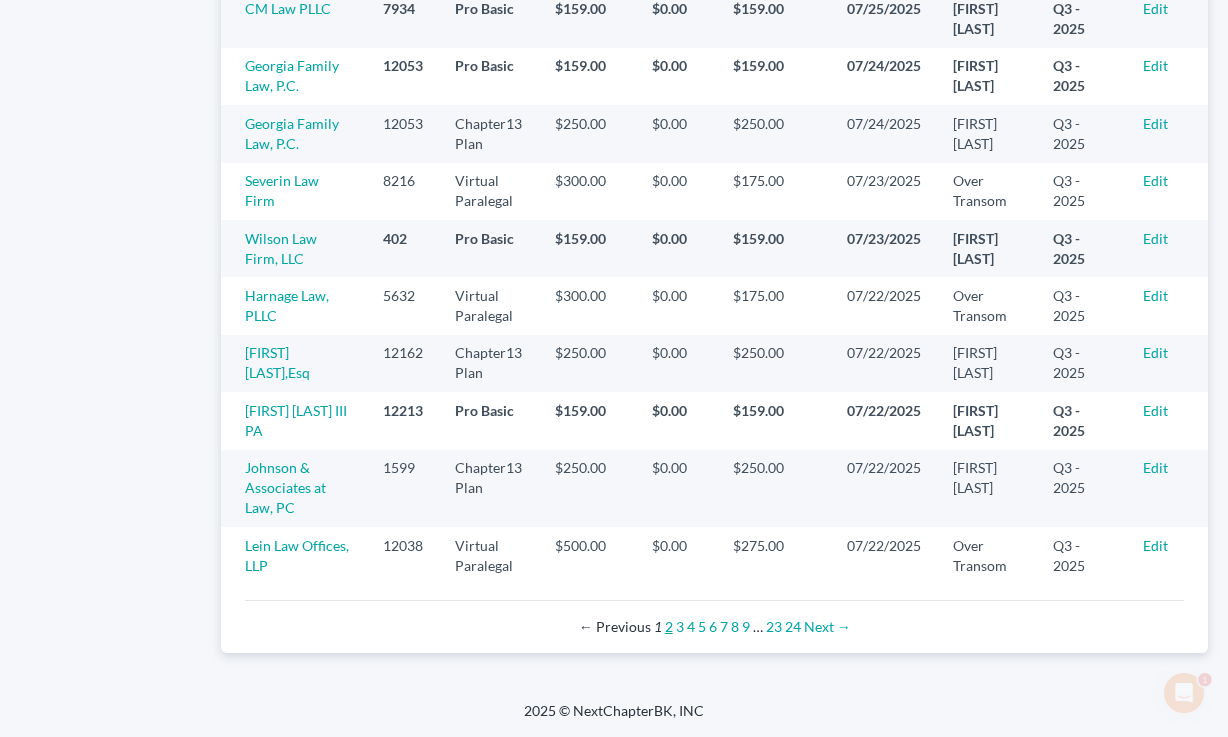 click on "2" at bounding box center [669, 626] 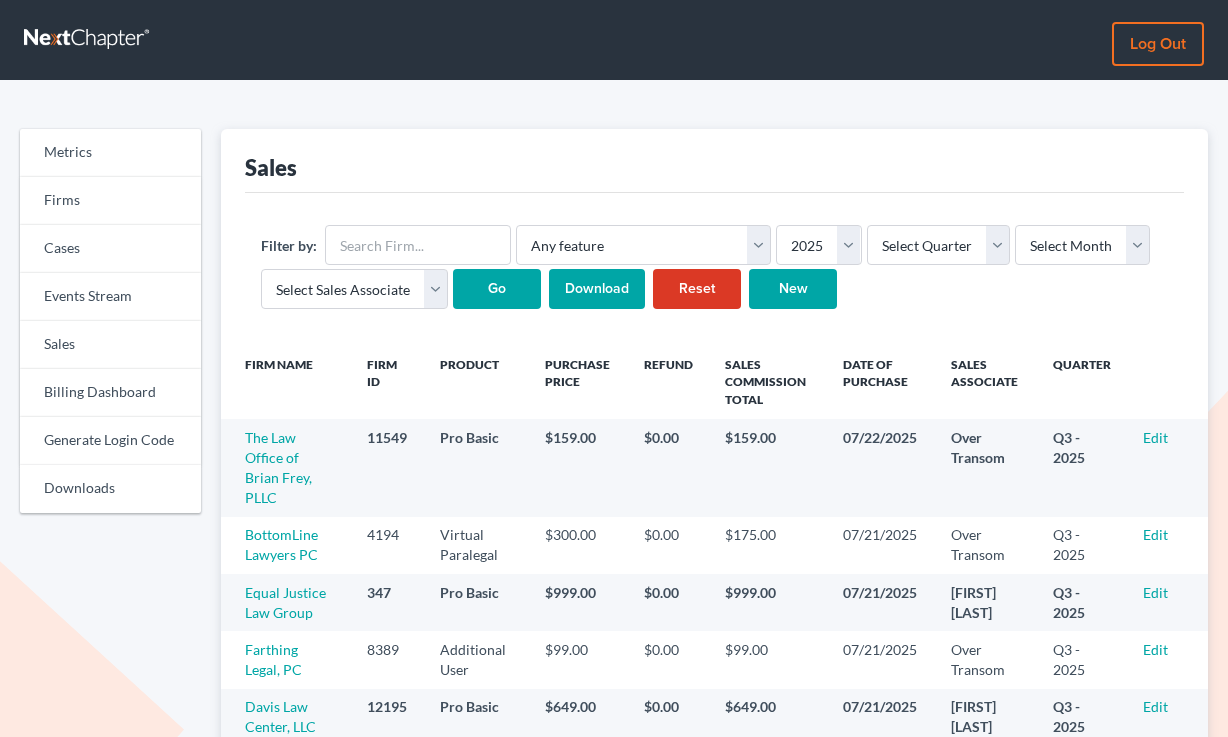 scroll, scrollTop: 0, scrollLeft: 0, axis: both 